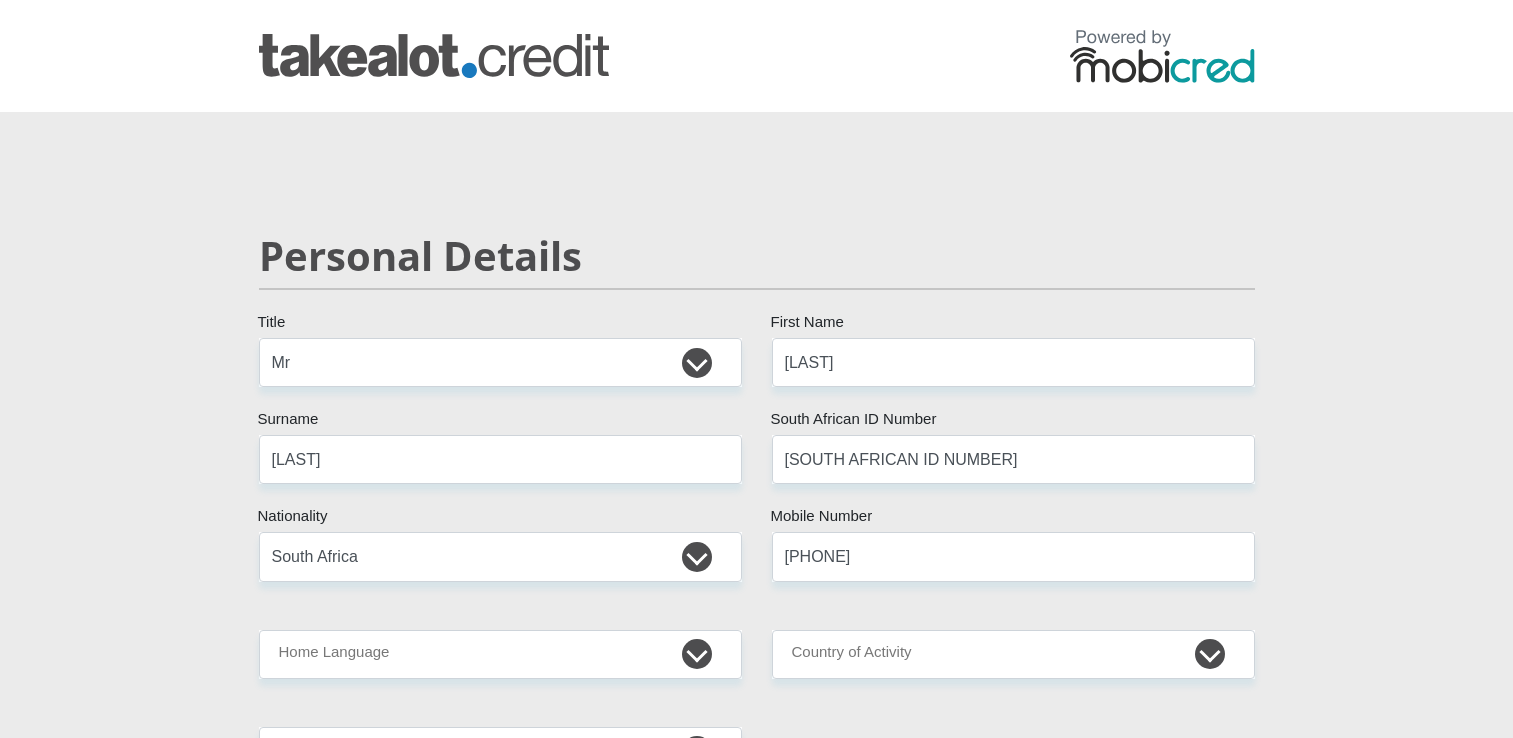 select on "Mr" 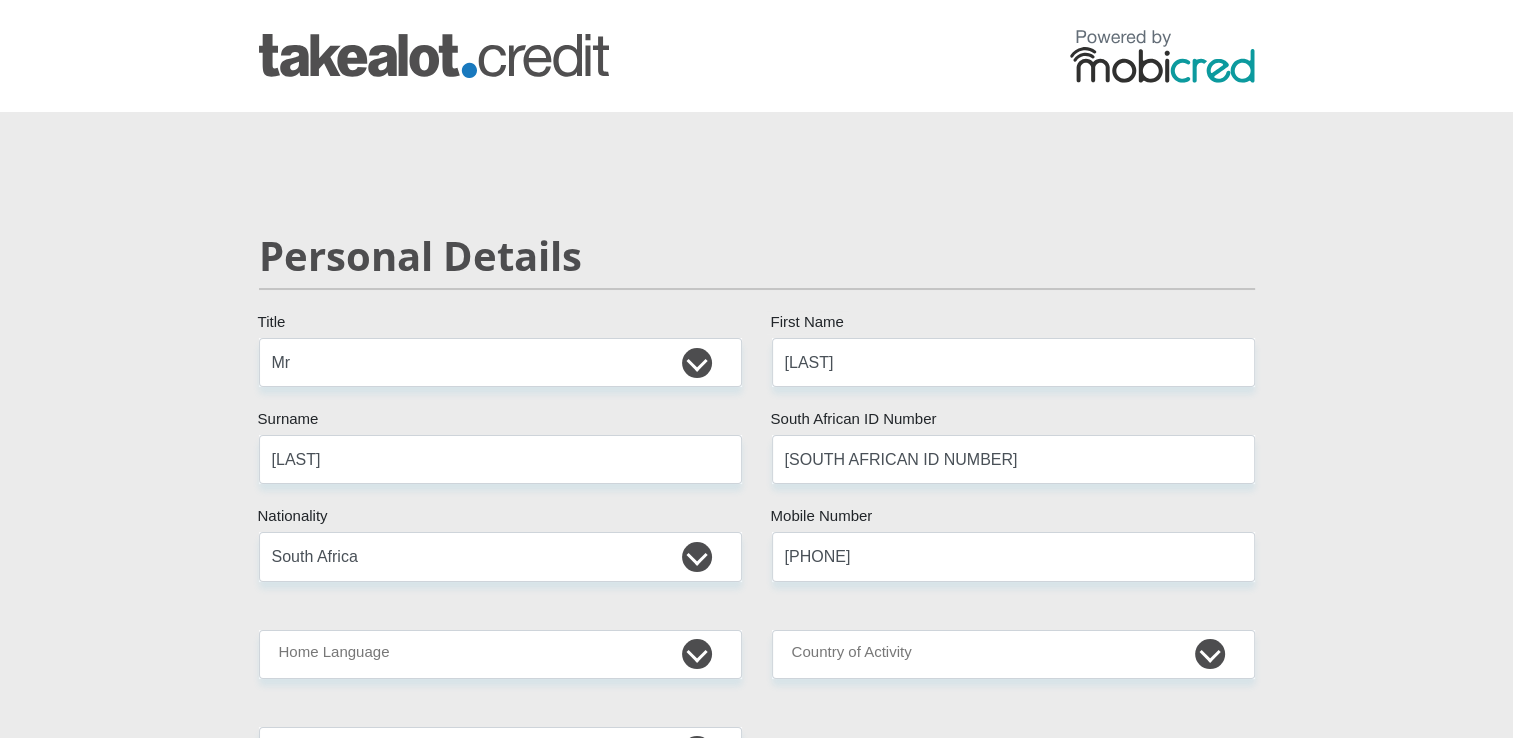 click on "Afrikaans
English
Sepedi
South Ndebele
Southern Sotho
Swati
Tsonga
Tswana
Venda
Xhosa
Zulu
Other" at bounding box center (500, 654) 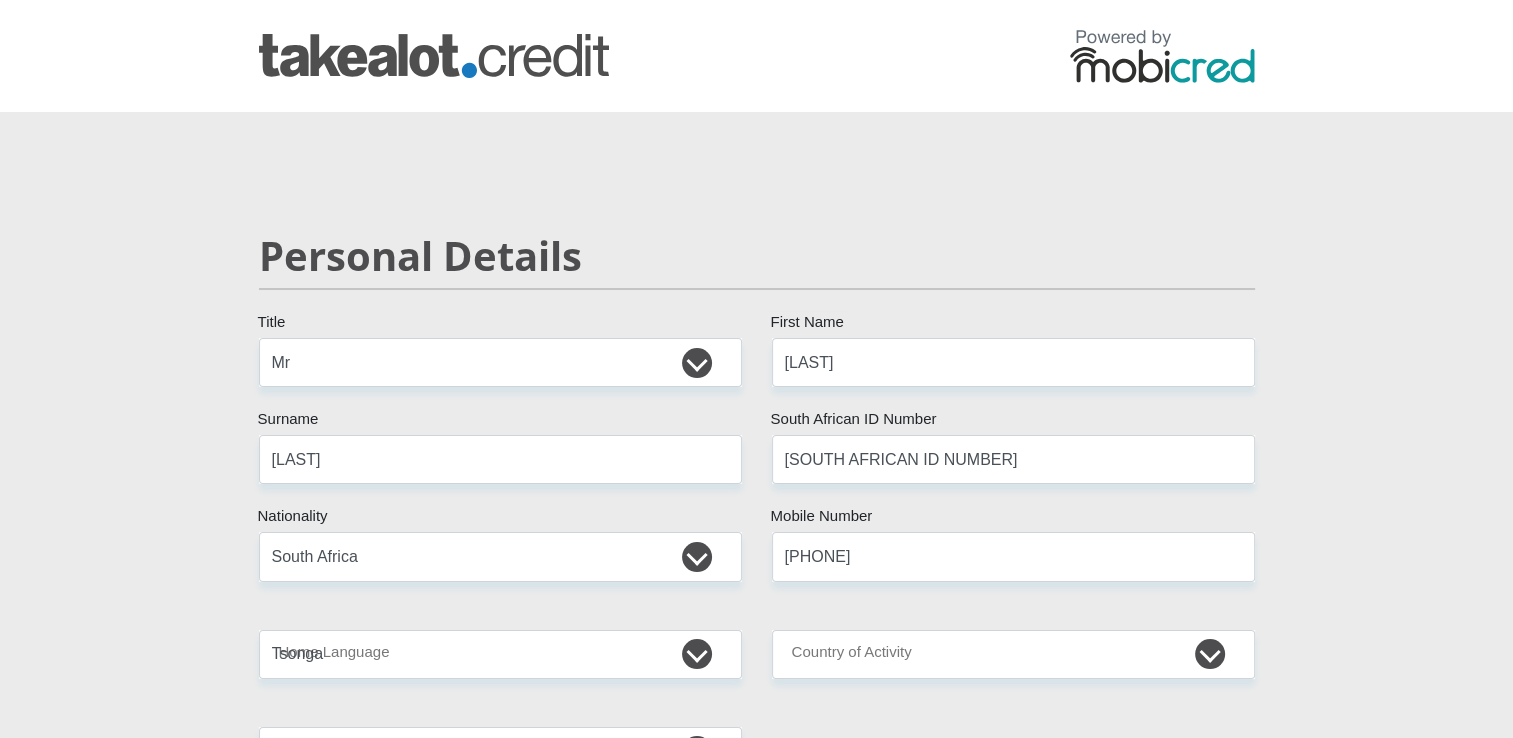 click on "Afrikaans
English
Sepedi
South Ndebele
Southern Sotho
Swati
Tsonga
Tswana
Venda
Xhosa
Zulu
Other" at bounding box center (500, 654) 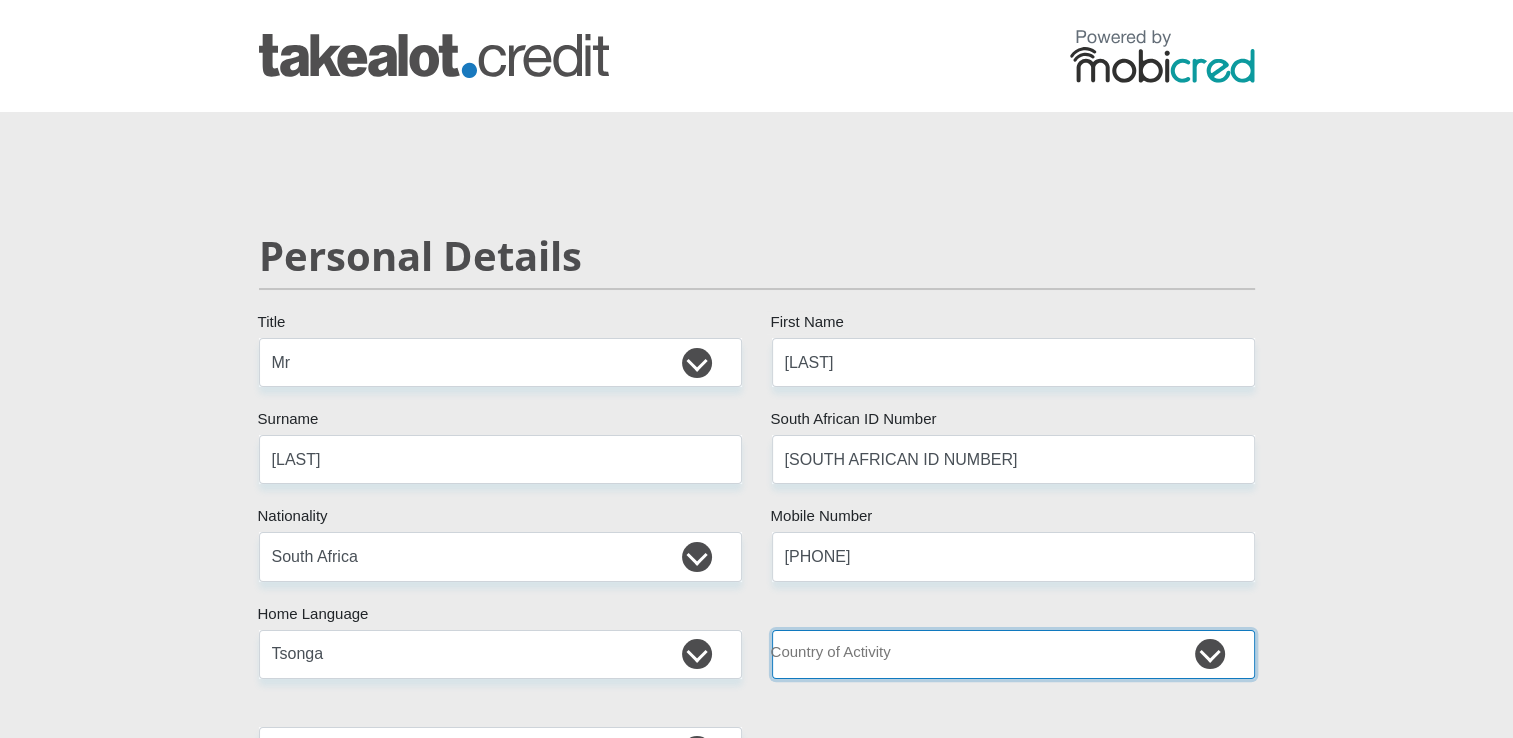 click on "South Africa
Afghanistan
Aland Islands
Albania
Algeria
America Samoa
American Virgin Islands
Andorra
Angola
Anguilla
Antarctica
Antigua and Barbuda
Argentina
Armenia
Aruba
Ascension Island
Australia
Austria
Azerbaijan
Chad" at bounding box center [1013, 654] 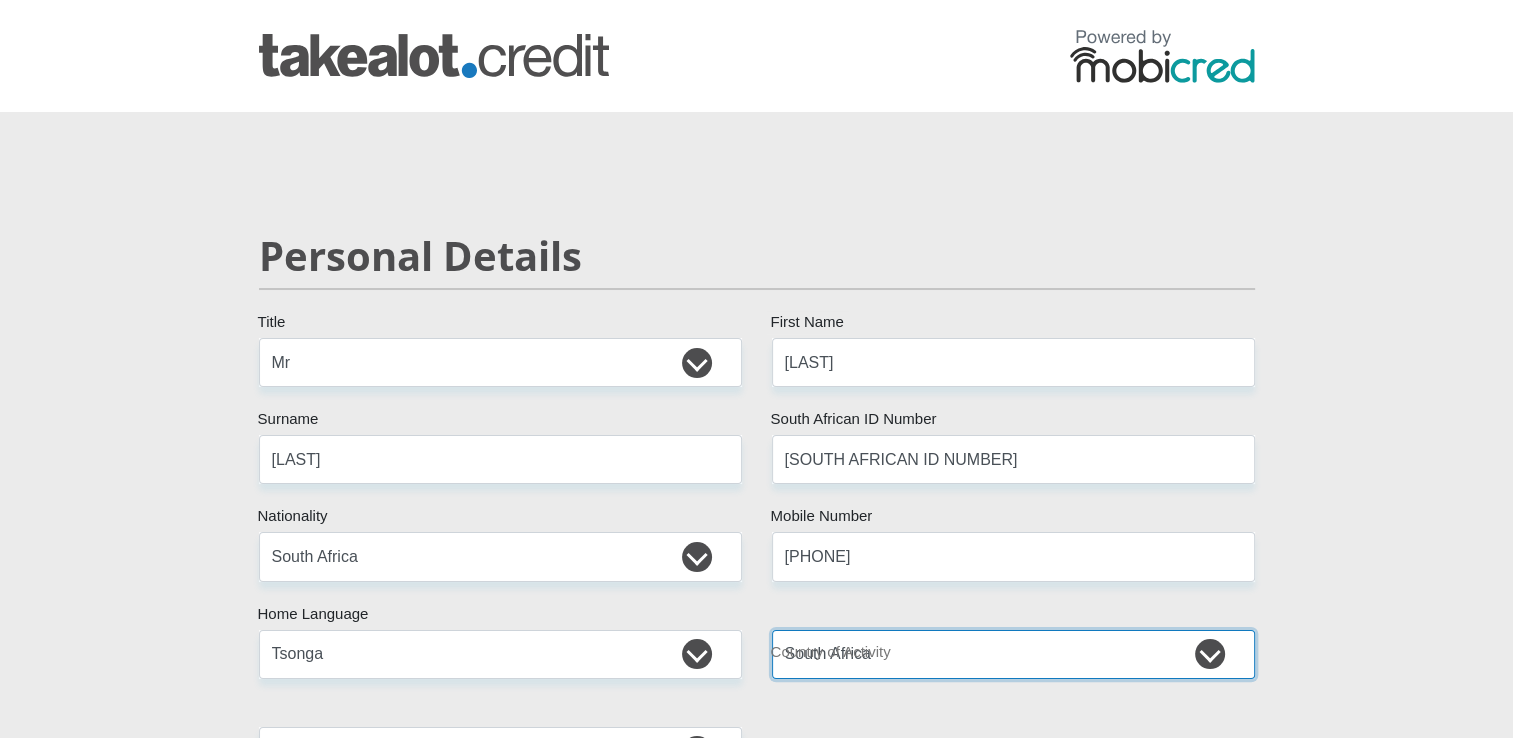 click on "South Africa
Afghanistan
Aland Islands
Albania
Algeria
America Samoa
American Virgin Islands
Andorra
Angola
Anguilla
Antarctica
Antigua and Barbuda
Argentina
Armenia
Aruba
Ascension Island
Australia
Austria
Azerbaijan
Chad" at bounding box center [1013, 654] 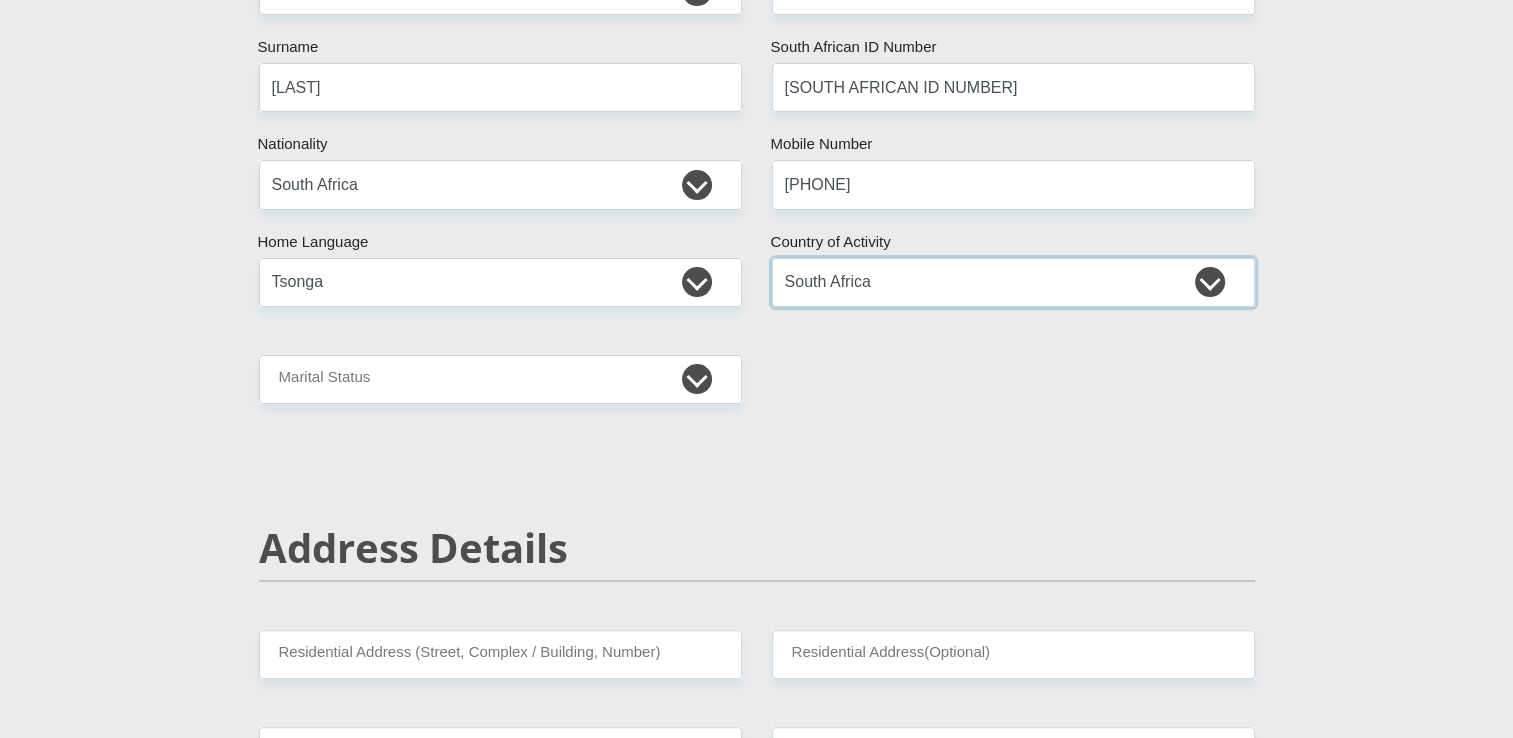 scroll, scrollTop: 375, scrollLeft: 0, axis: vertical 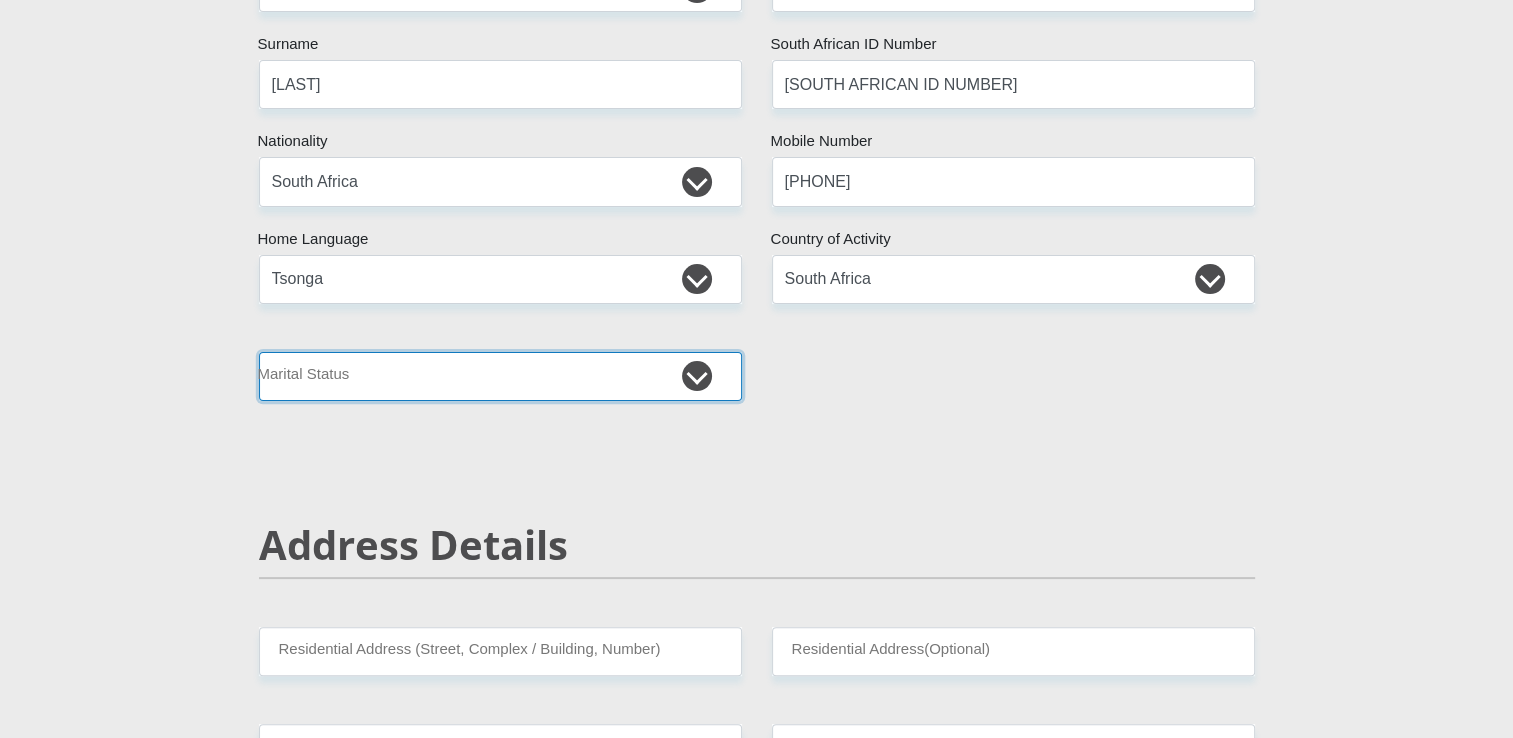 click on "Married ANC
Single
Divorced
Widowed
Married COP or Customary Law" at bounding box center (500, 376) 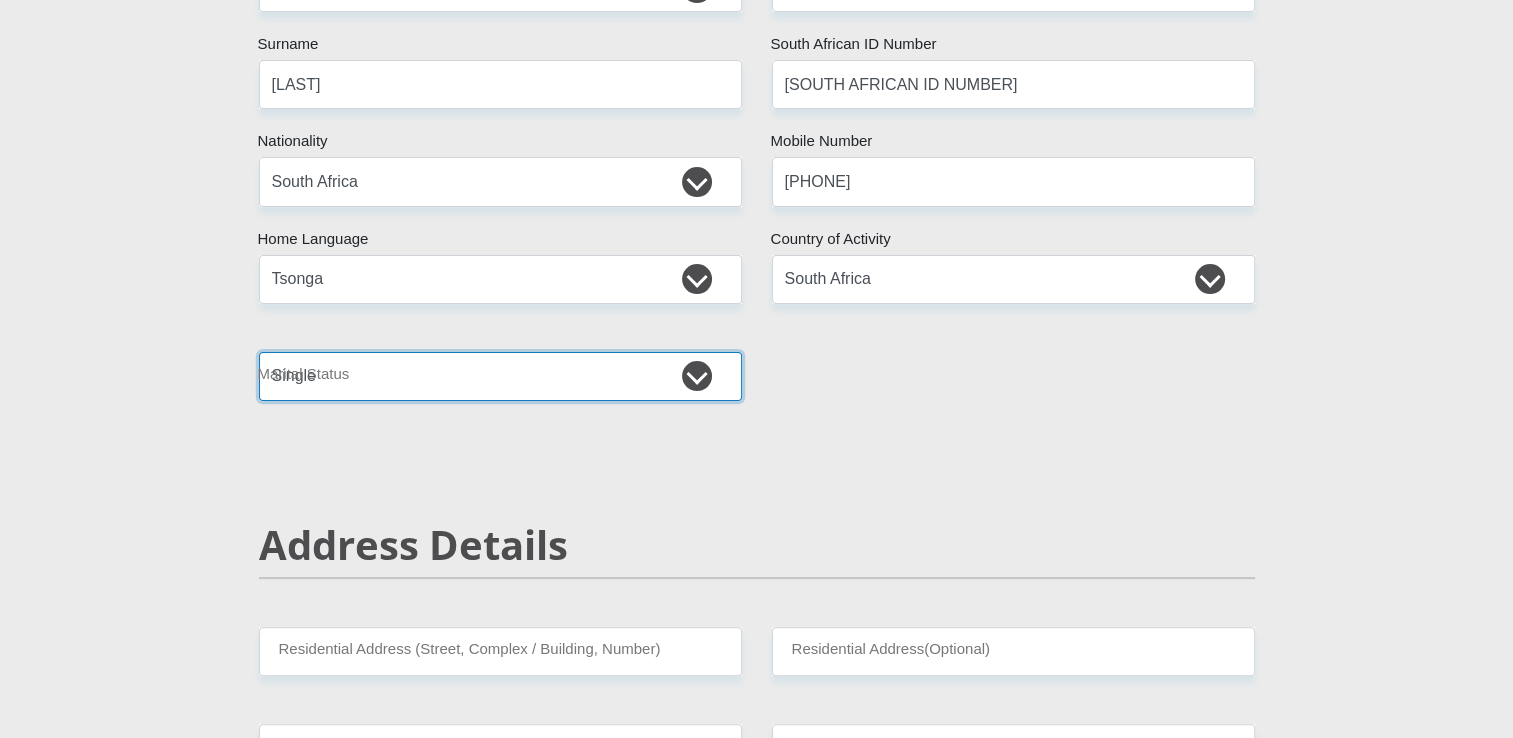 click on "Married ANC
Single
Divorced
Widowed
Married COP or Customary Law" at bounding box center (500, 376) 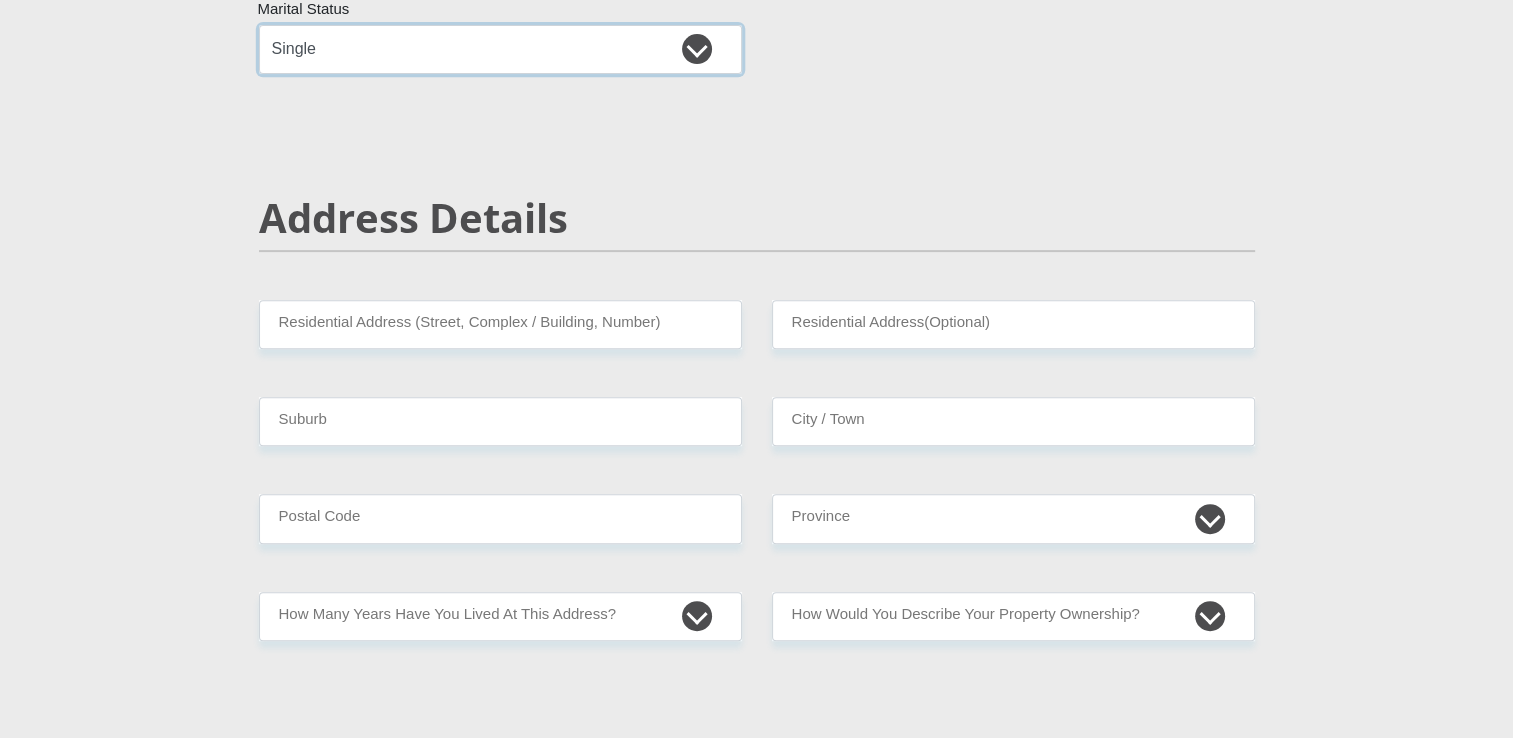 scroll, scrollTop: 714, scrollLeft: 0, axis: vertical 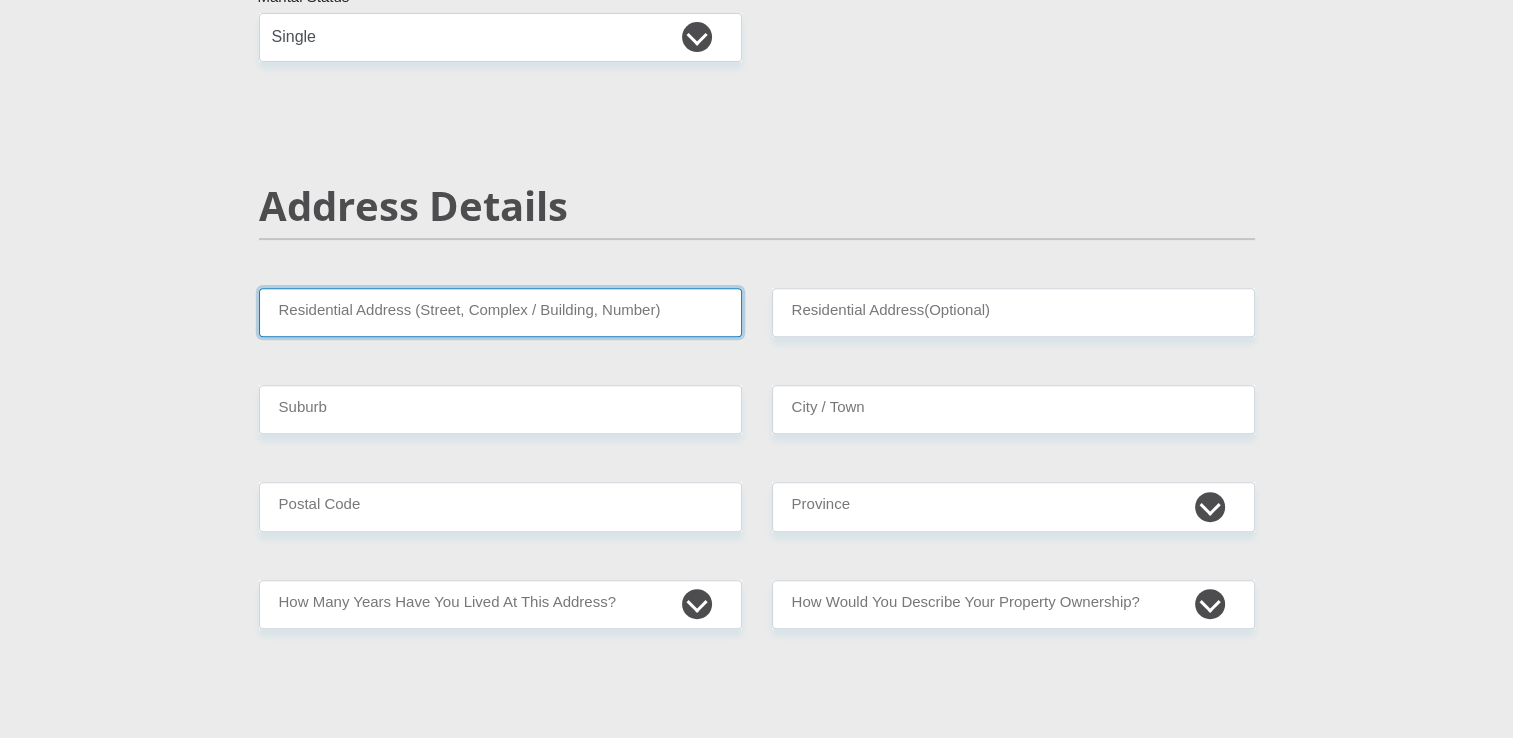 click on "Residential Address (Street, Complex / Building, Number)" at bounding box center (500, 312) 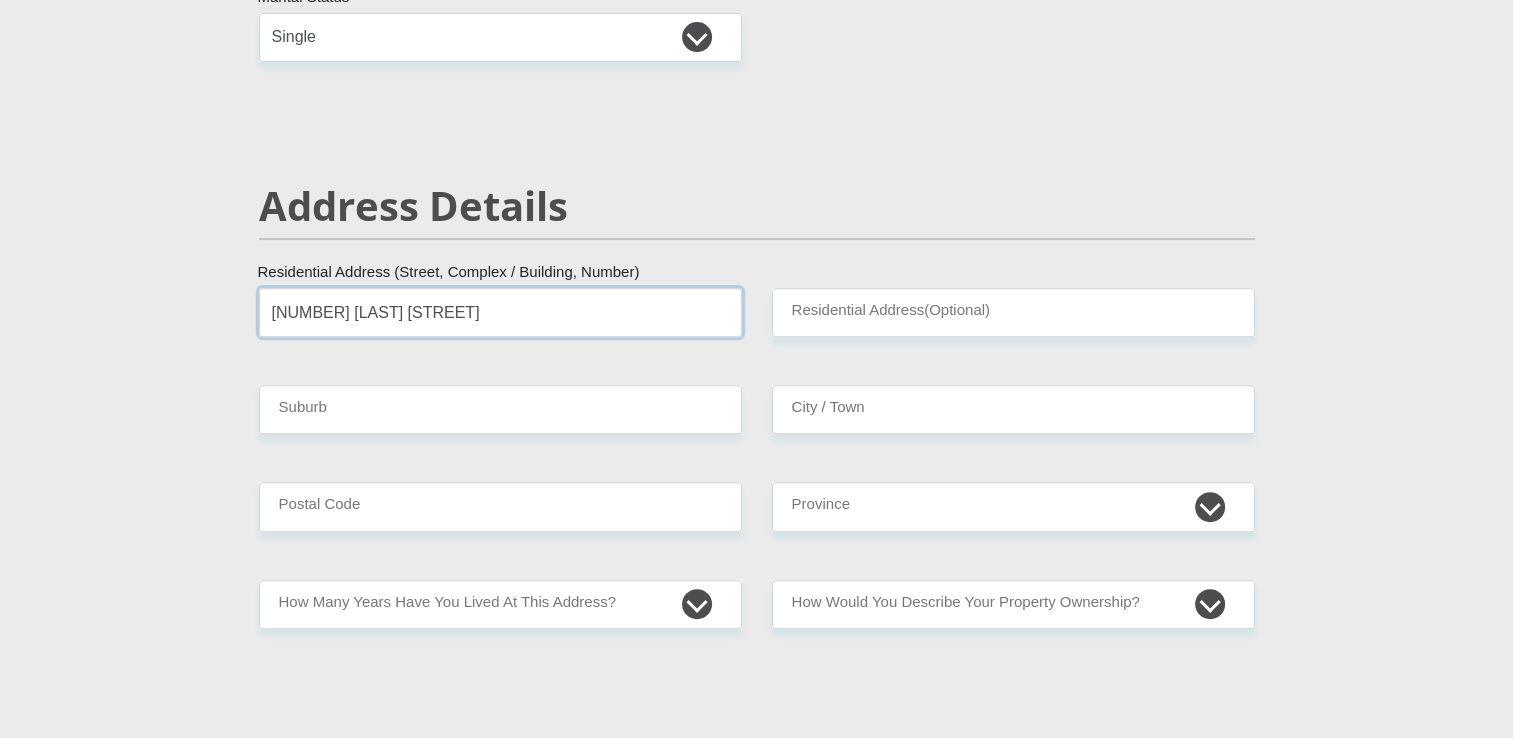 type on "[NUMBER] [LAST] [STREET]" 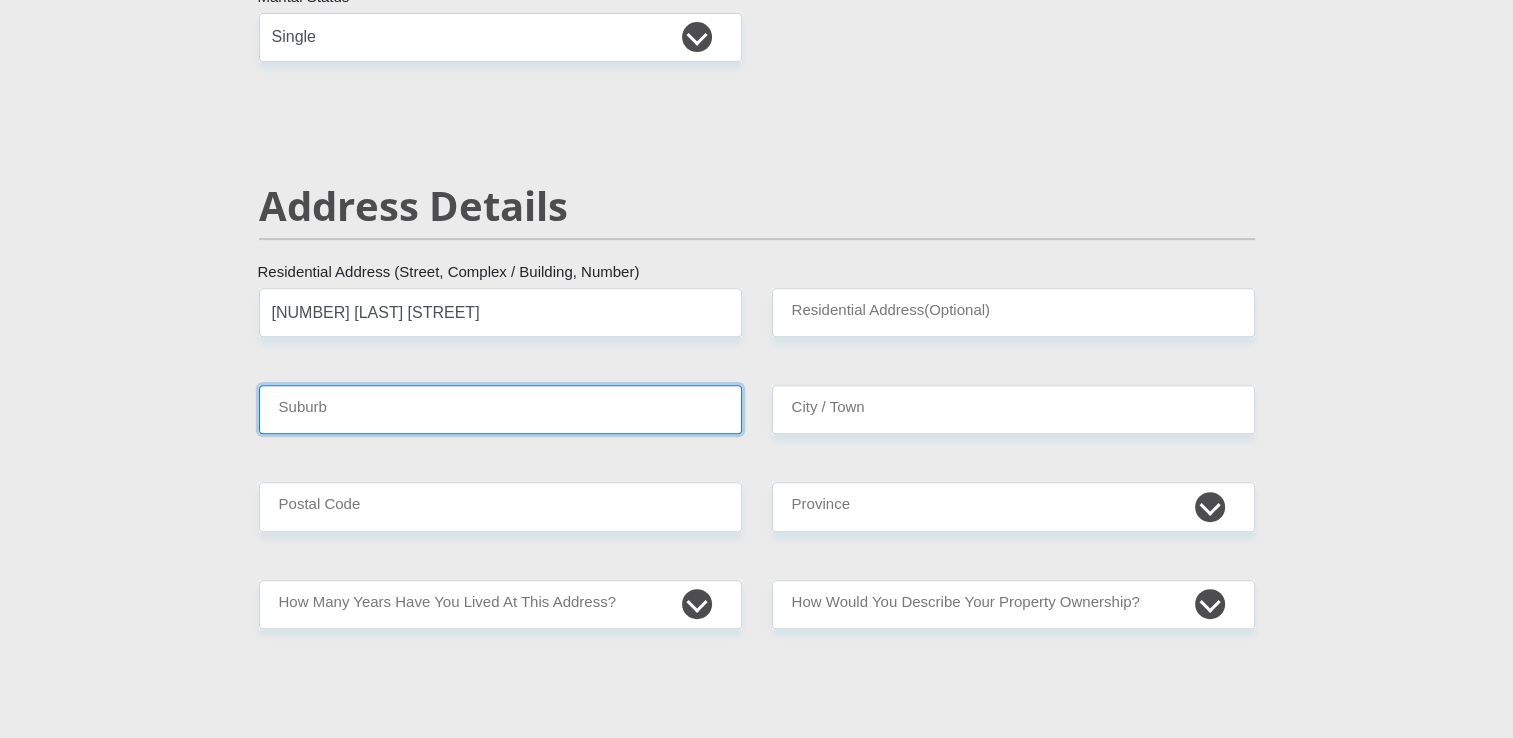 click on "Suburb" at bounding box center [500, 409] 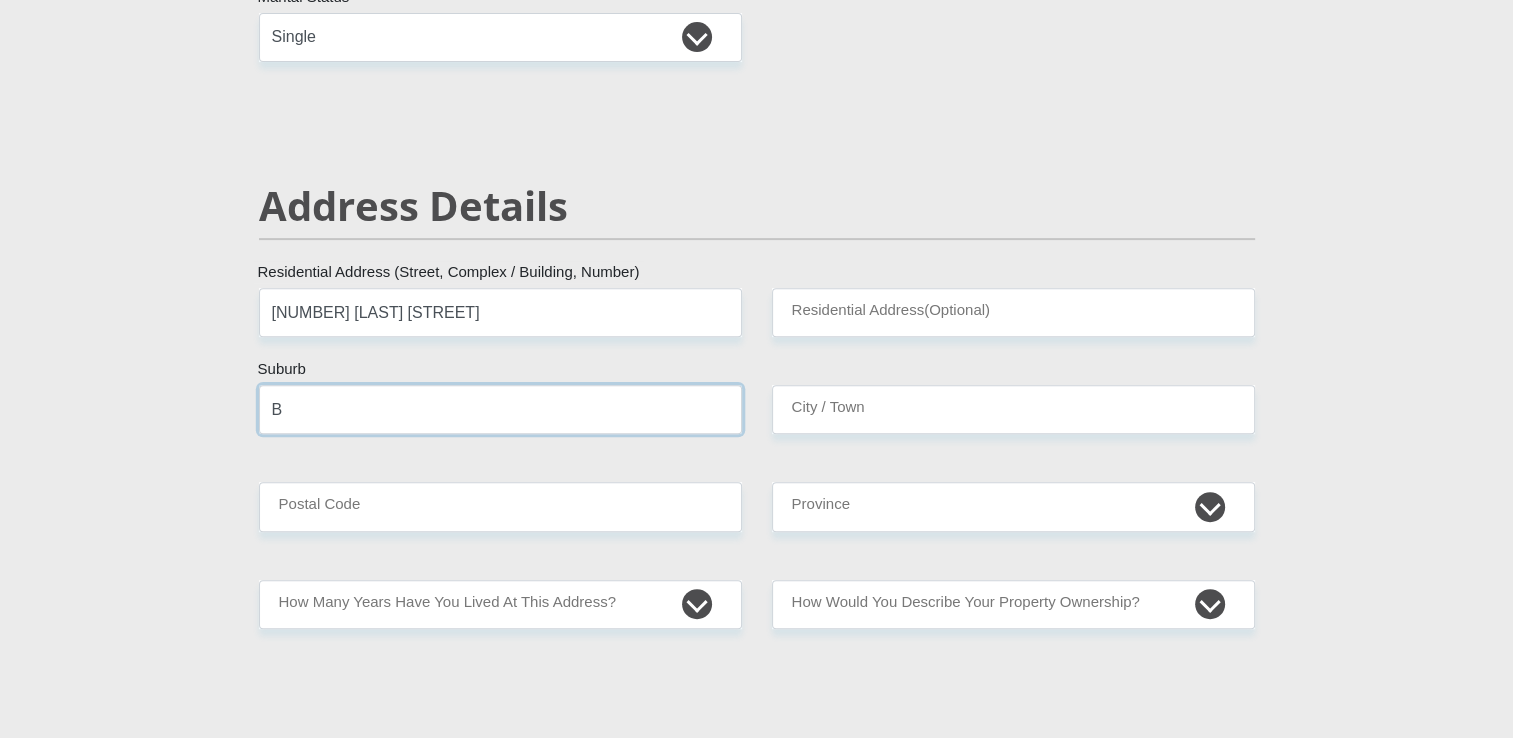 type on "[NEIGHBORHOOD]" 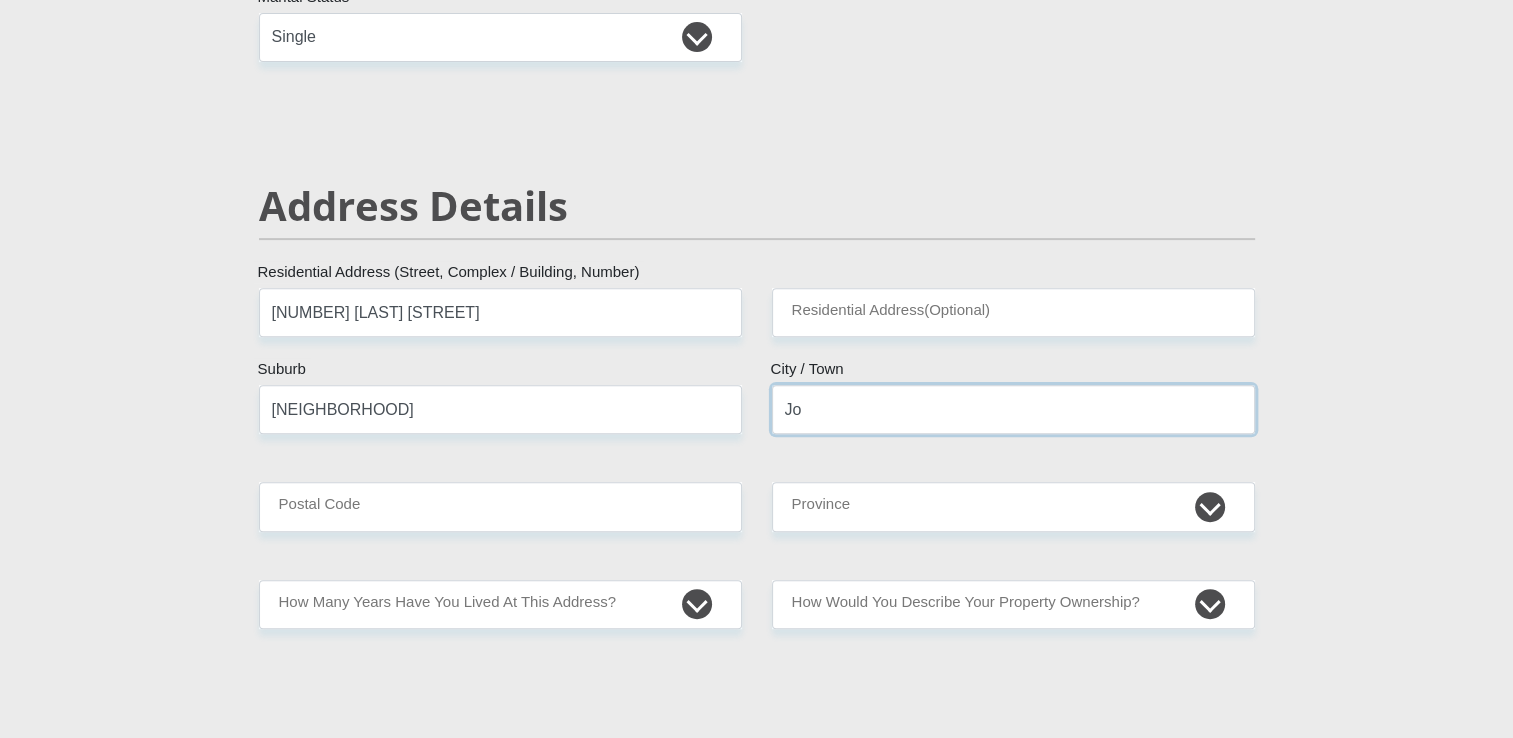 type on "[CITY]" 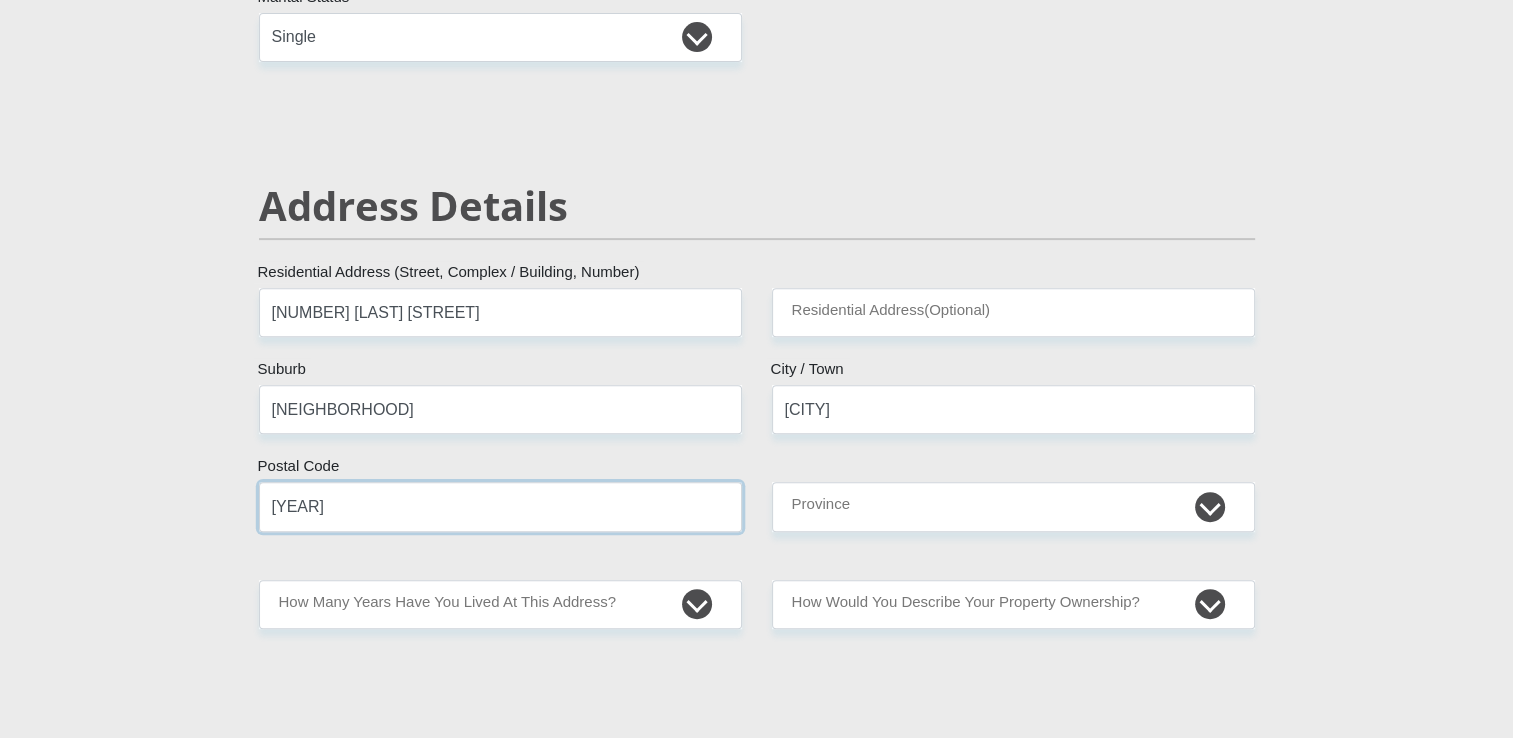 type on "[YEAR]" 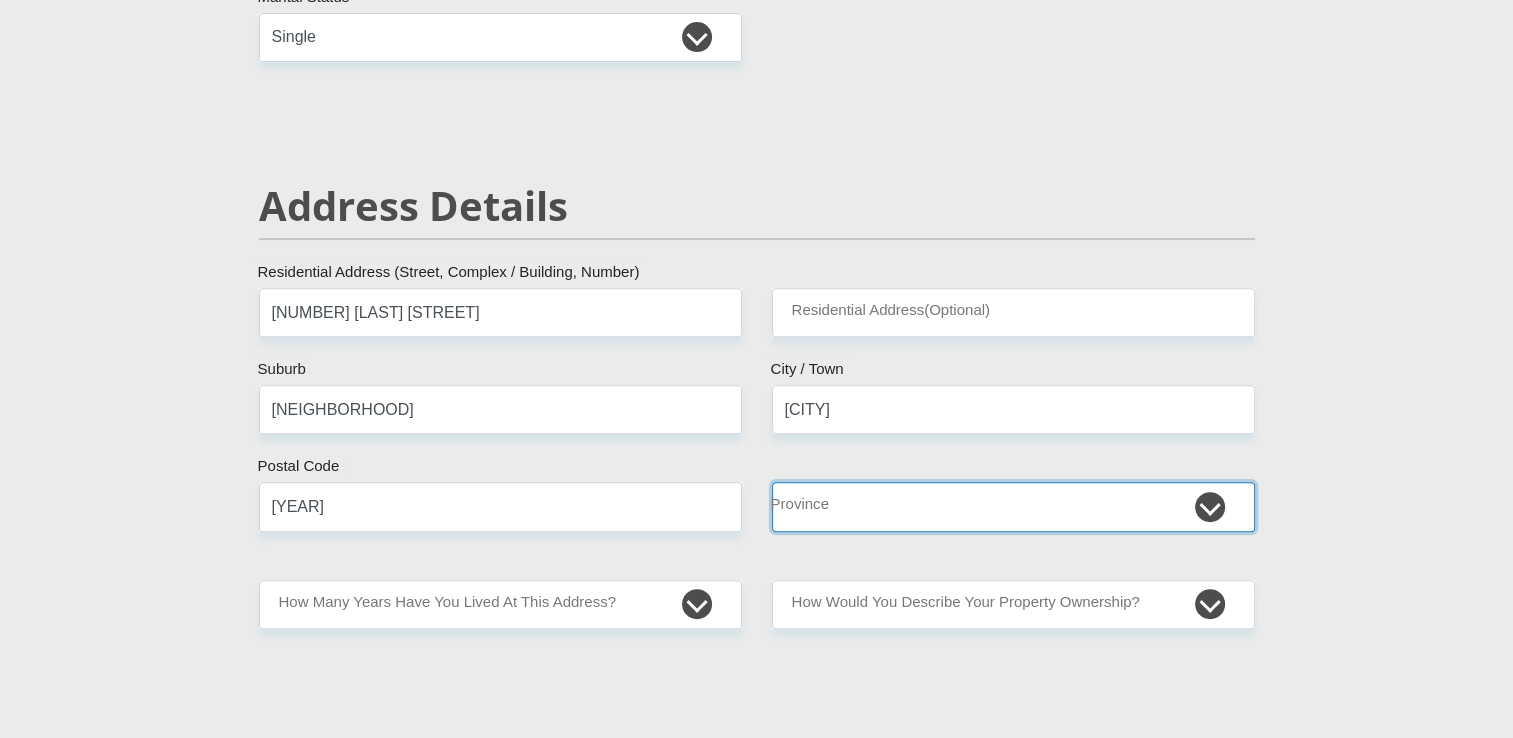 click on "Eastern Cape
Free State
Gauteng
KwaZulu-Natal
Limpopo
Mpumalanga
Northern Cape
North West
Western Cape" at bounding box center [1013, 506] 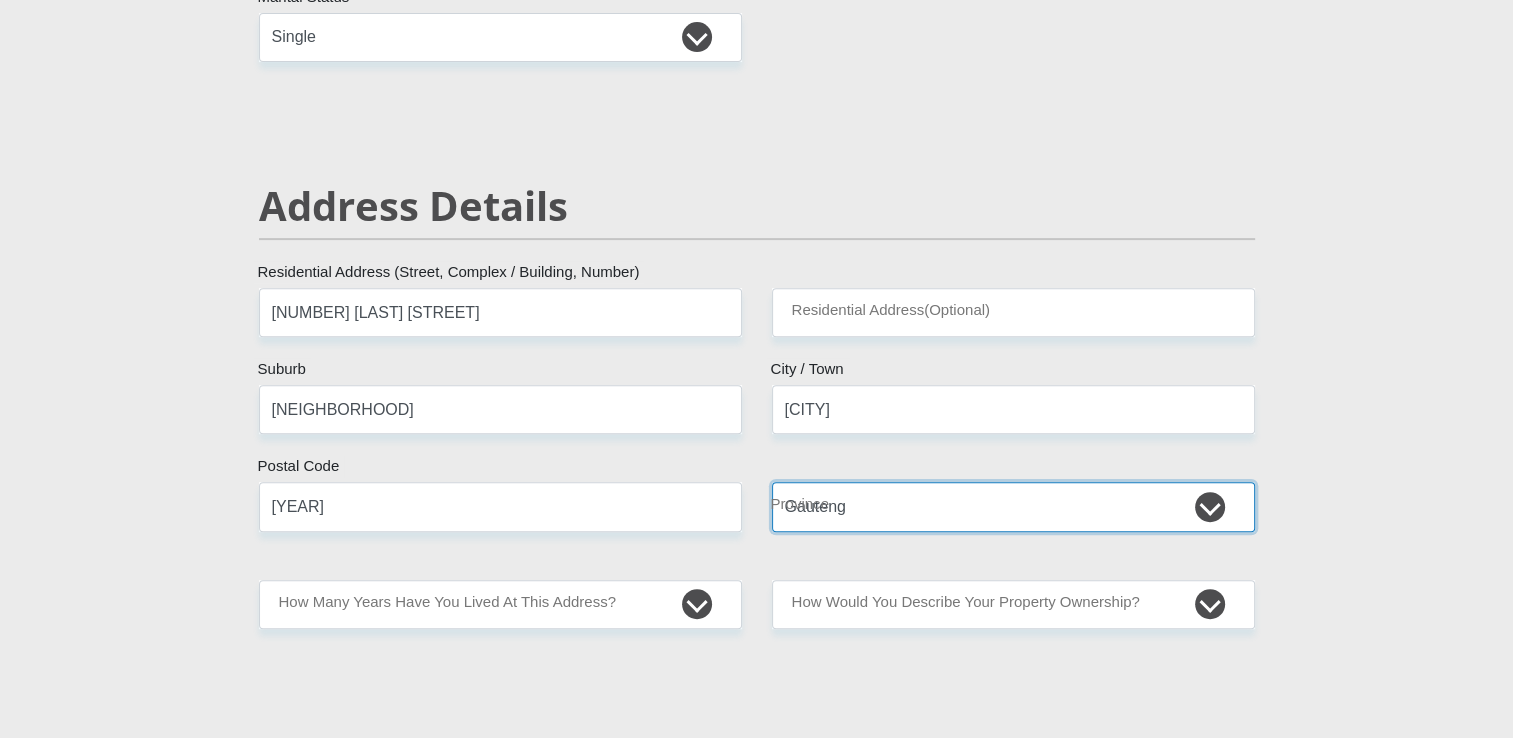 click on "Eastern Cape
Free State
Gauteng
KwaZulu-Natal
Limpopo
Mpumalanga
Northern Cape
North West
Western Cape" at bounding box center (1013, 506) 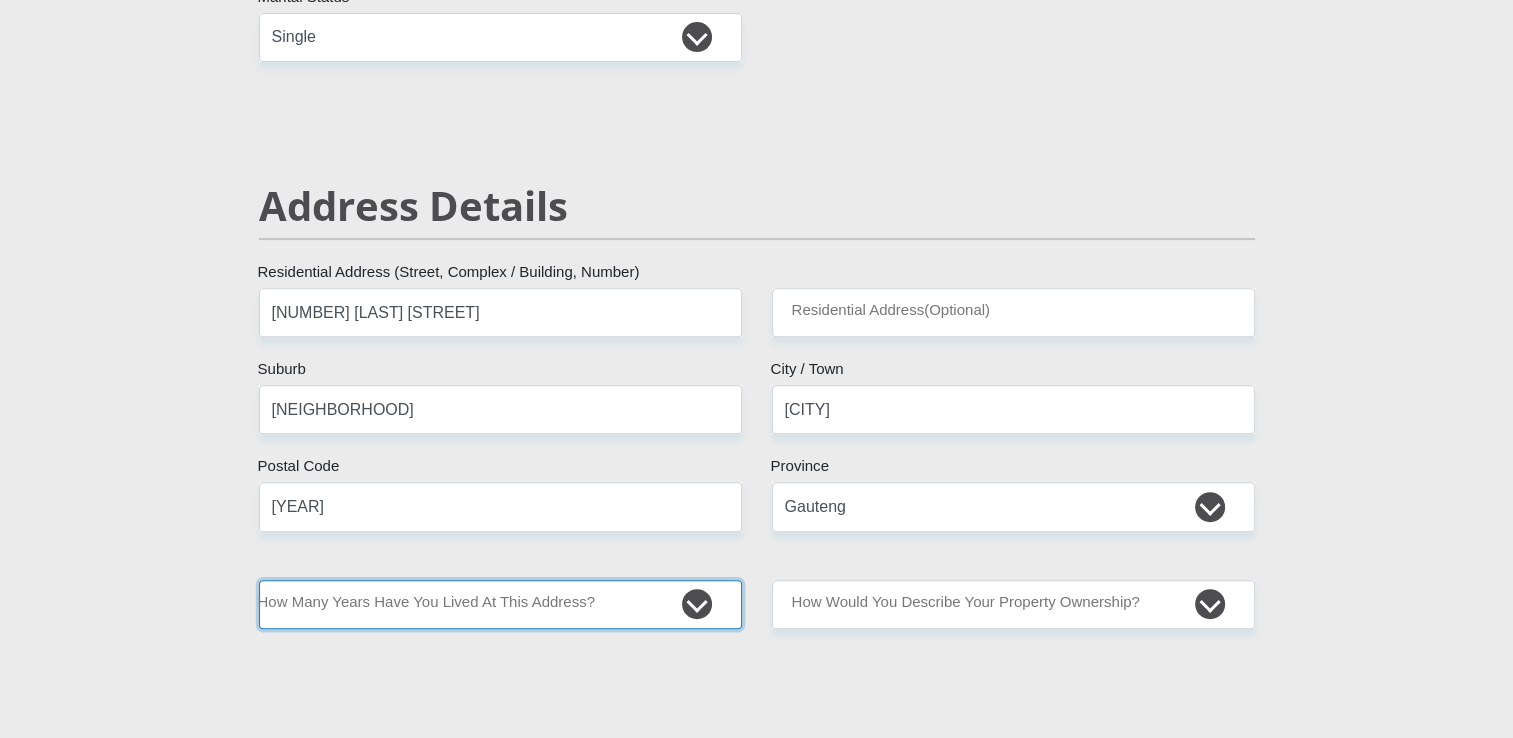 click on "less than 1 year
1-3 years
3-5 years
5+ years" at bounding box center (500, 604) 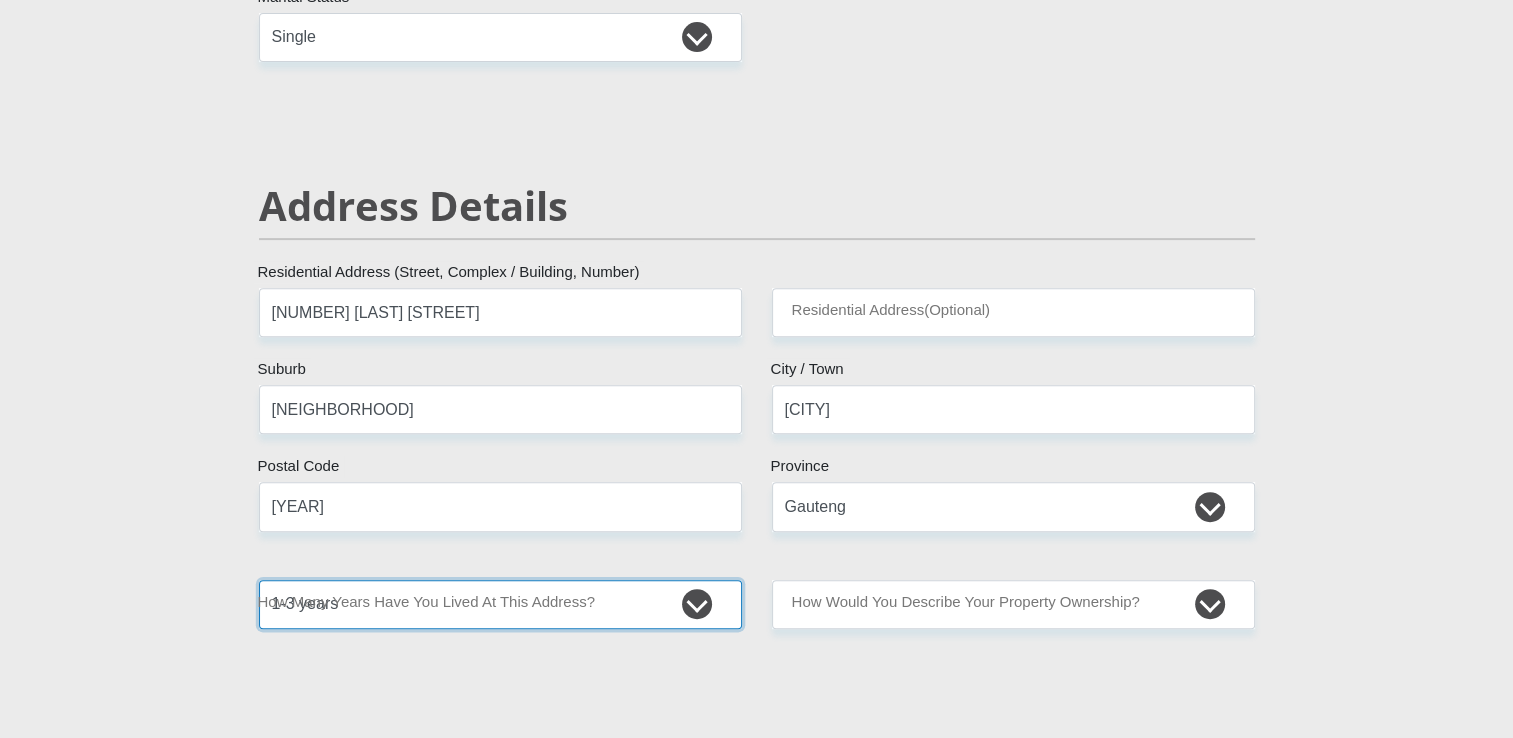 click on "less than 1 year
1-3 years
3-5 years
5+ years" at bounding box center [500, 604] 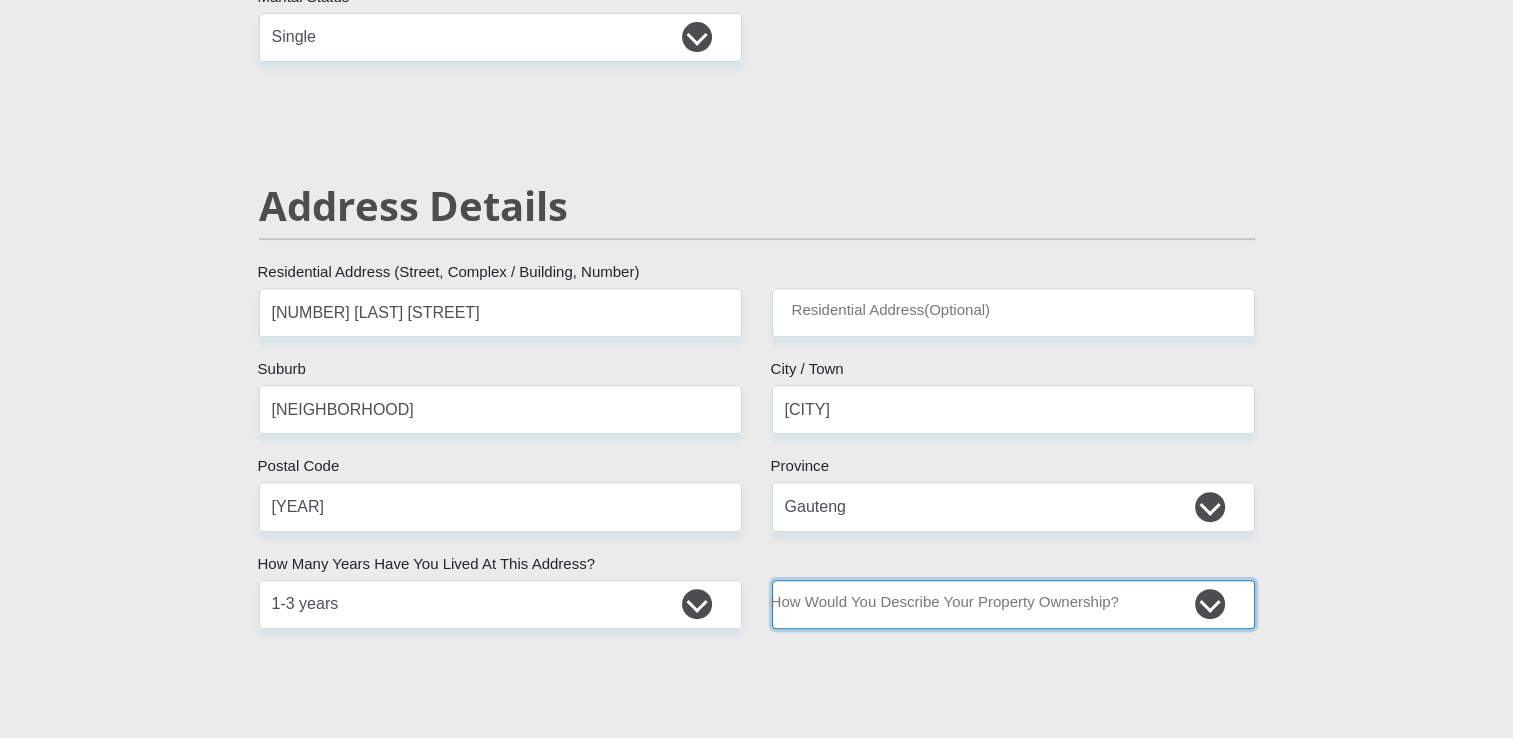 click on "Owned
Rented
Family Owned
Company Dwelling" at bounding box center (1013, 604) 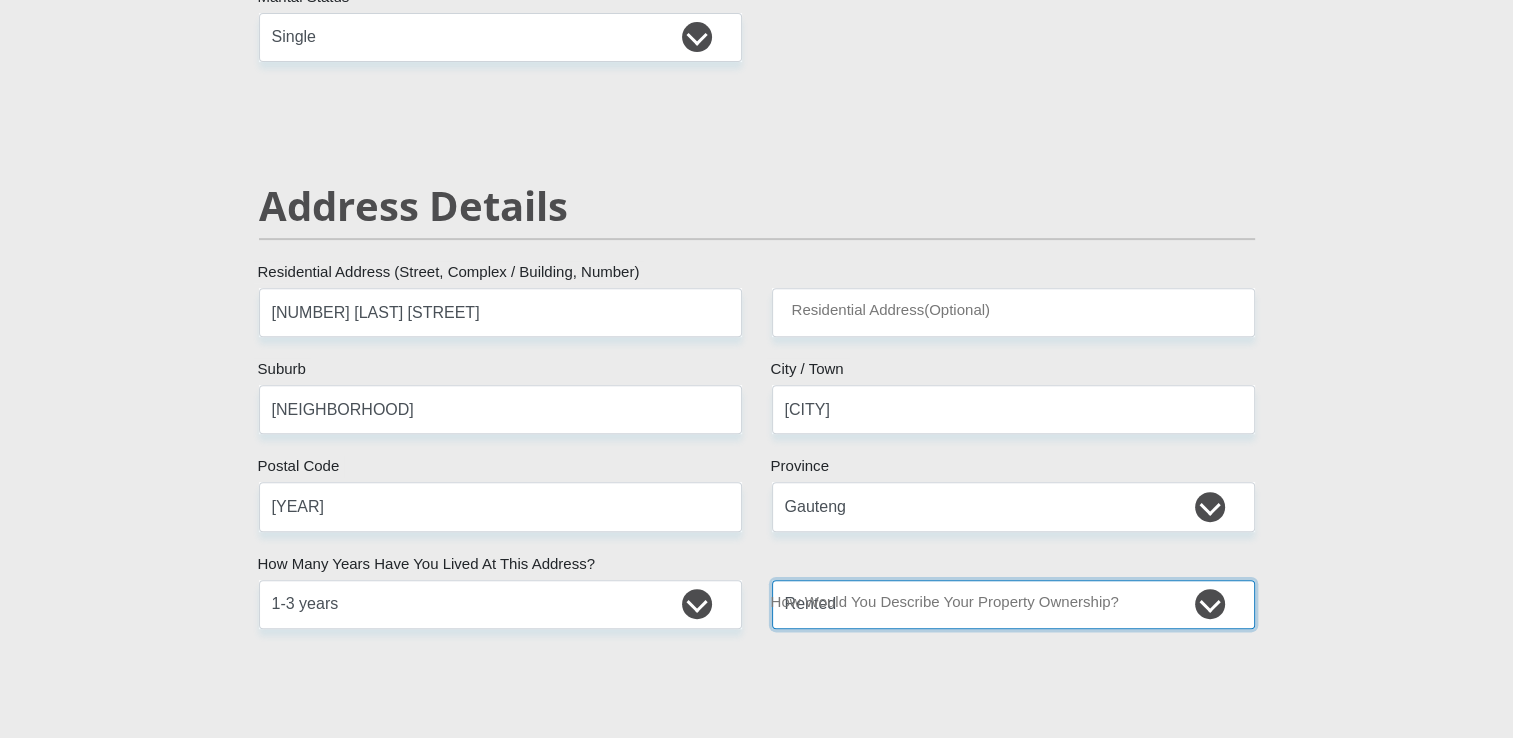 click on "Owned
Rented
Family Owned
Company Dwelling" at bounding box center [1013, 604] 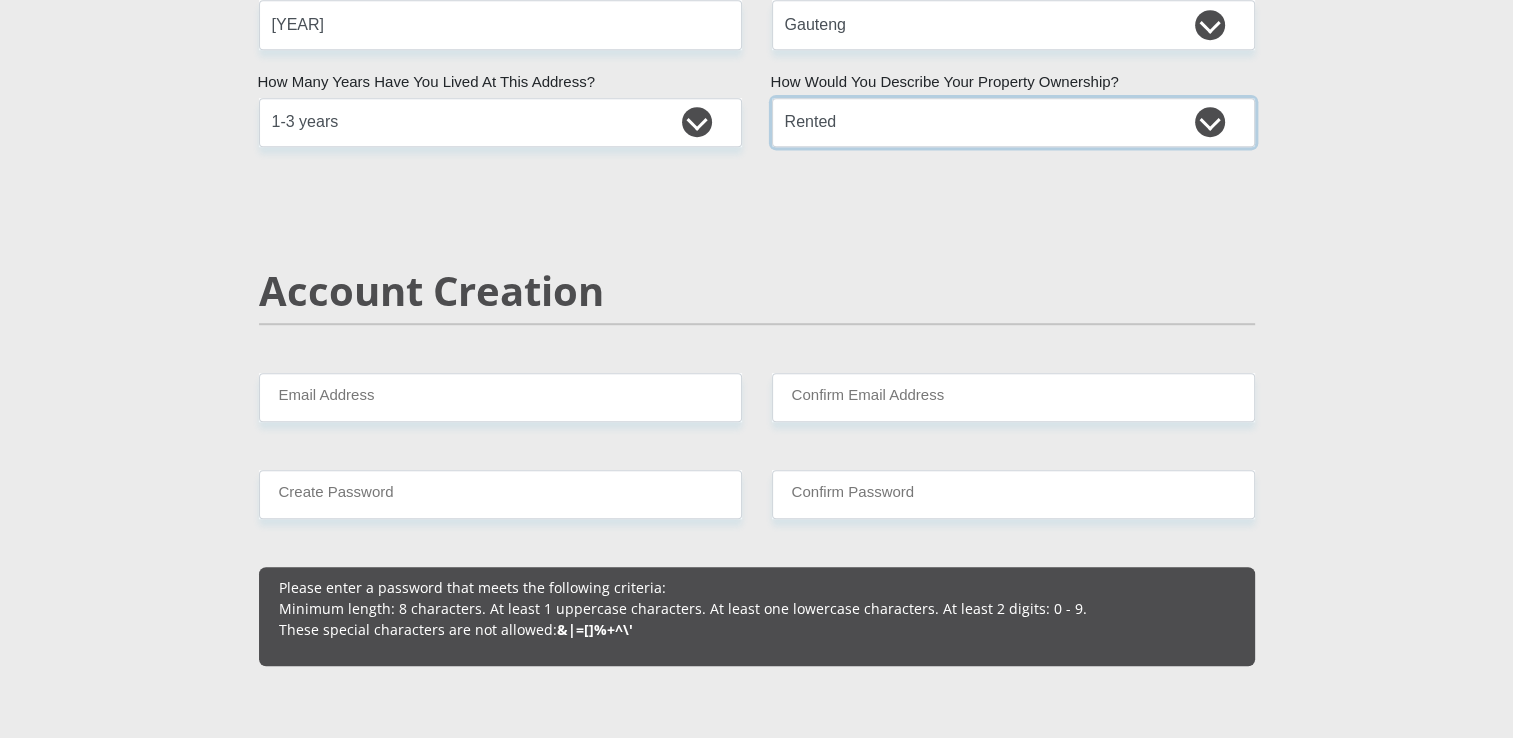 scroll, scrollTop: 1207, scrollLeft: 0, axis: vertical 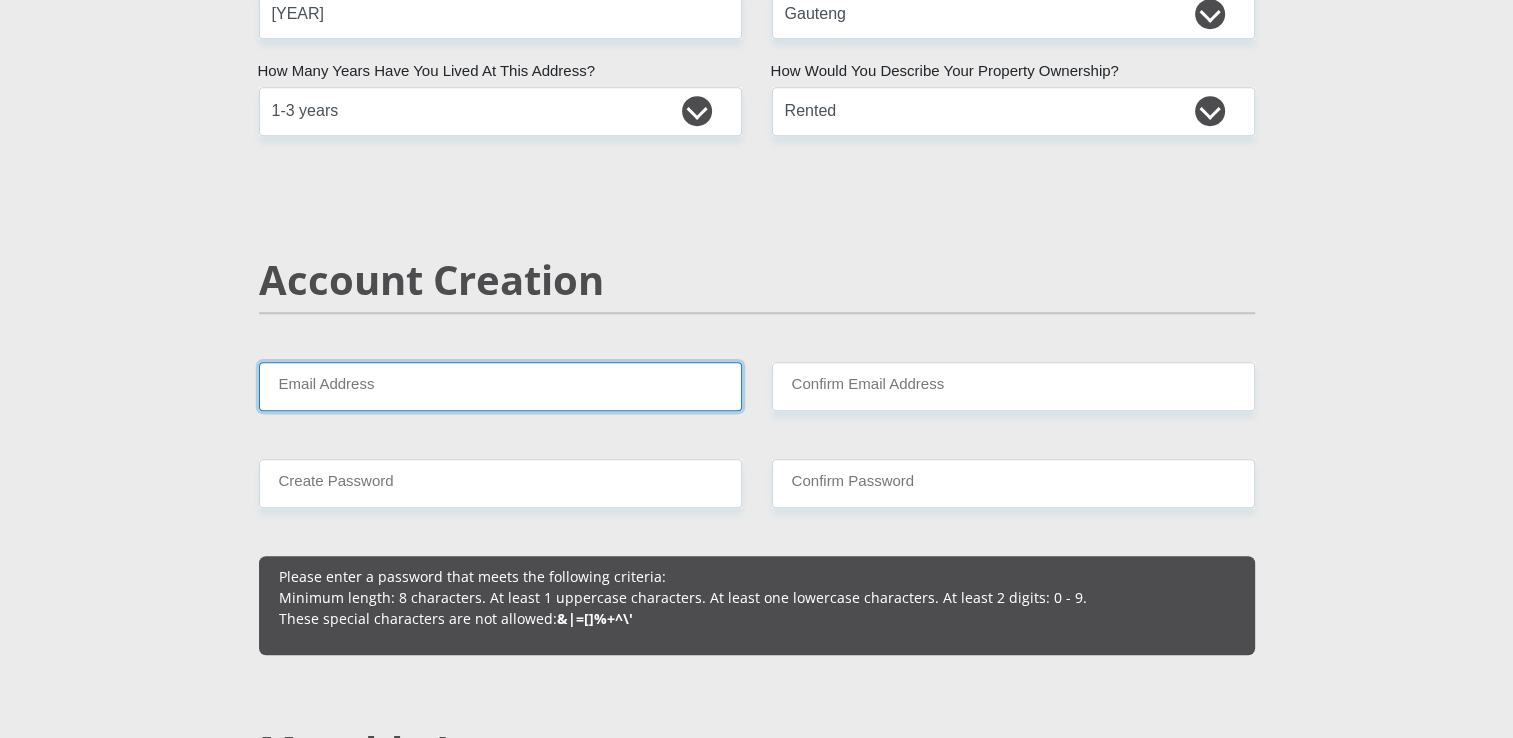 click on "Email Address" at bounding box center [500, 386] 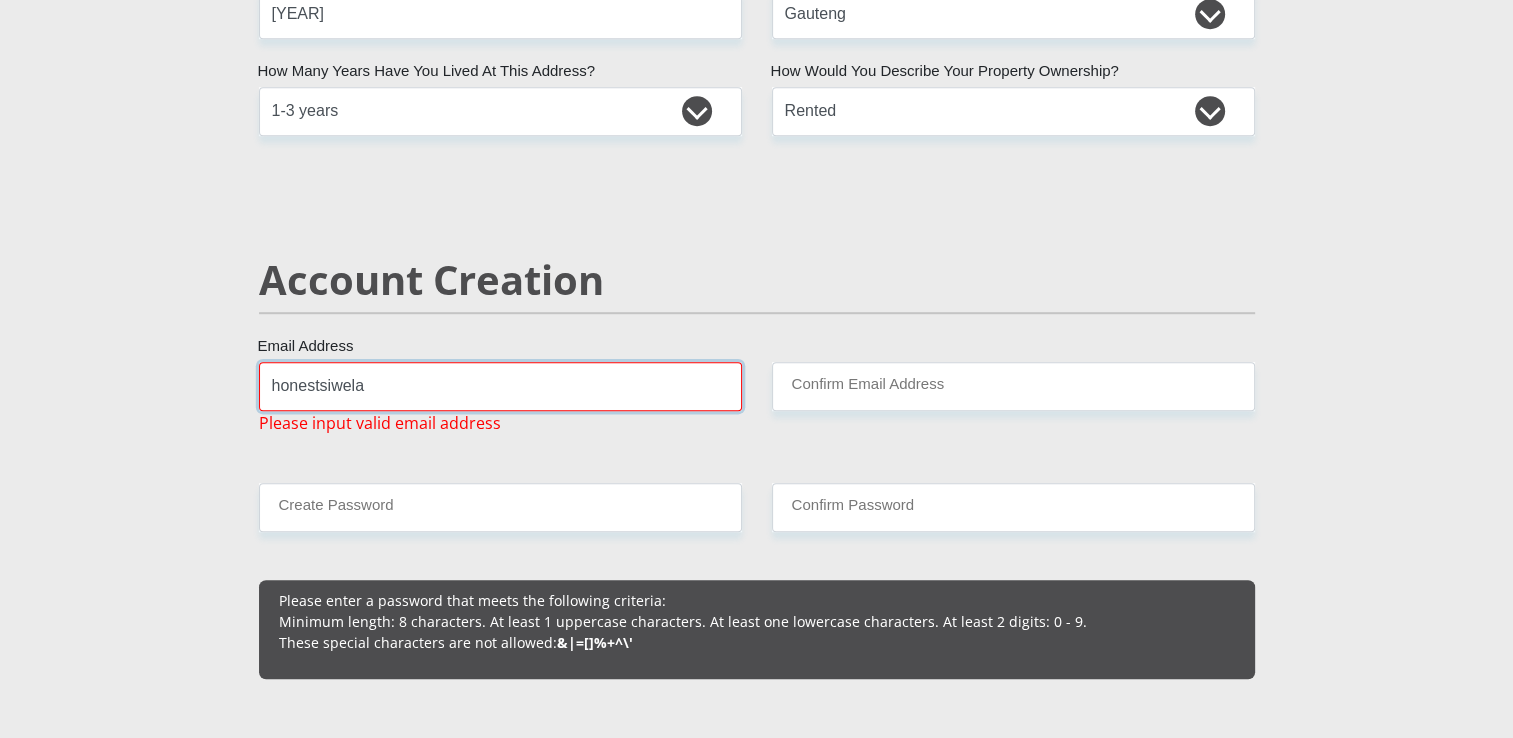 type on "[EMAIL]" 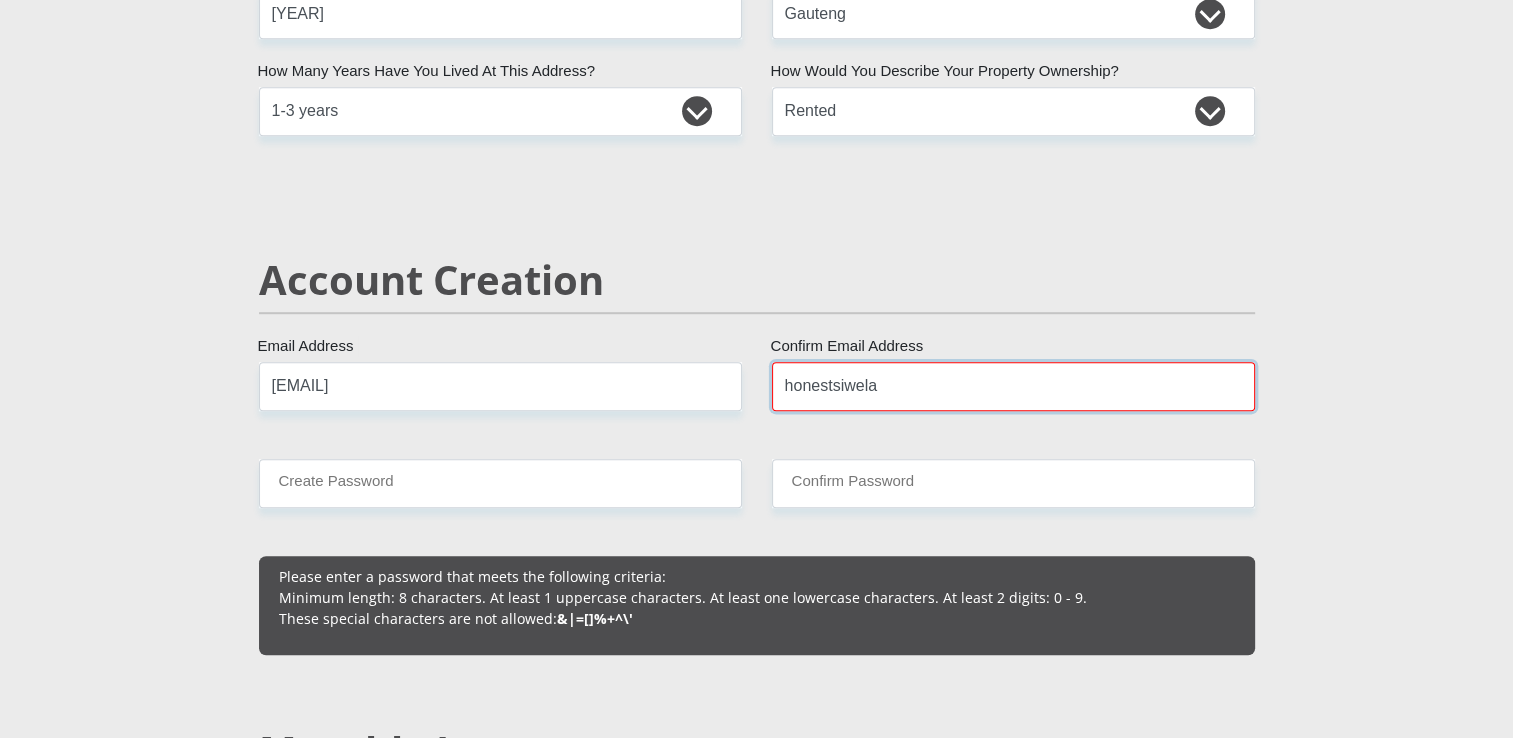type on "[EMAIL]" 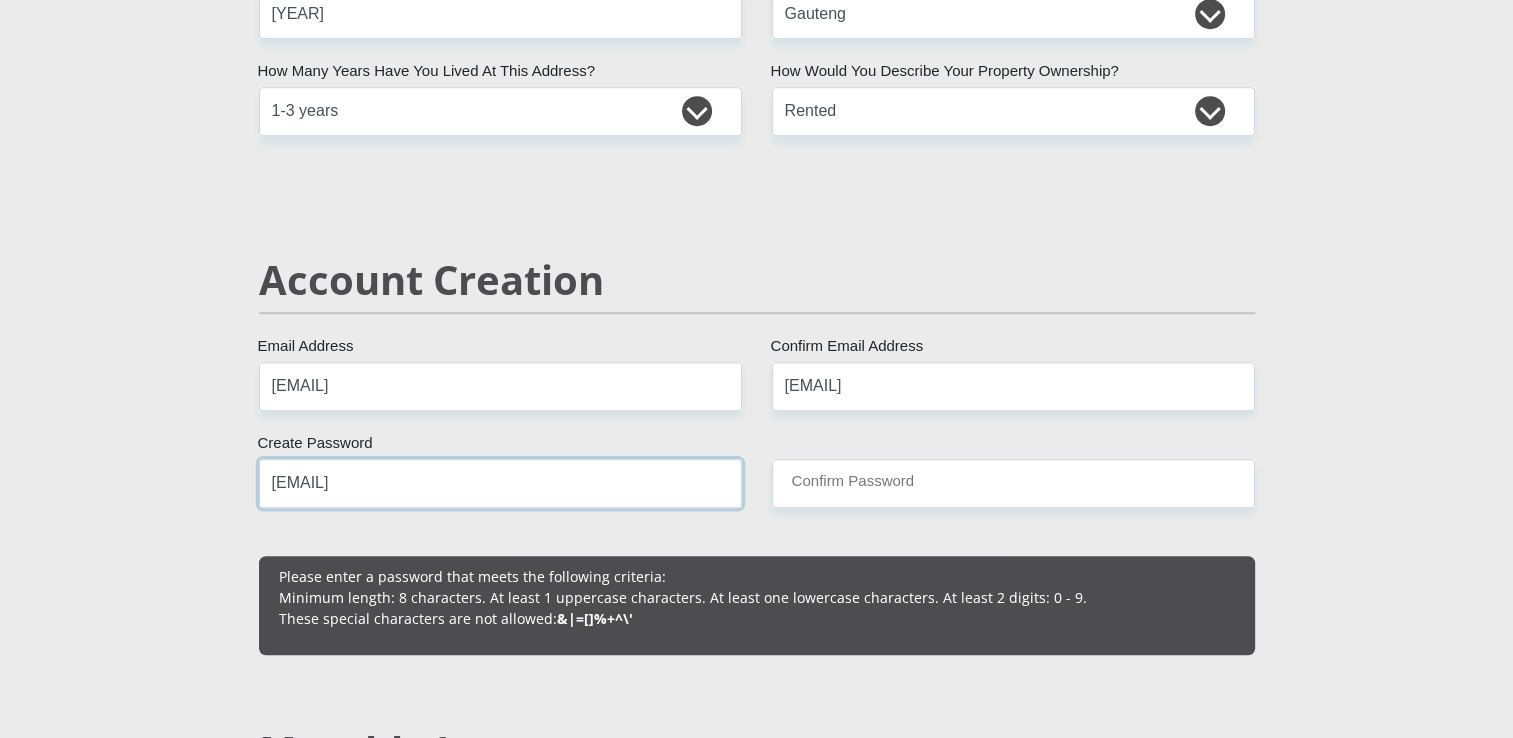 type on "[EMAIL]" 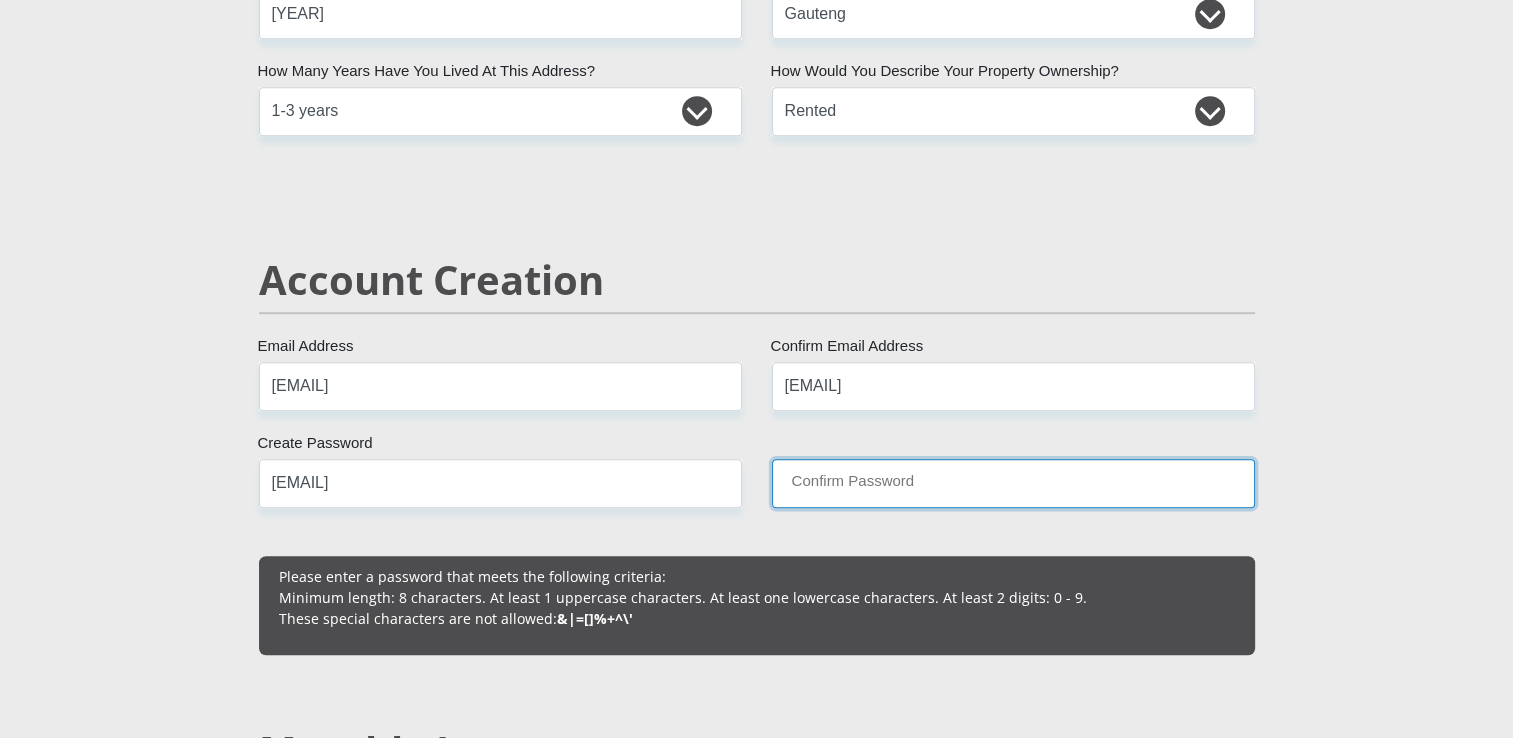 click on "Confirm Password" at bounding box center [1013, 483] 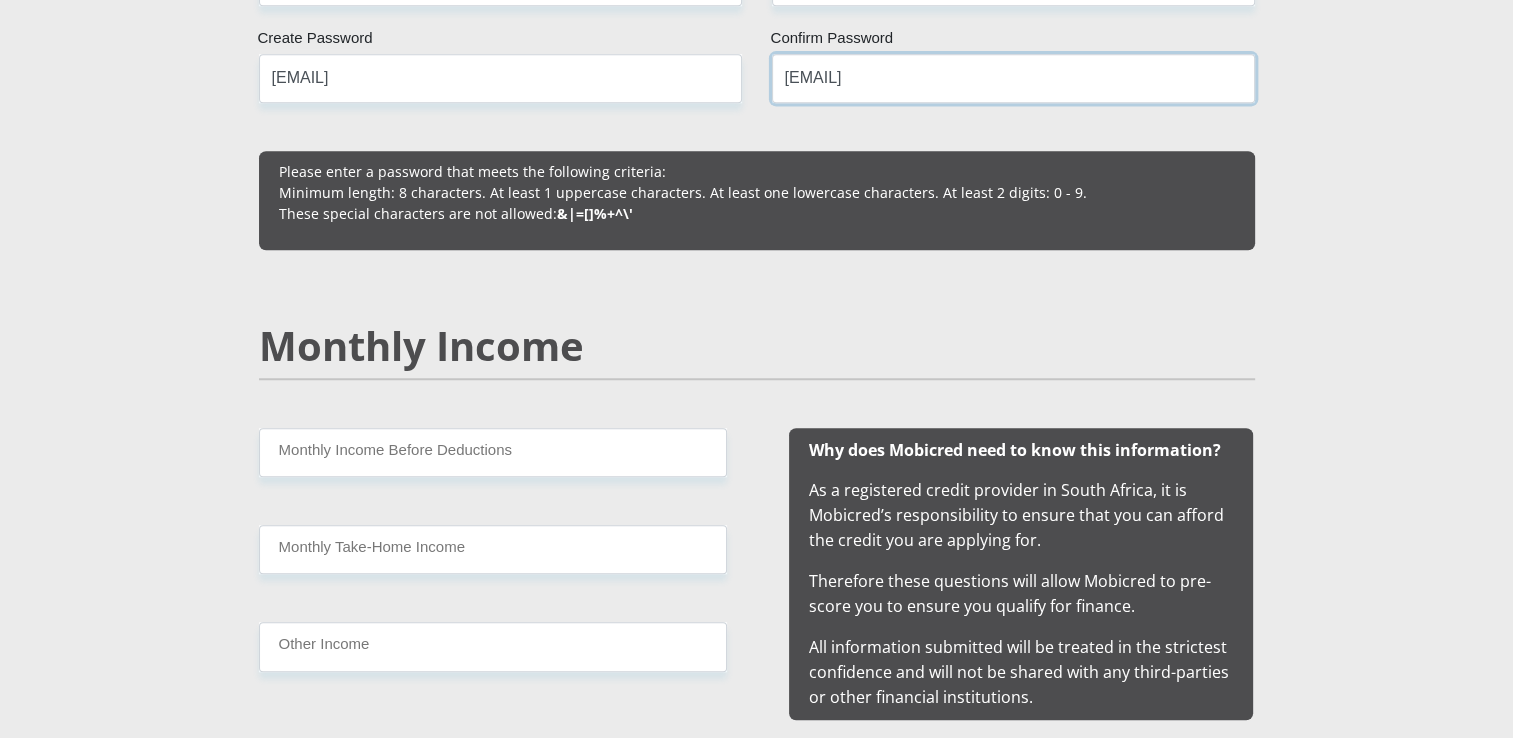 scroll, scrollTop: 1615, scrollLeft: 0, axis: vertical 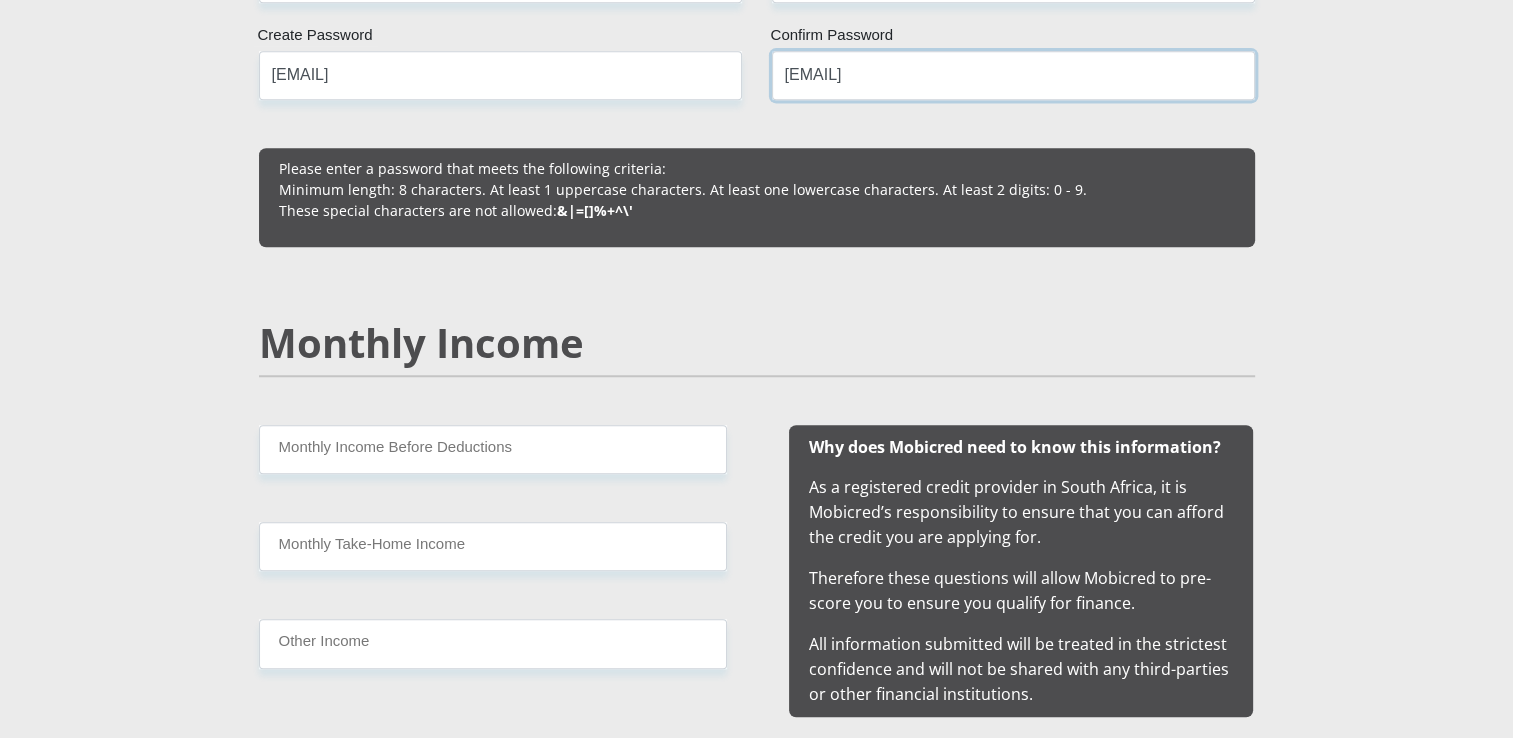 type on "[EMAIL]" 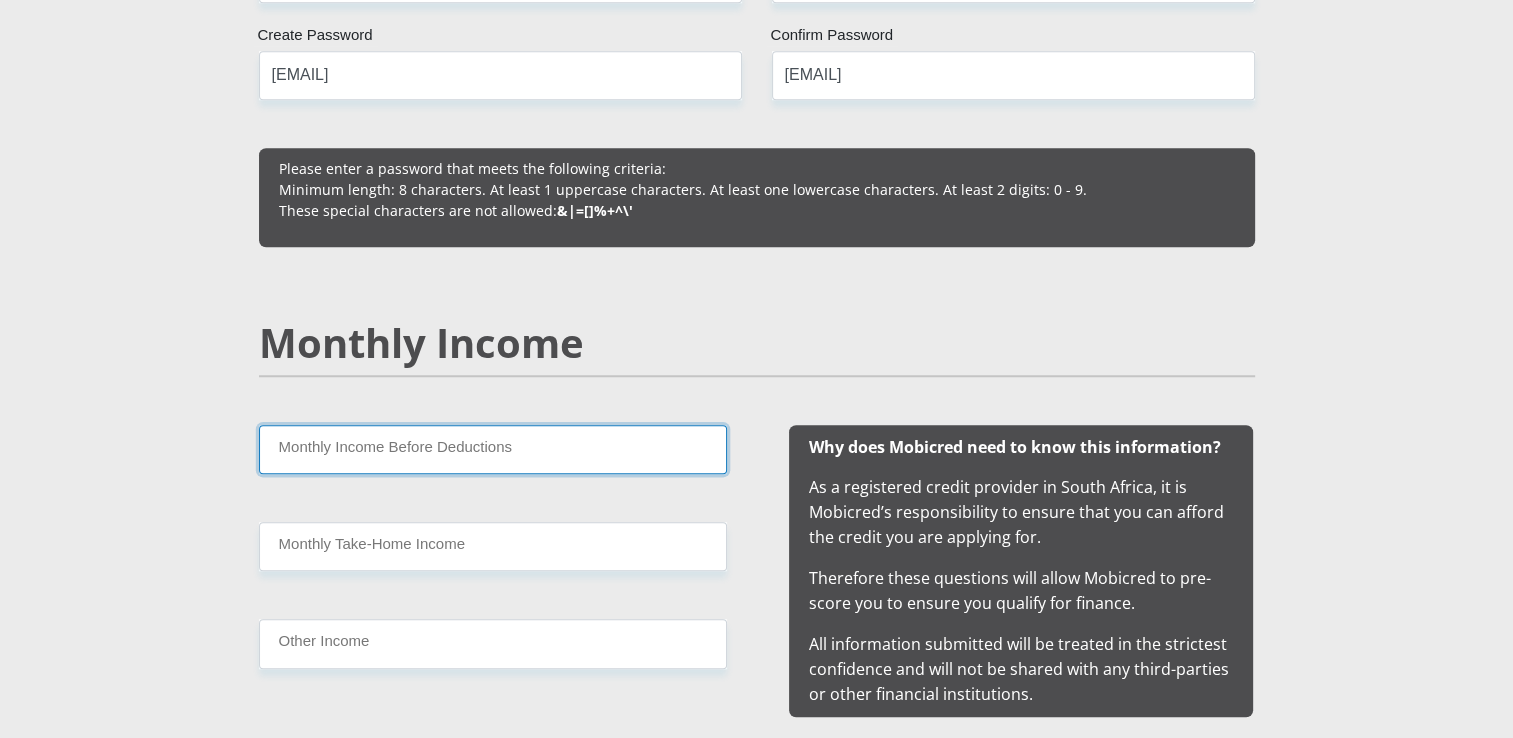 click on "Monthly Income Before Deductions" at bounding box center [493, 449] 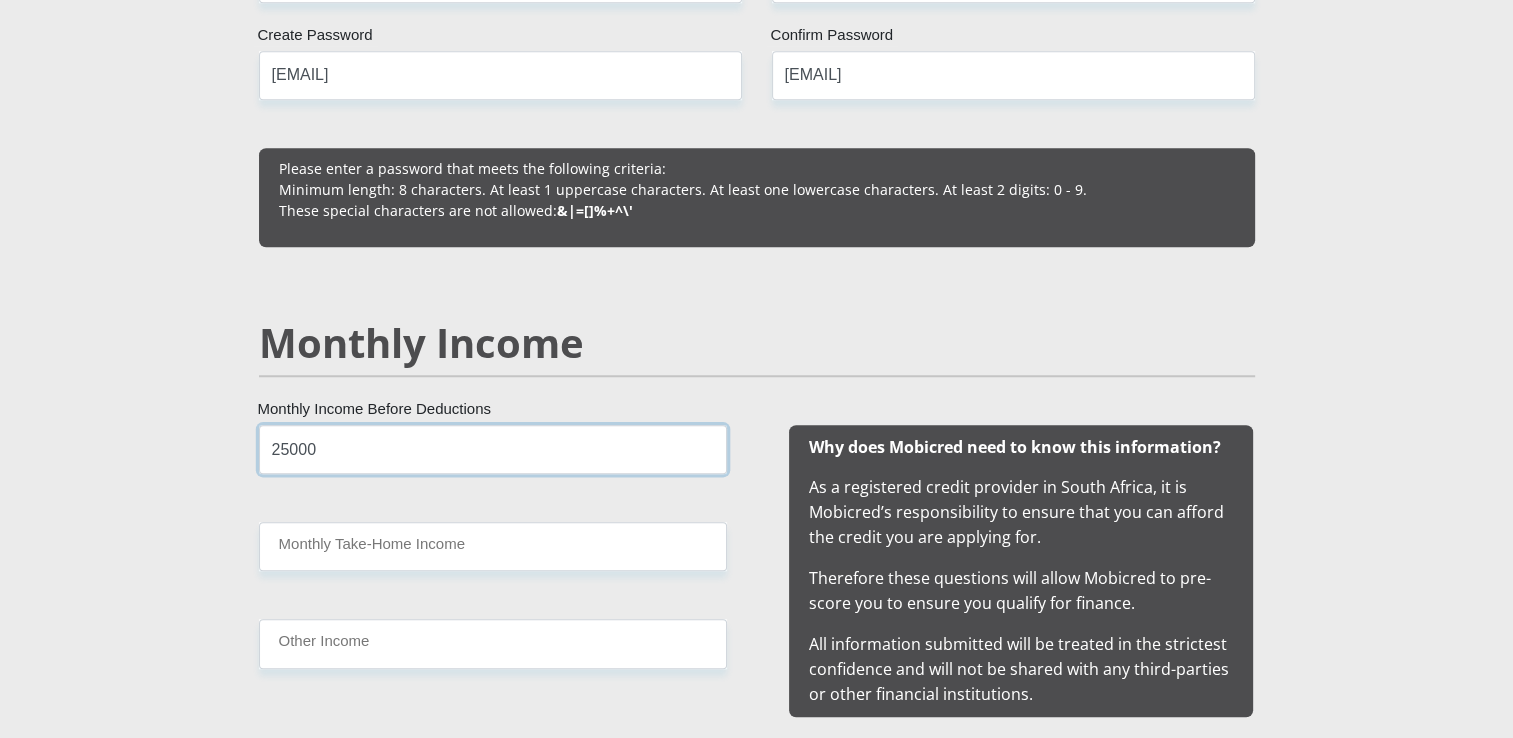 type on "25000" 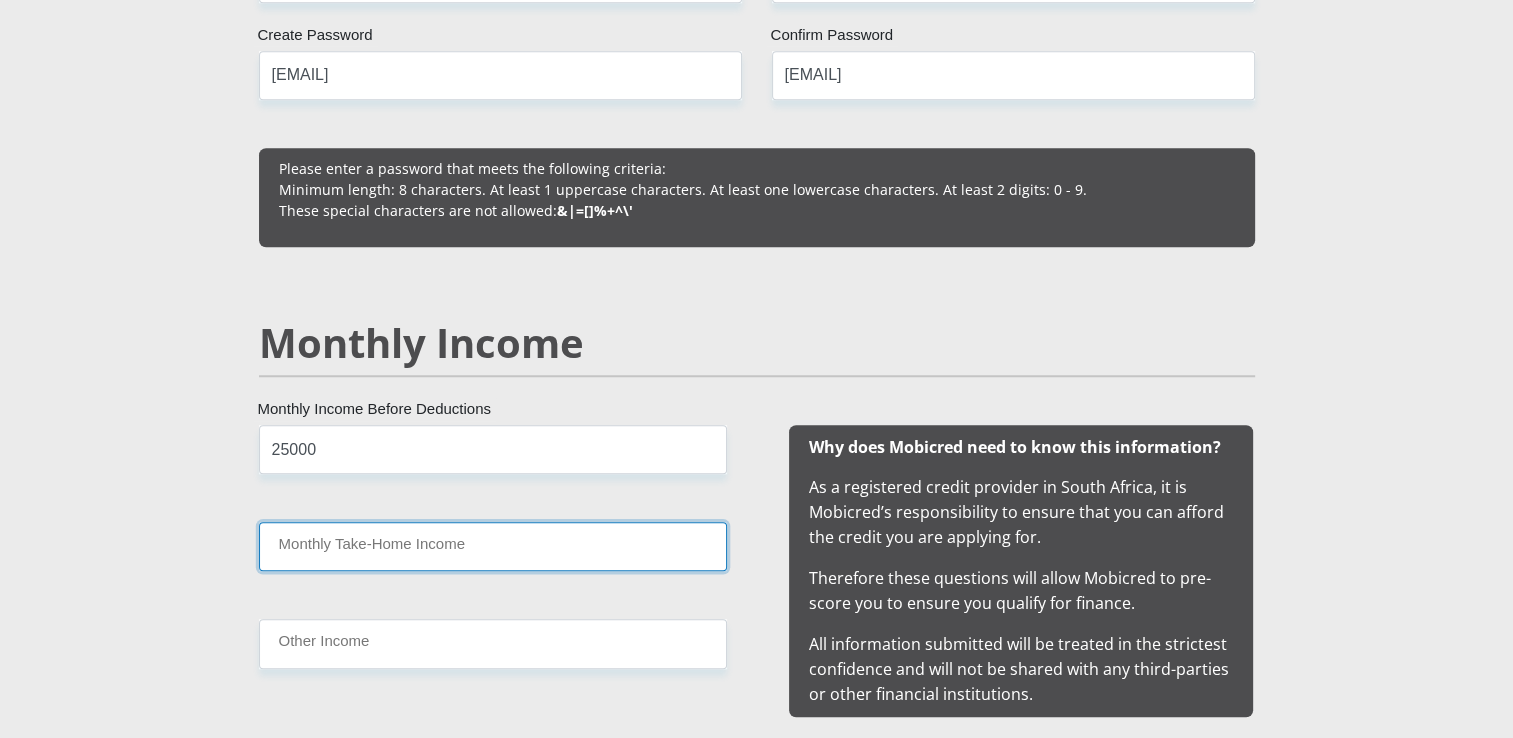 click on "Monthly Take-Home Income" at bounding box center (493, 546) 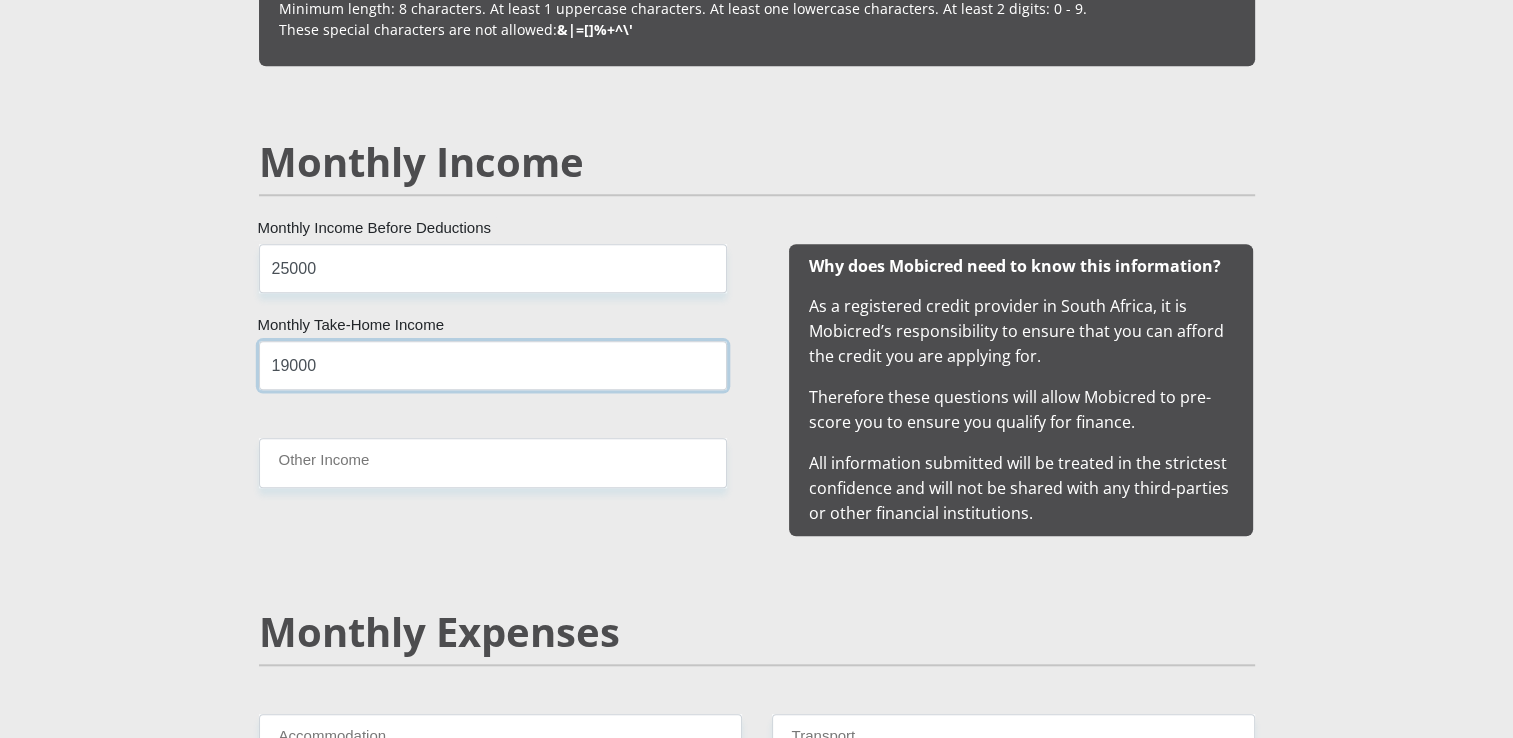 scroll, scrollTop: 1798, scrollLeft: 0, axis: vertical 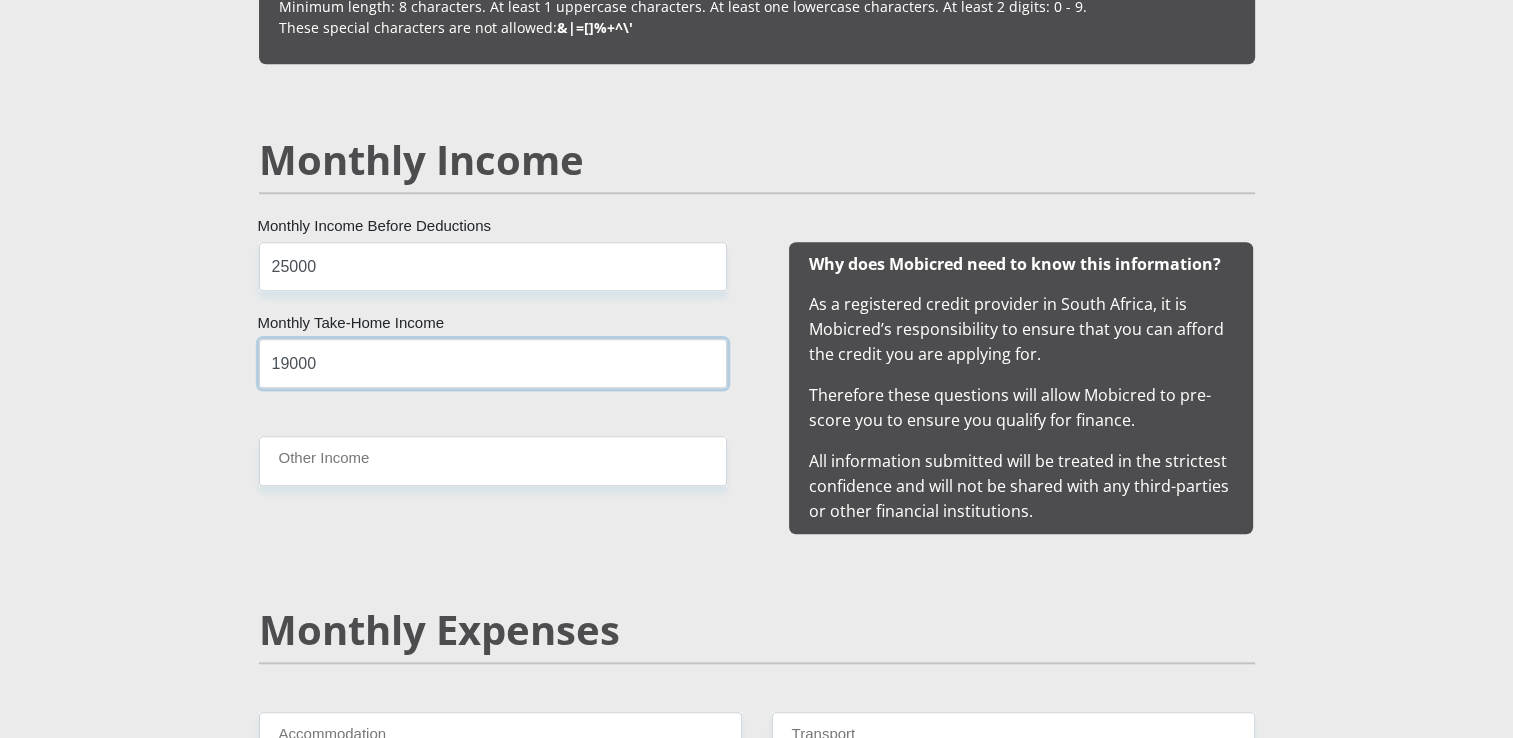 type on "19000" 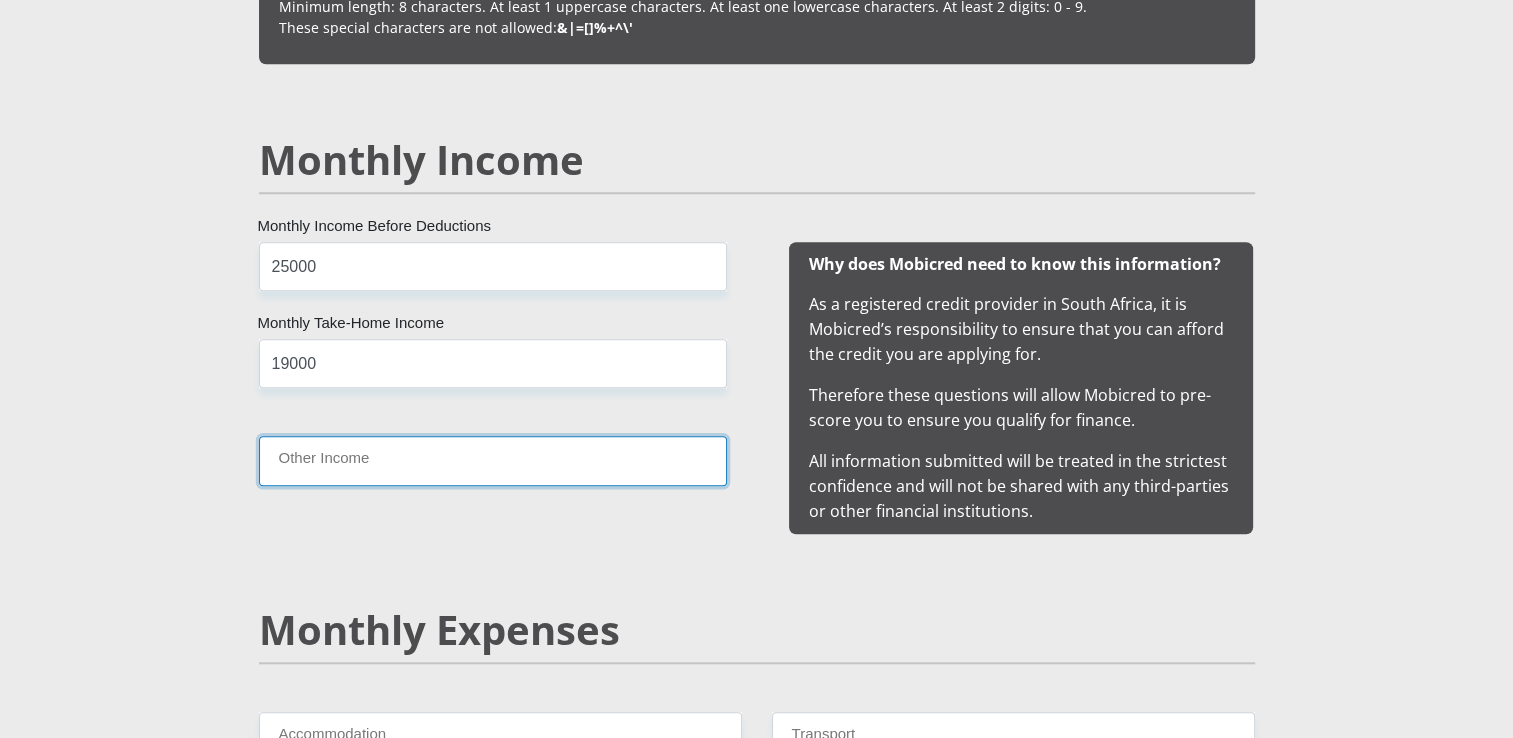 click on "Other Income" at bounding box center [493, 460] 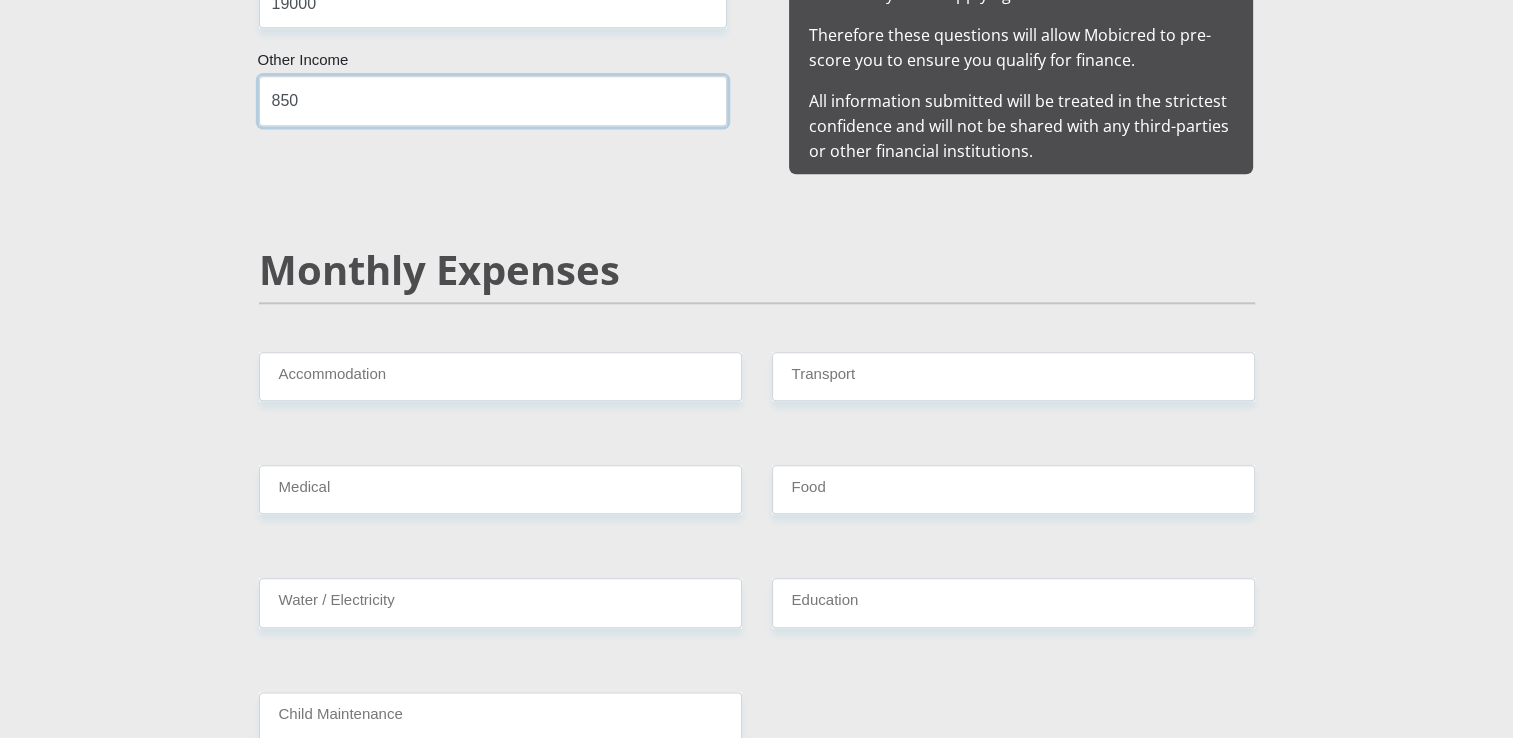 scroll, scrollTop: 2162, scrollLeft: 0, axis: vertical 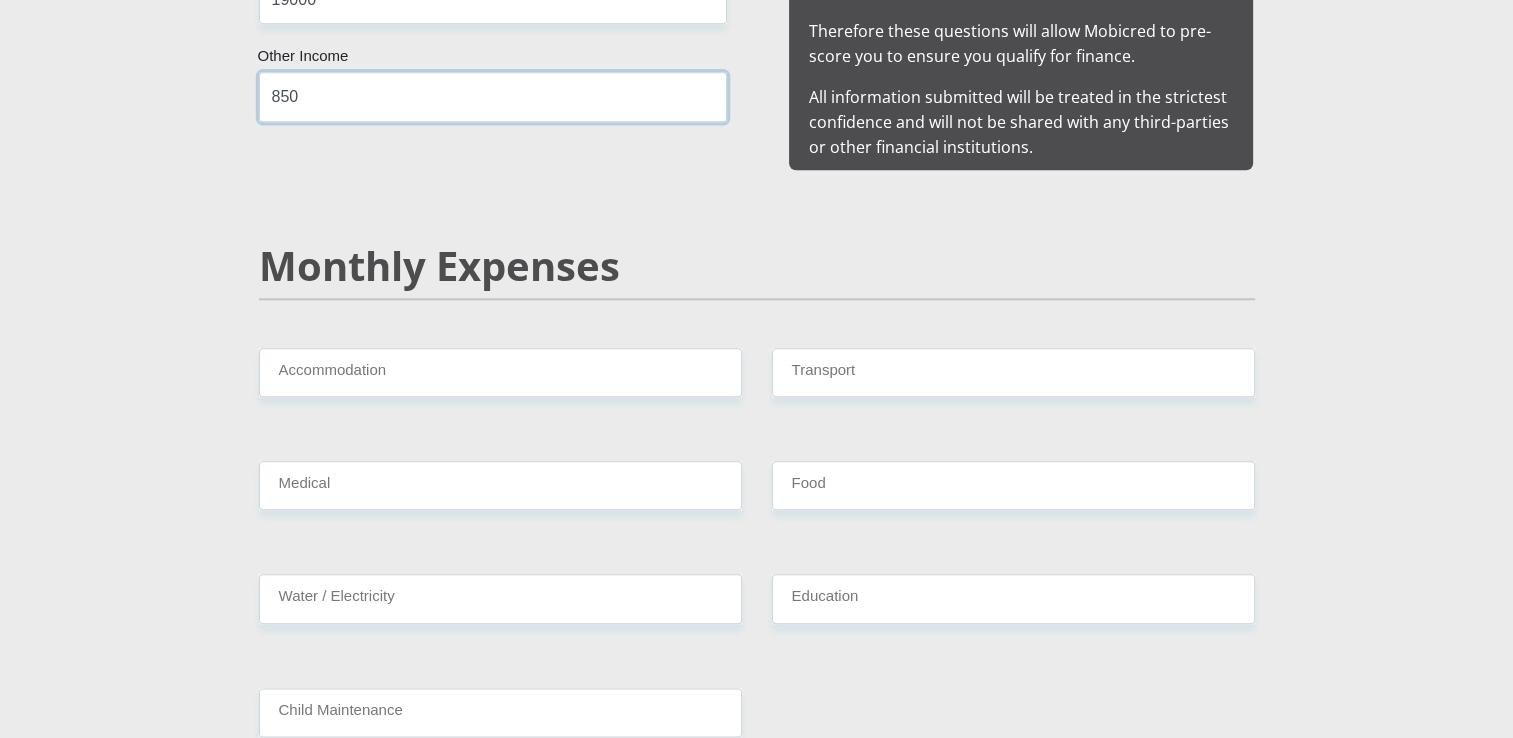 type on "850" 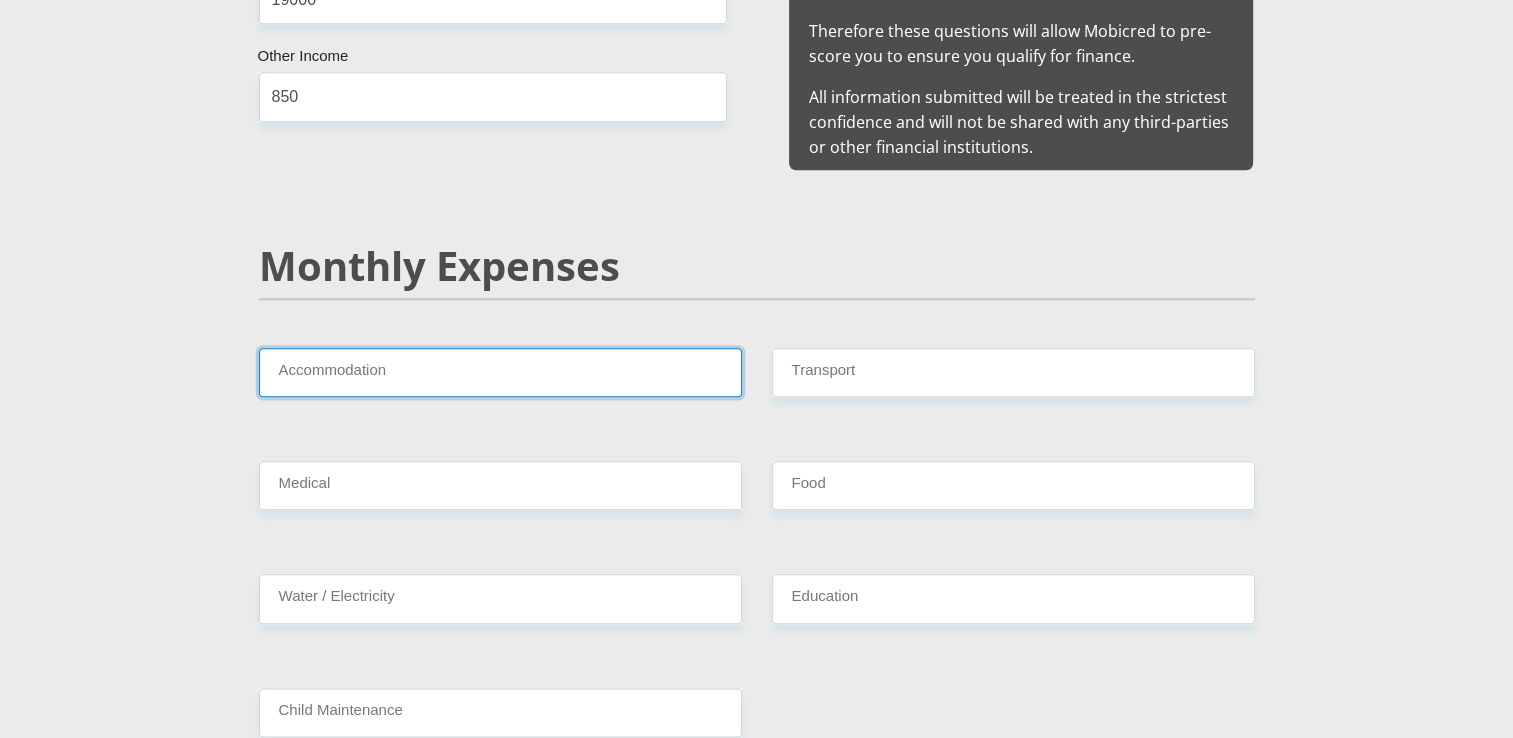 click on "Accommodation" at bounding box center [500, 372] 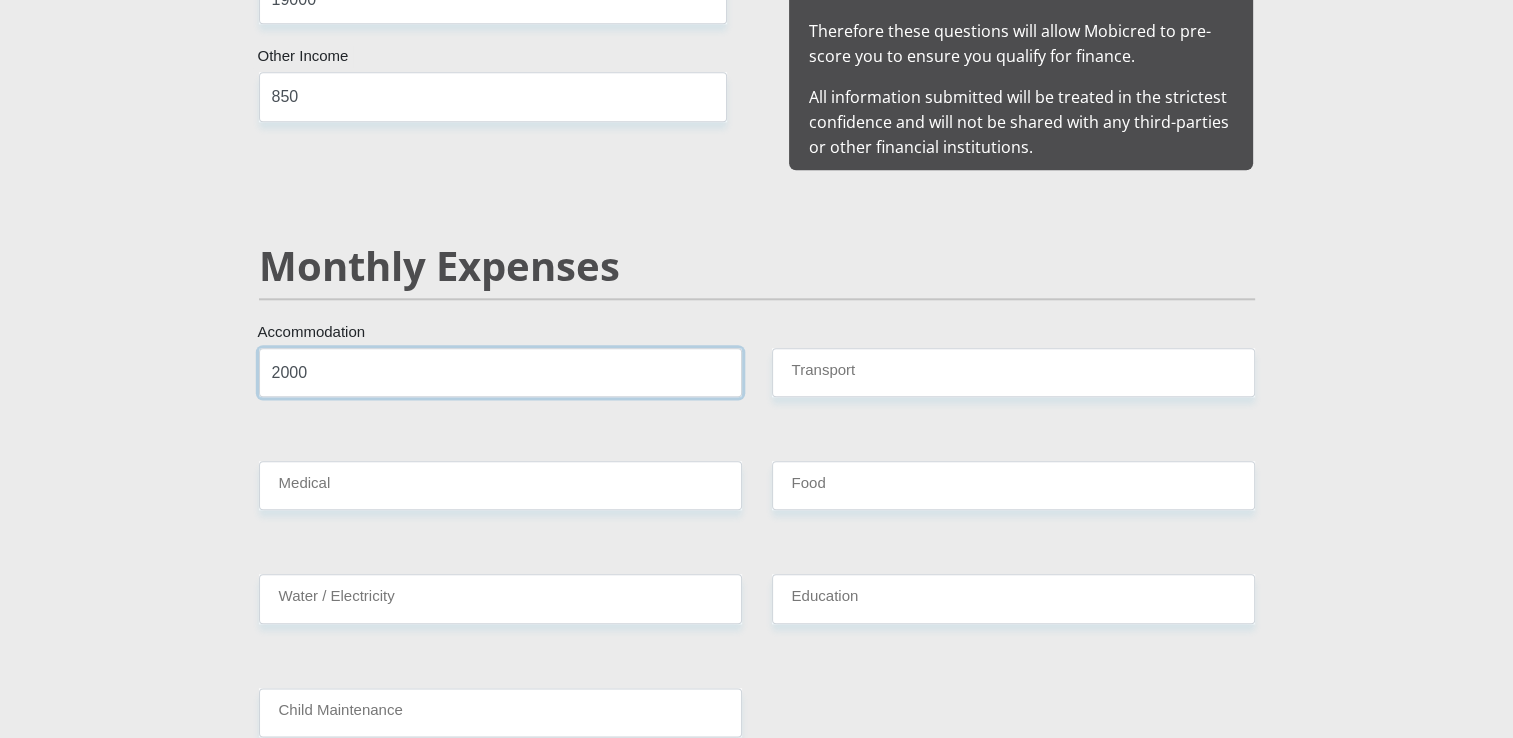 type on "2000" 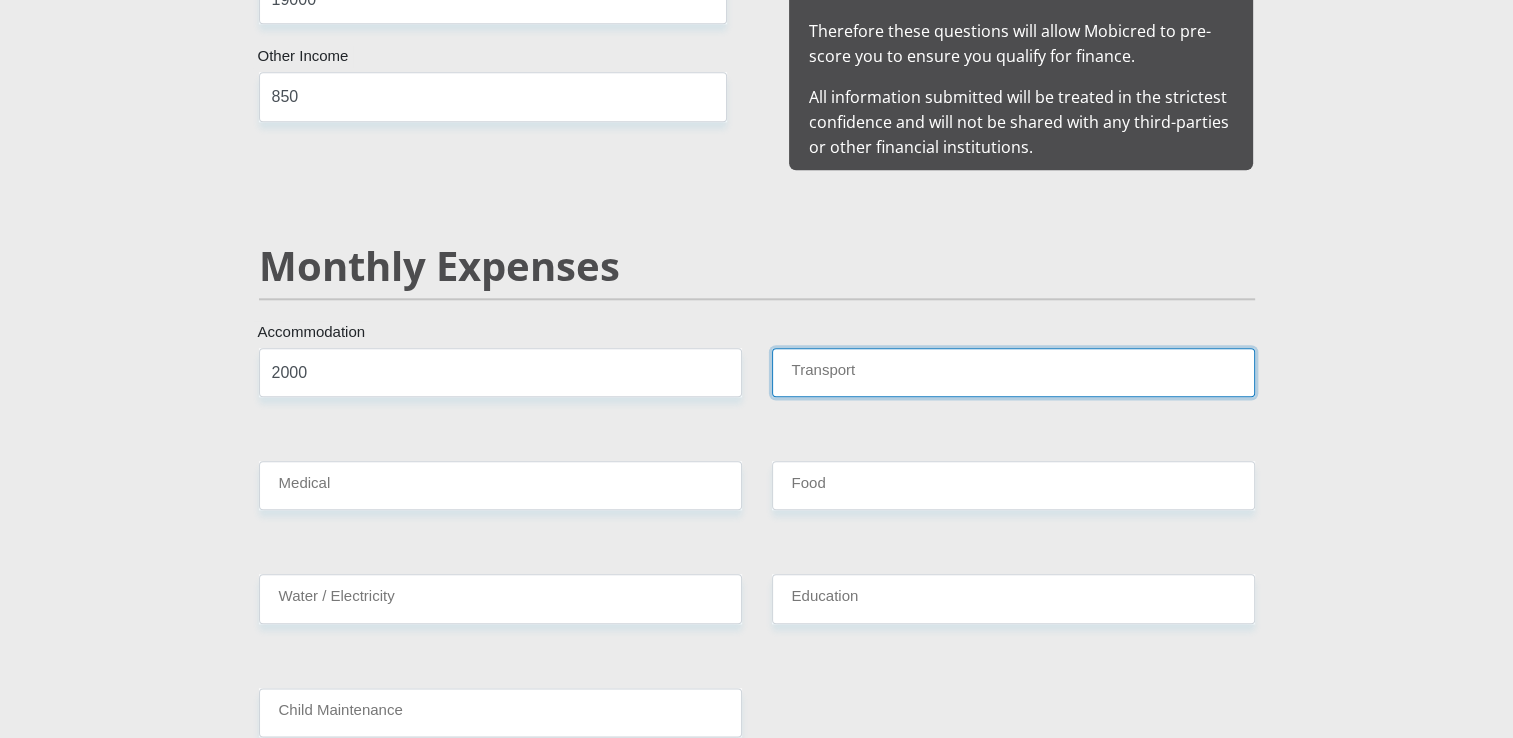 click on "Transport" at bounding box center (1013, 372) 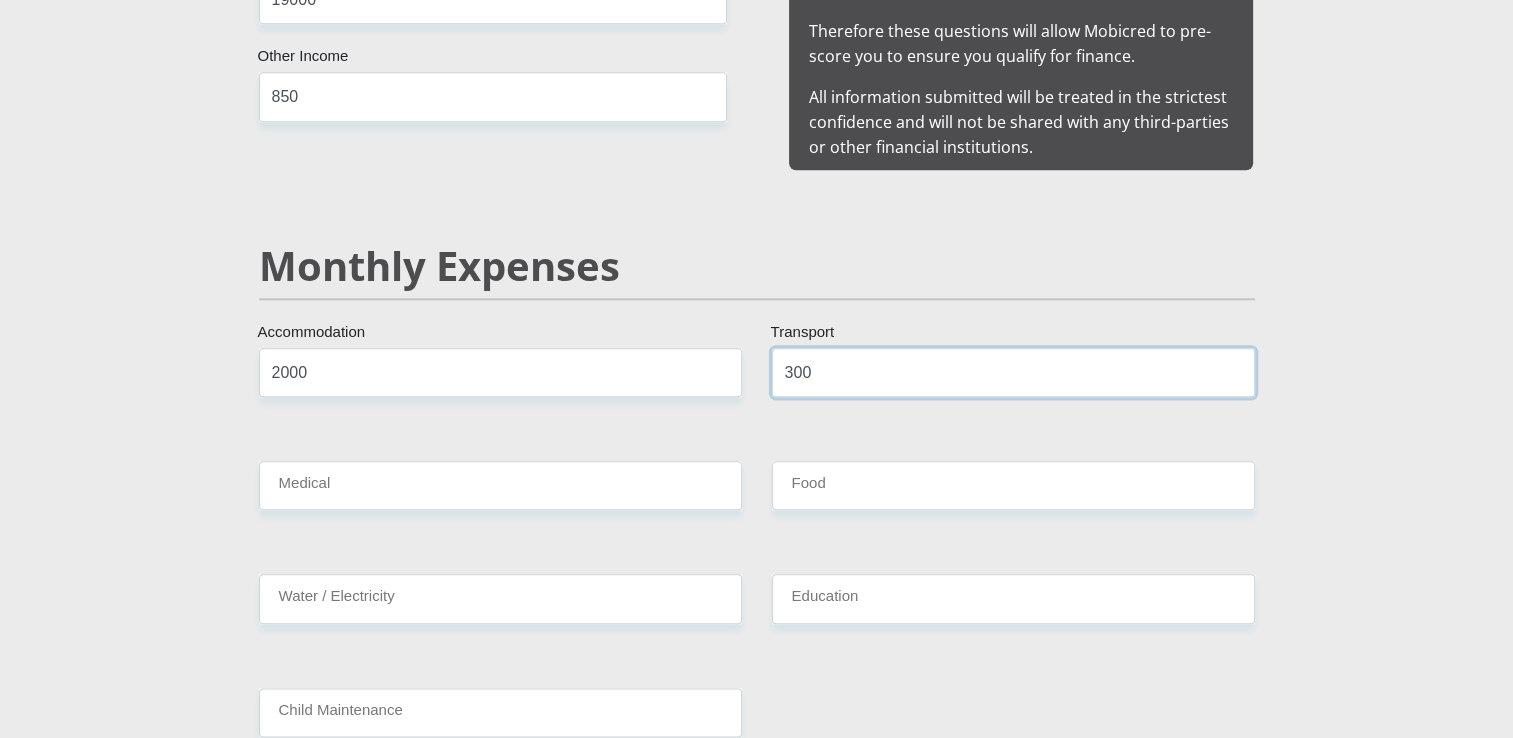type on "300" 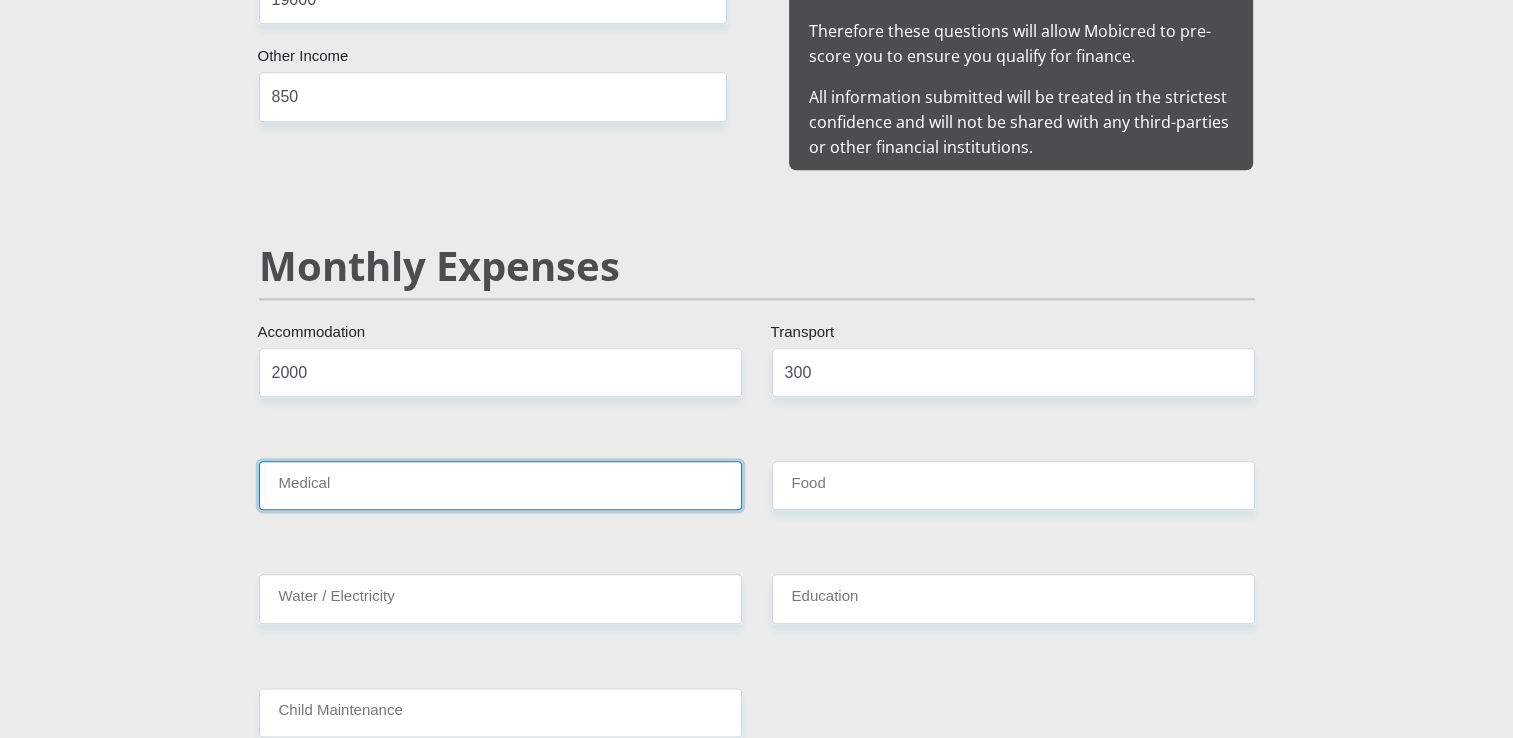 click on "Medical" at bounding box center [500, 485] 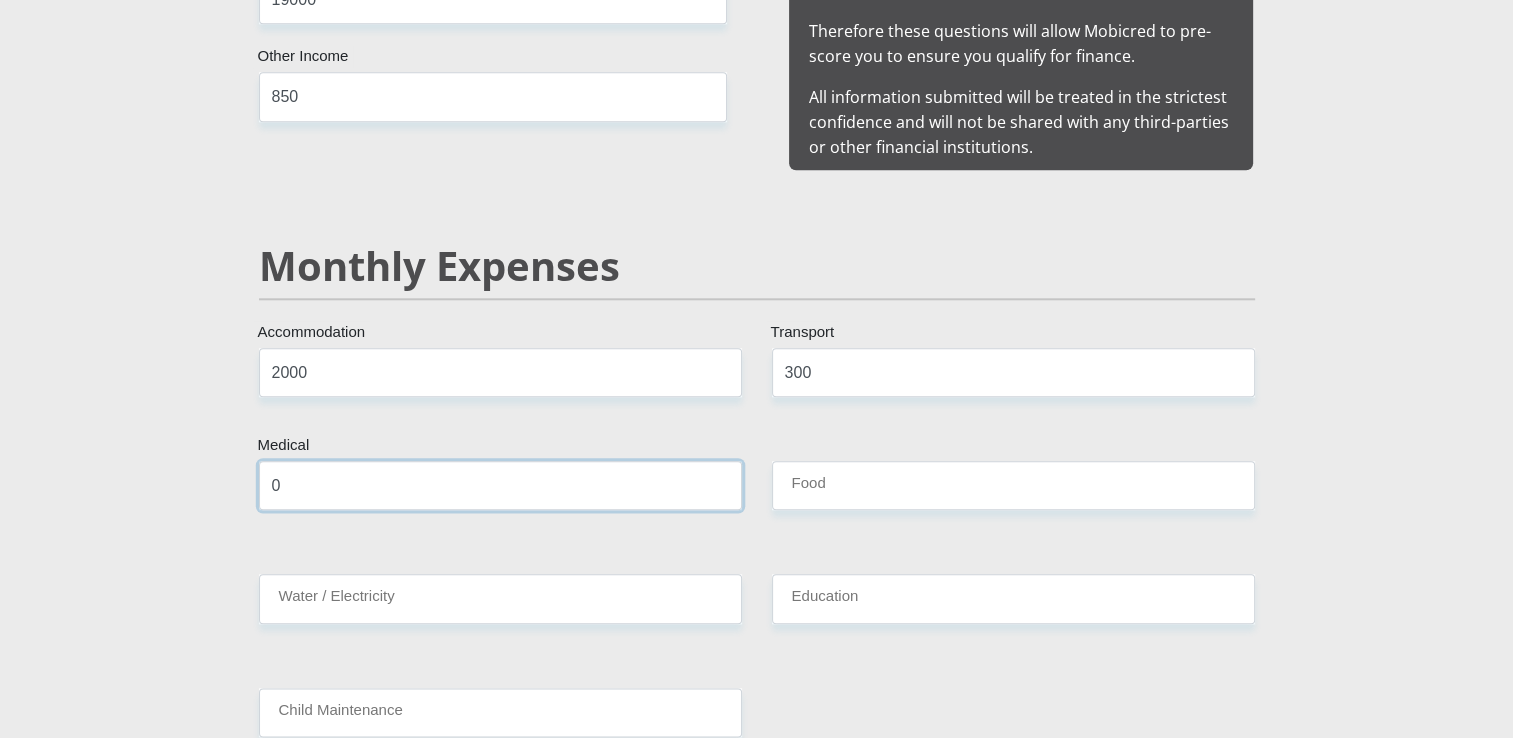 type on "0" 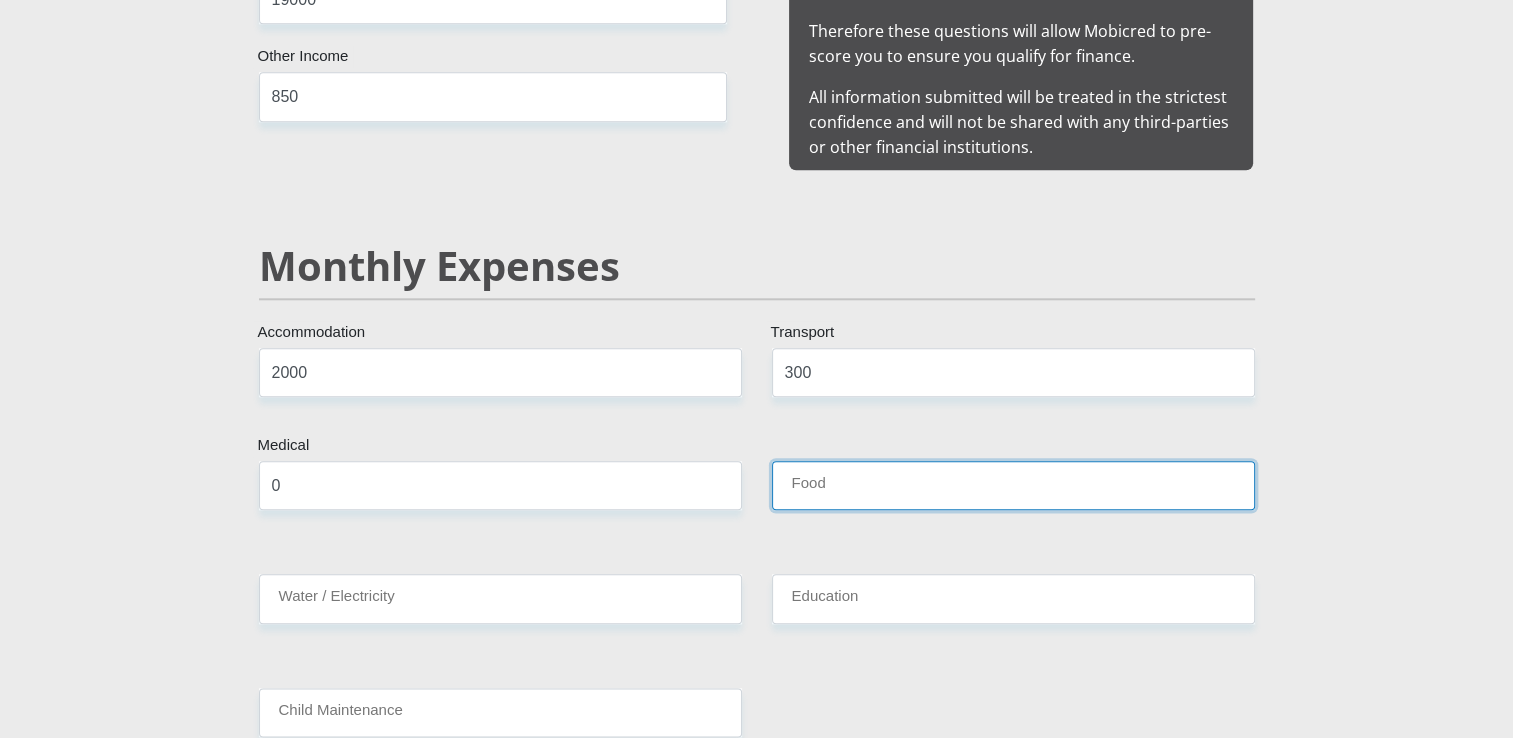 click on "Food" at bounding box center (1013, 485) 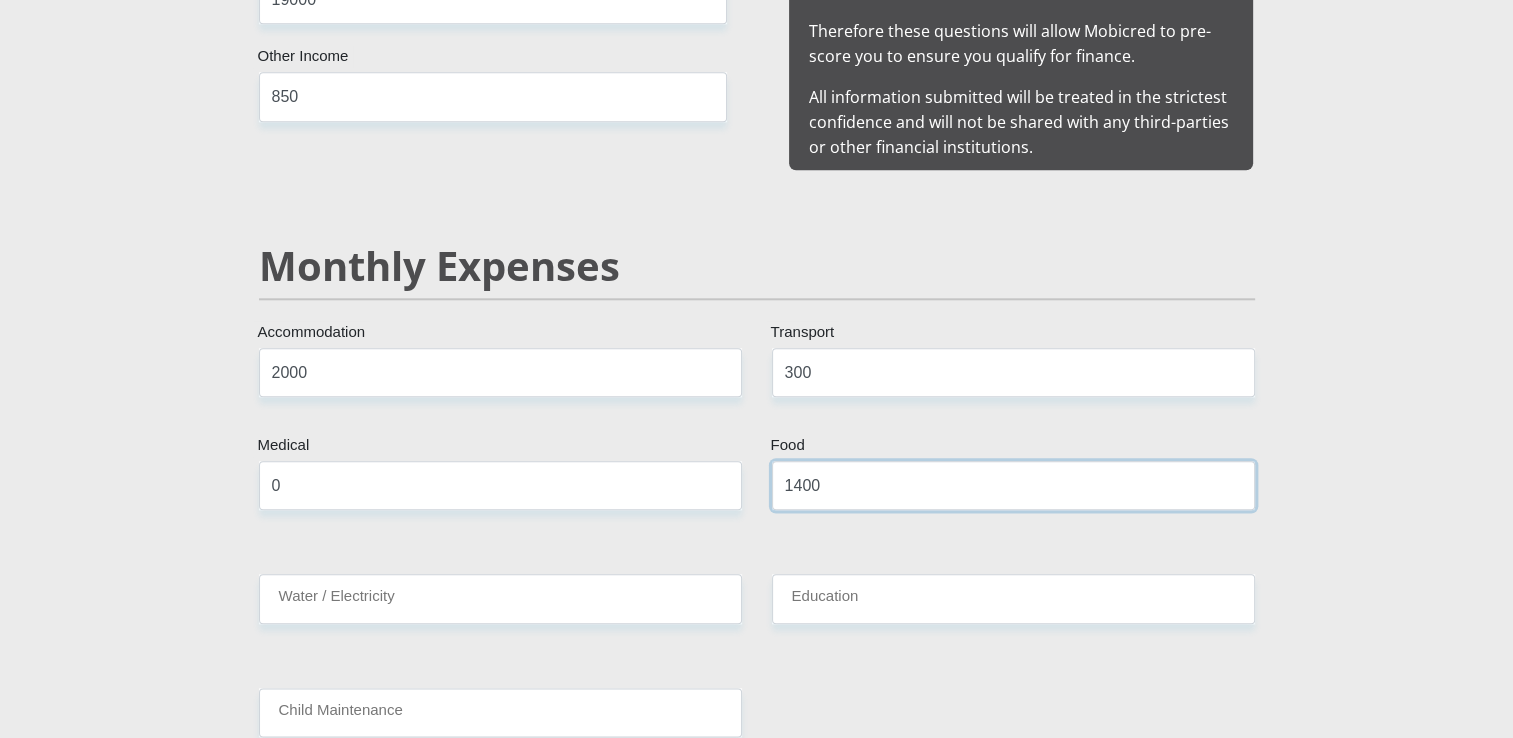 type on "1400" 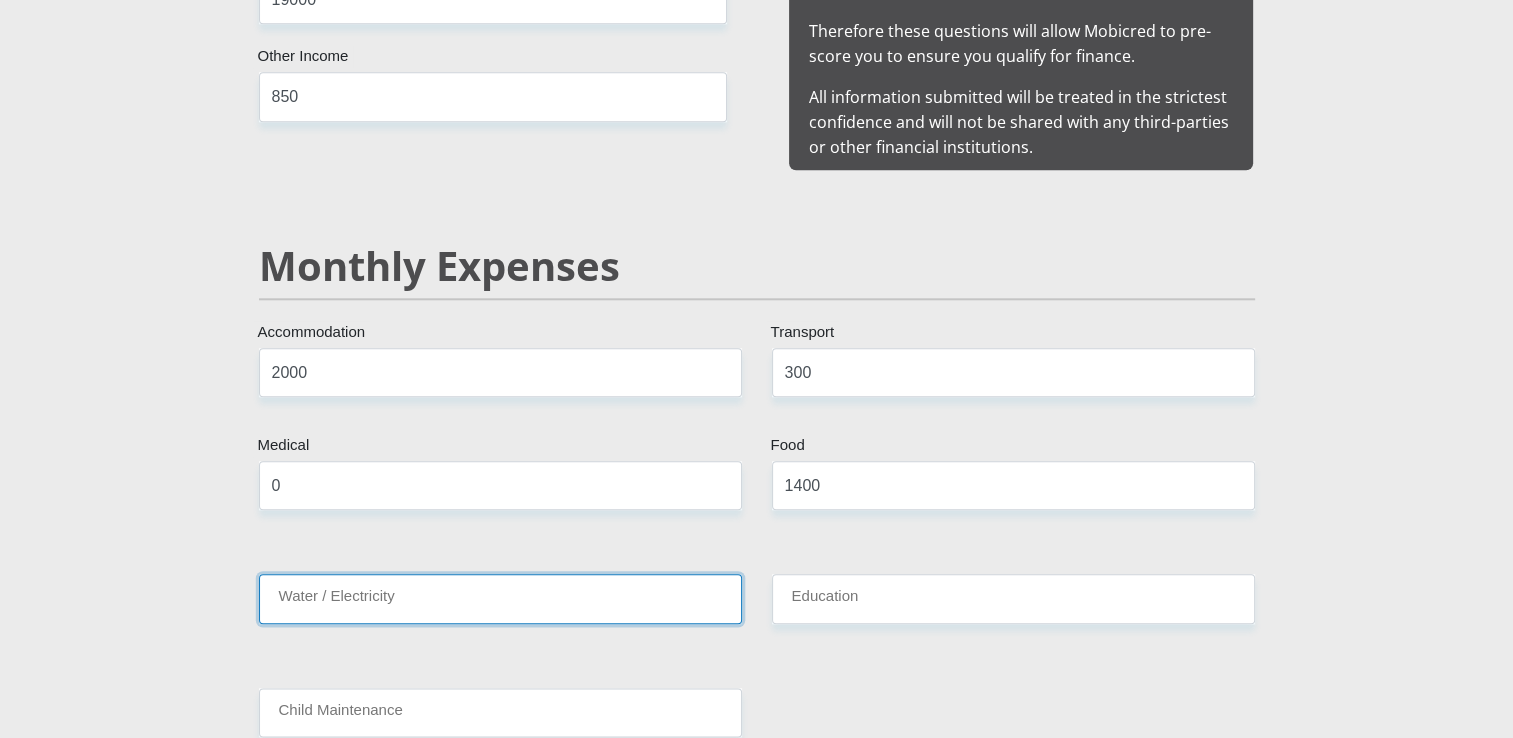 click on "Water / Electricity" at bounding box center [500, 598] 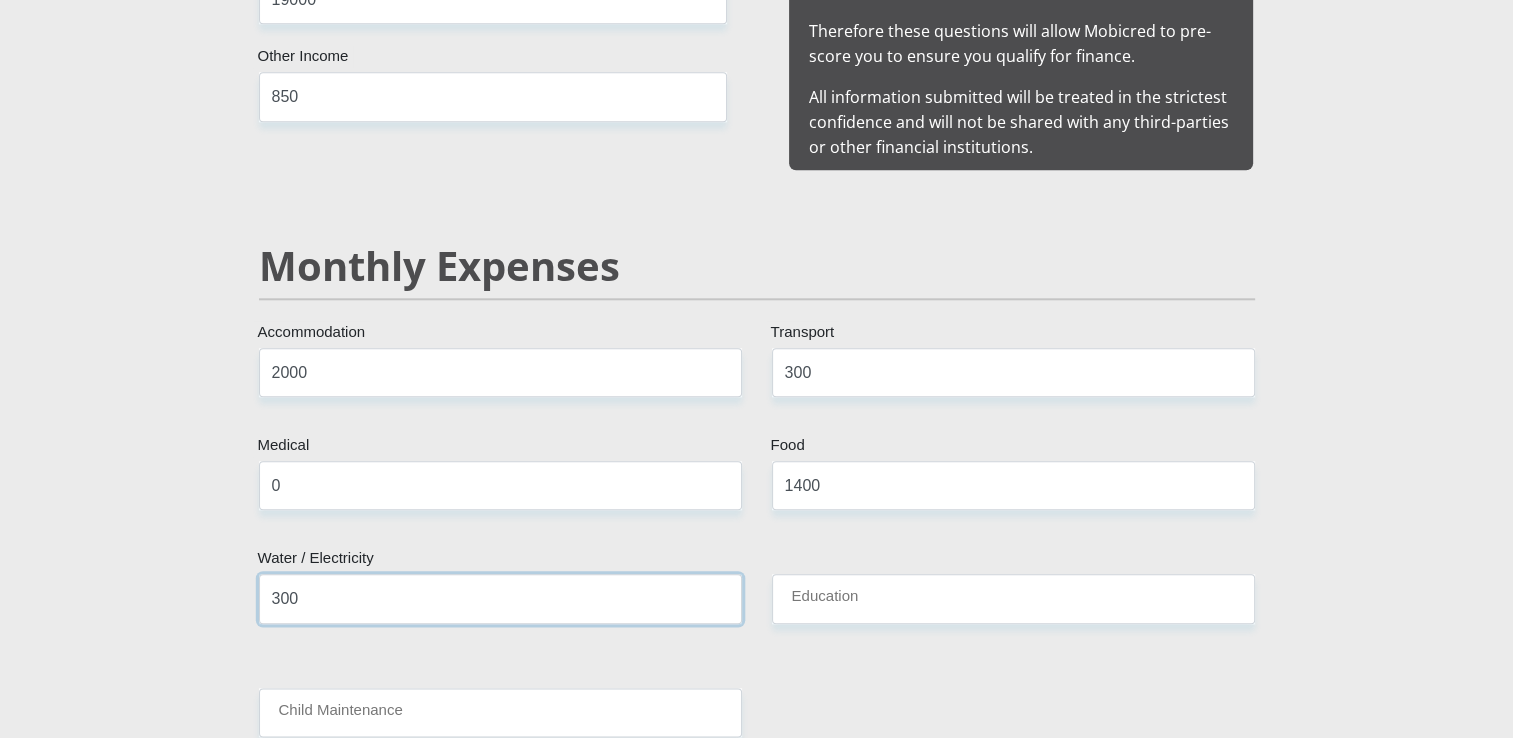 type on "300" 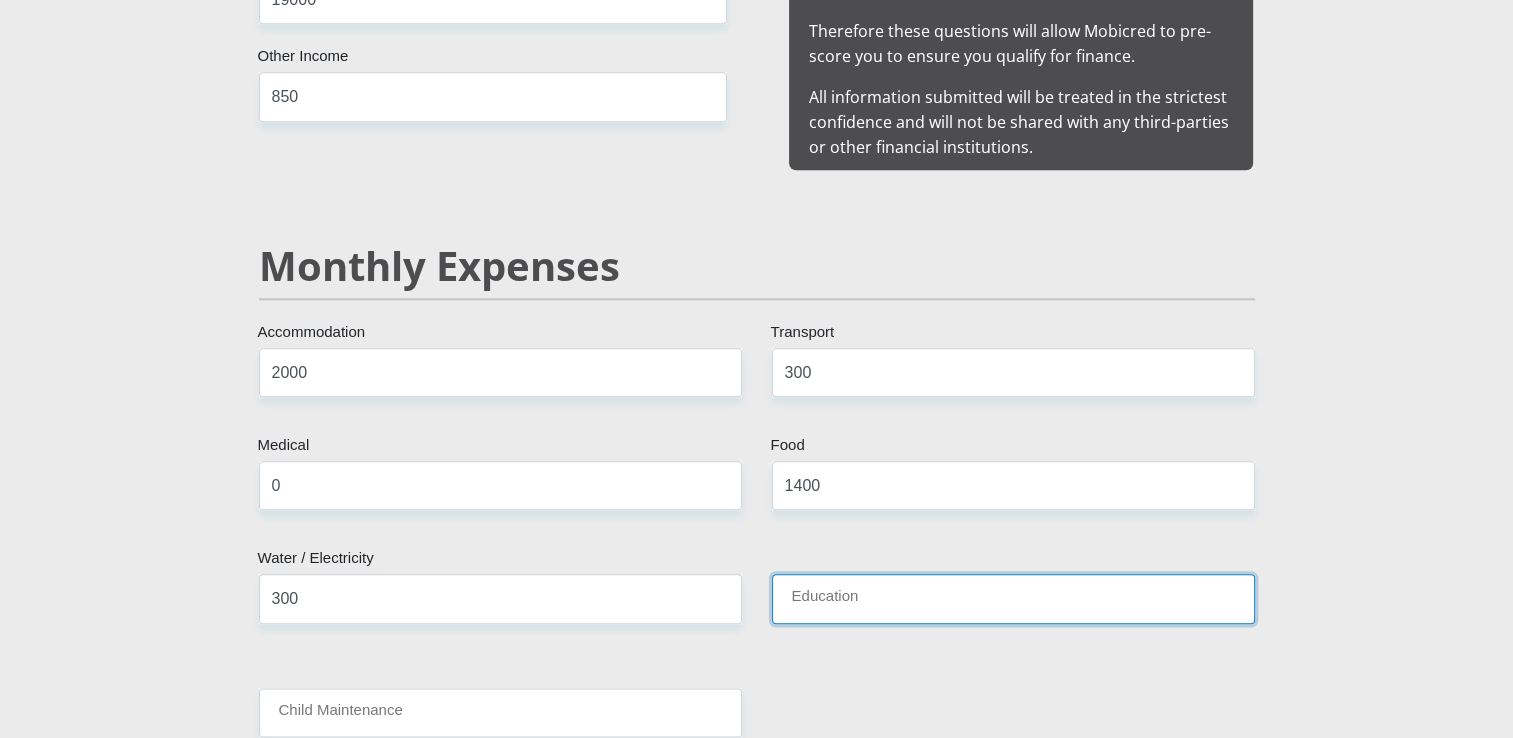 click on "Education" at bounding box center [1013, 598] 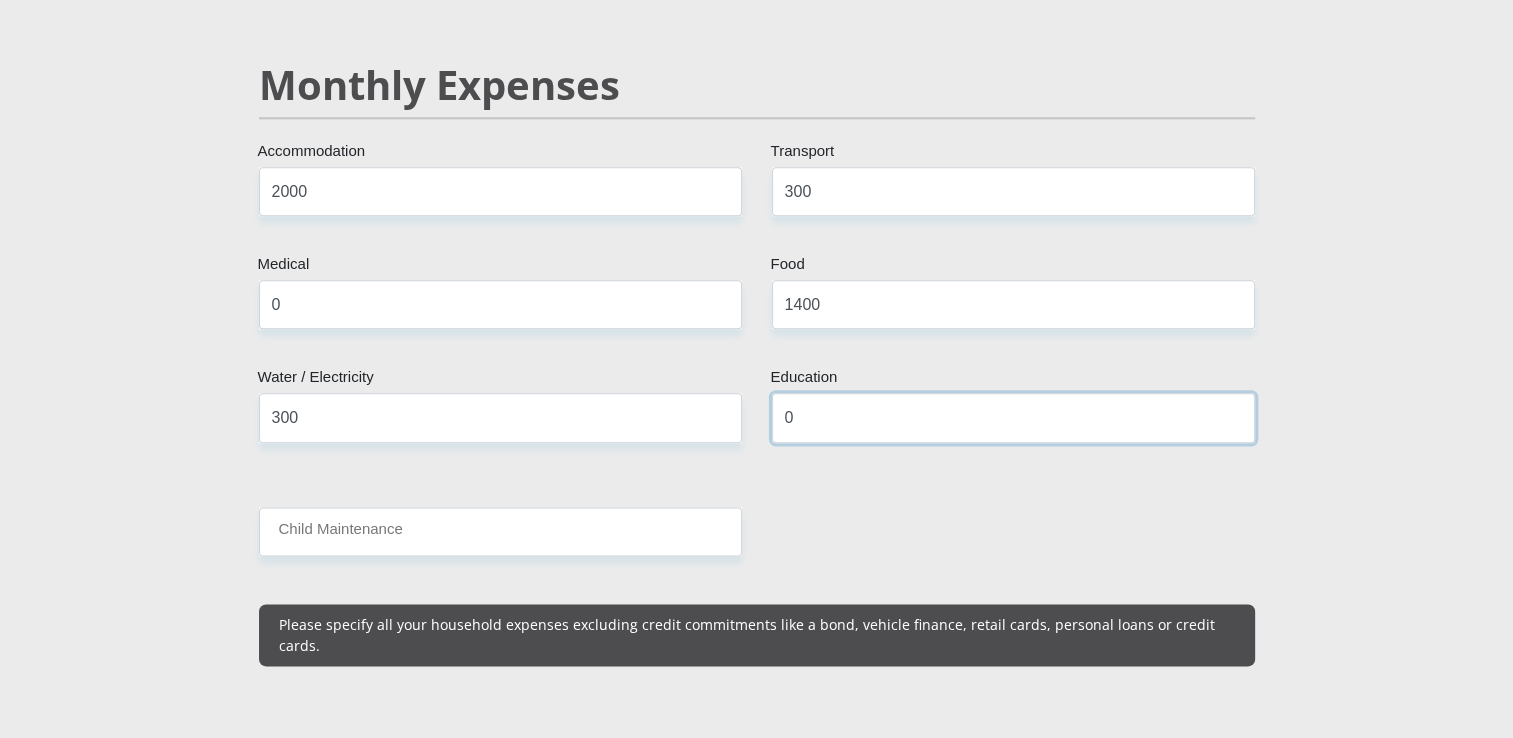 scroll, scrollTop: 2346, scrollLeft: 0, axis: vertical 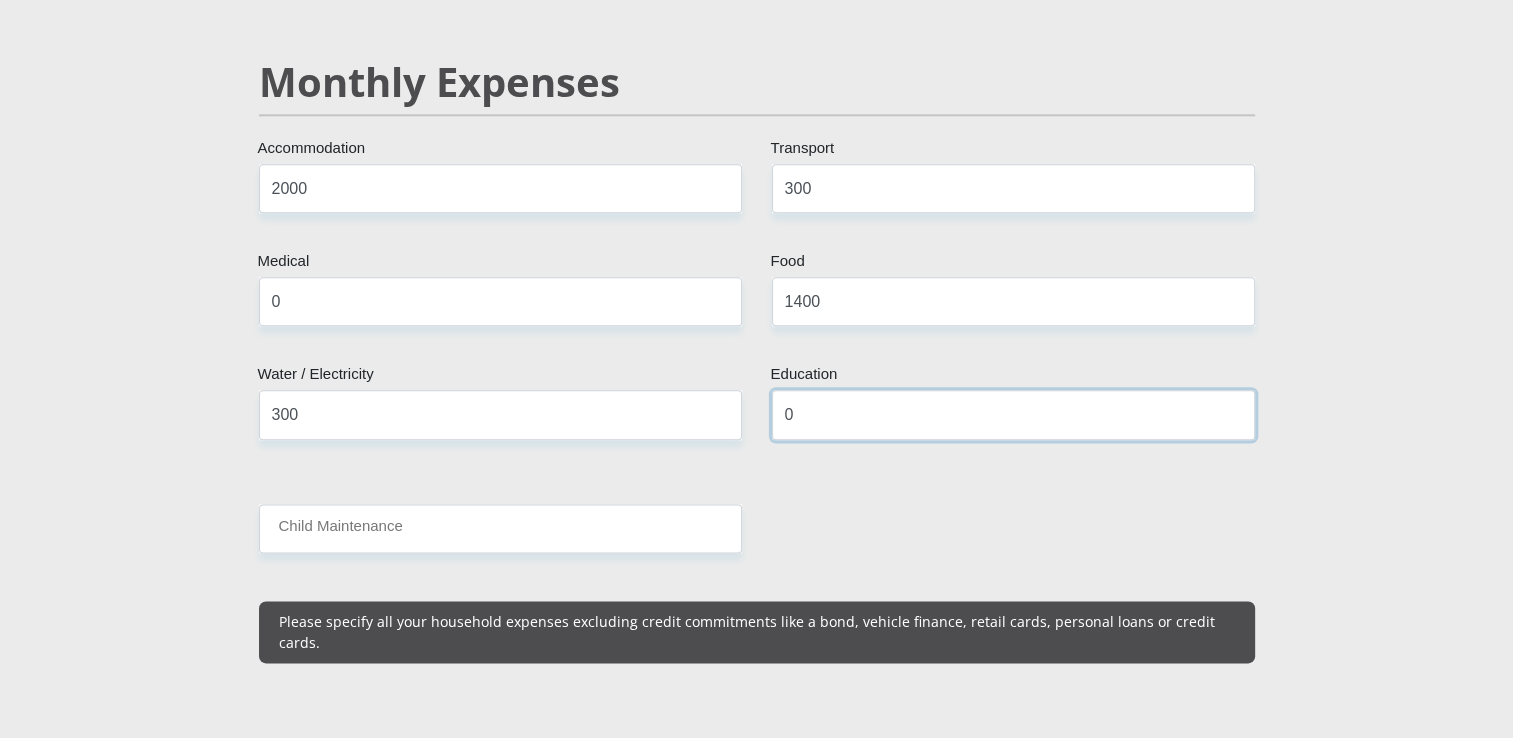 type on "0" 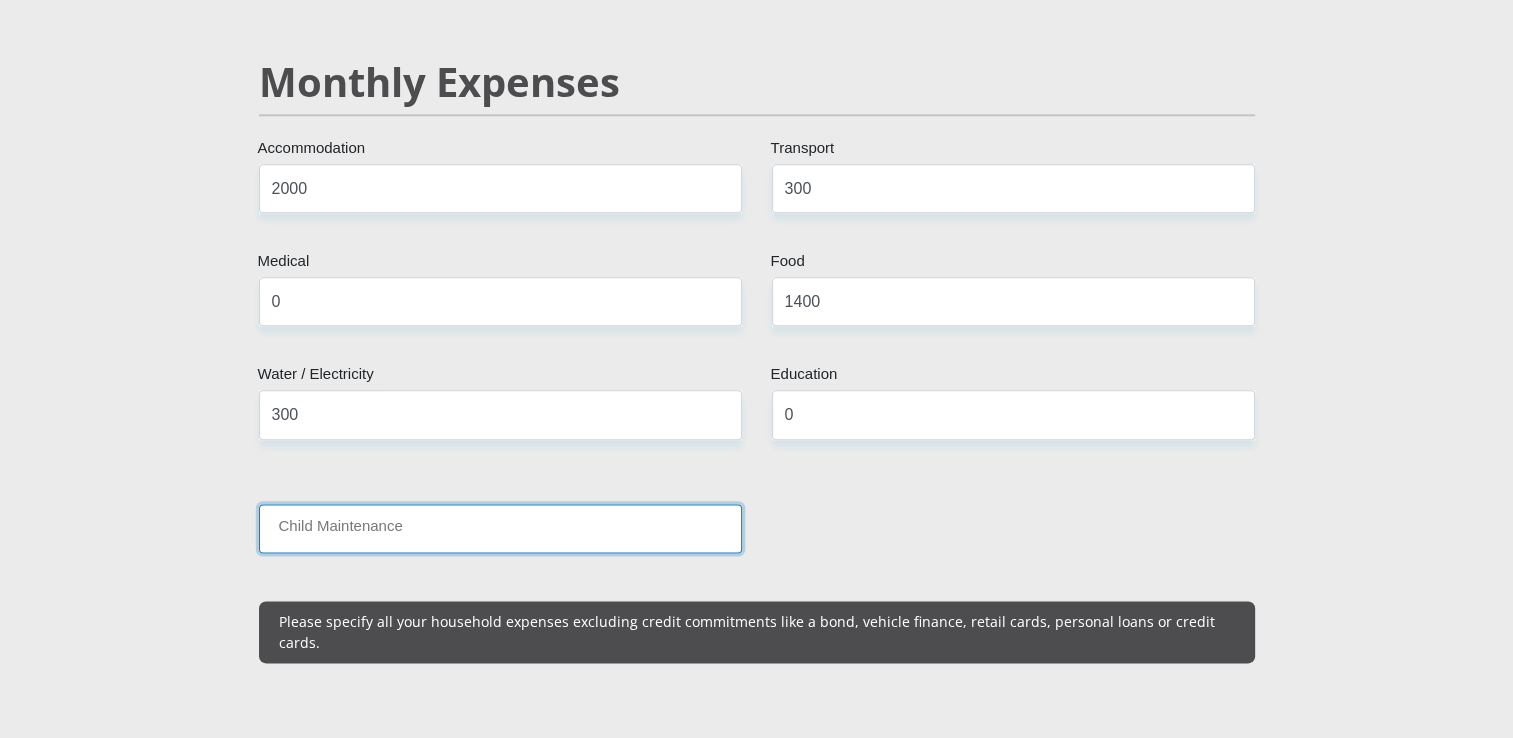 click on "Child Maintenance" at bounding box center (500, 528) 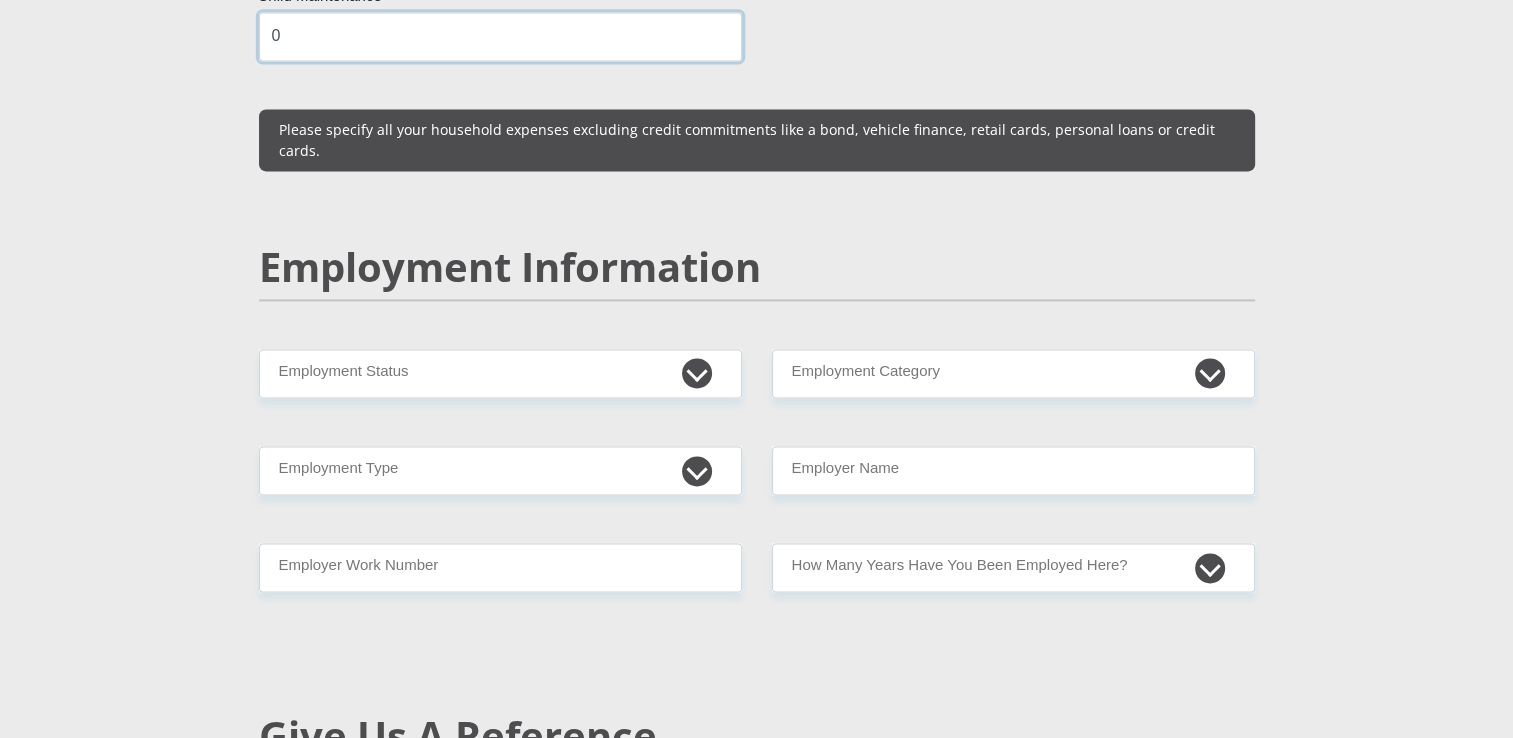 scroll, scrollTop: 2840, scrollLeft: 0, axis: vertical 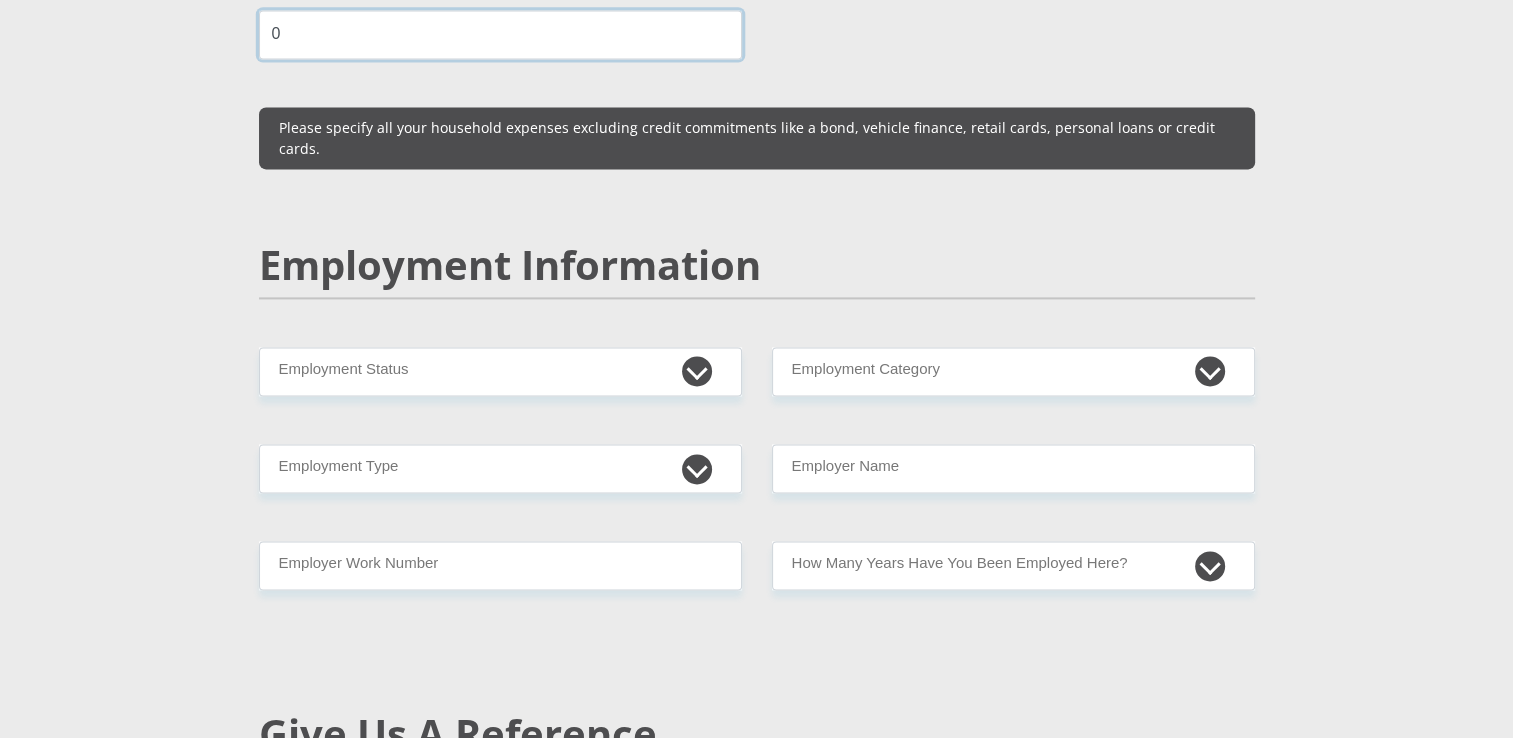 type on "0" 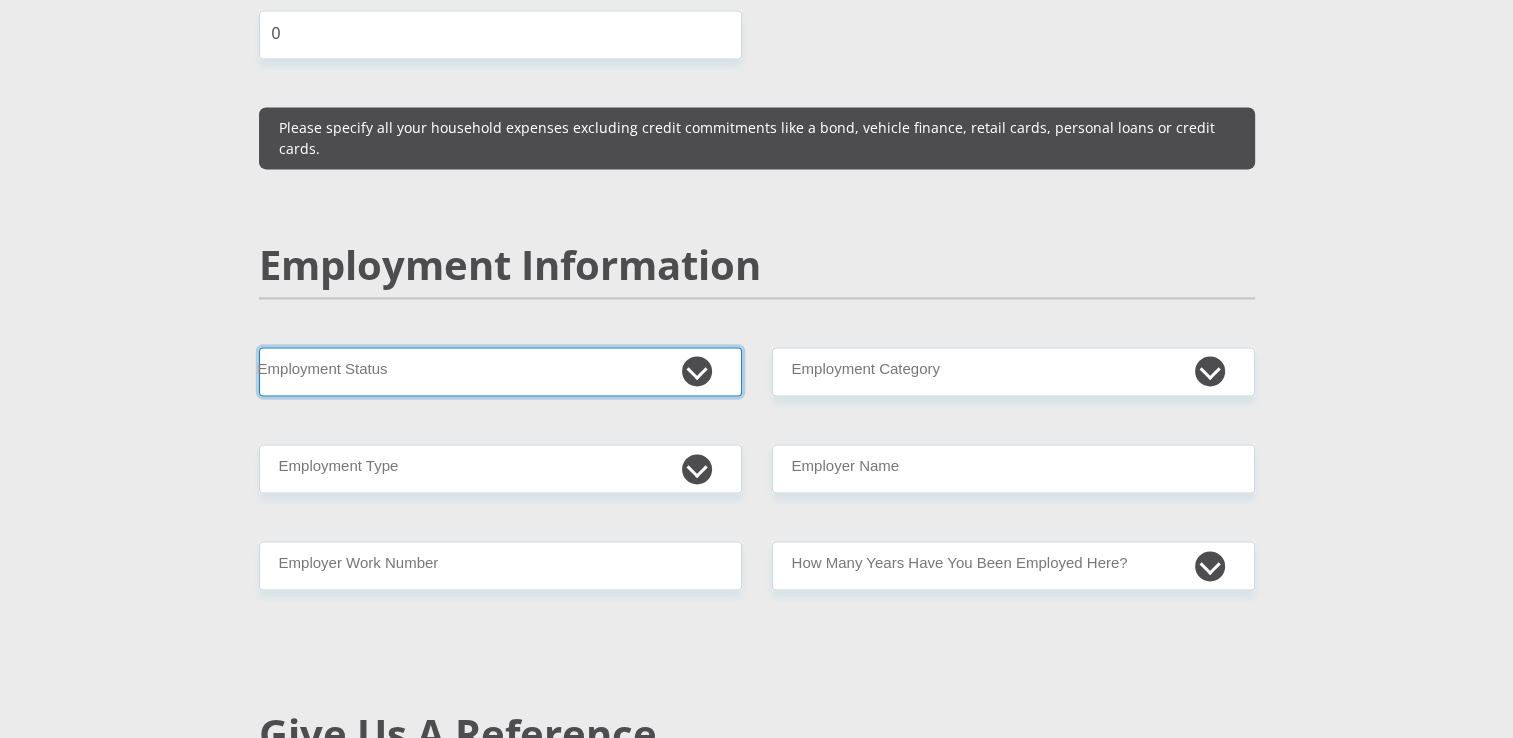 click on "Permanent/Full-time
Part-time/Casual
Contract Worker
Self-Employed
Housewife
Retired
Student
Medically Boarded
Disability
Unemployed" at bounding box center (500, 371) 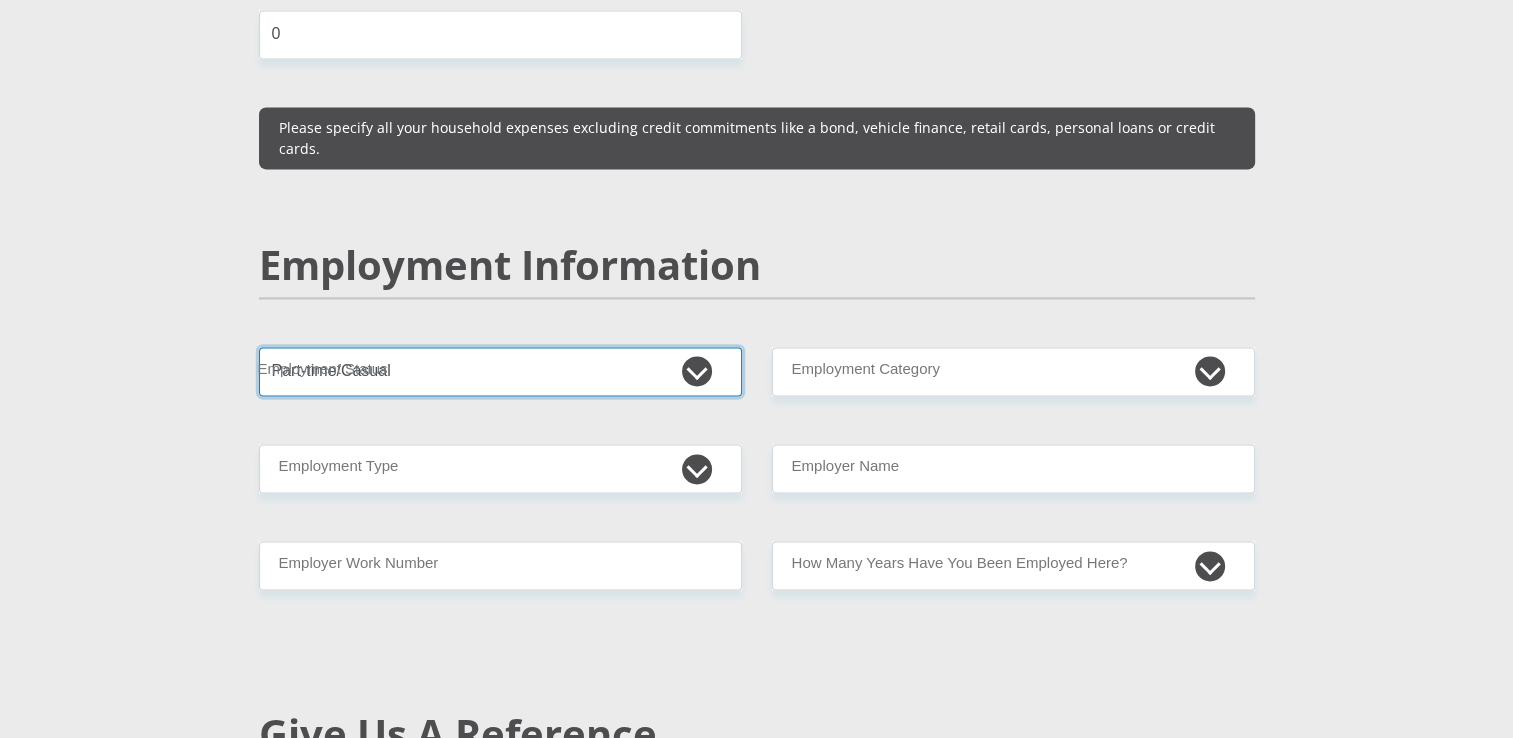 click on "Permanent/Full-time
Part-time/Casual
Contract Worker
Self-Employed
Housewife
Retired
Student
Medically Boarded
Disability
Unemployed" at bounding box center [500, 371] 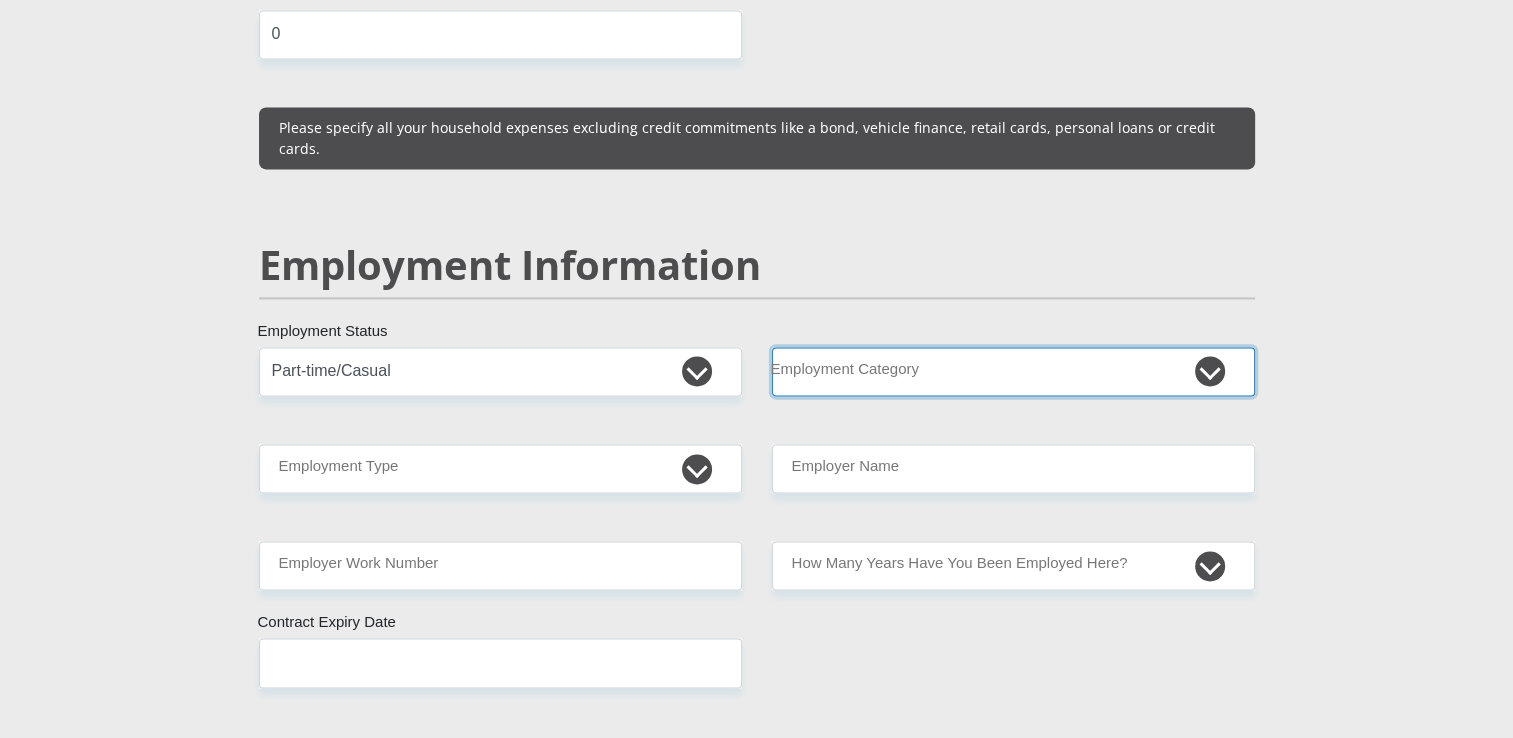 click on "AGRICULTURE
ALCOHOL & TOBACCO
CONSTRUCTION MATERIALS
METALLURGY
EQUIPMENT FOR RENEWABLE ENERGY
SPECIALIZED CONTRACTORS
CAR
GAMING (INCL. INTERNET
OTHER WHOLESALE
UNLICENSED PHARMACEUTICALS
CURRENCY EXCHANGE HOUSES
OTHER FINANCIAL INSTITUTIONS & INSURANCE
REAL ESTATE AGENTS
OIL & GAS
OTHER MATERIALS (E.G. IRON ORE)
PRECIOUS STONES & PRECIOUS METALS
POLITICAL ORGANIZATIONS
RELIGIOUS ORGANIZATIONS(NOT SECTS)
ACTI. HAVING BUSINESS DEAL WITH PUBLIC ADMINISTRATION
LAUNDROMATS" at bounding box center [1013, 371] 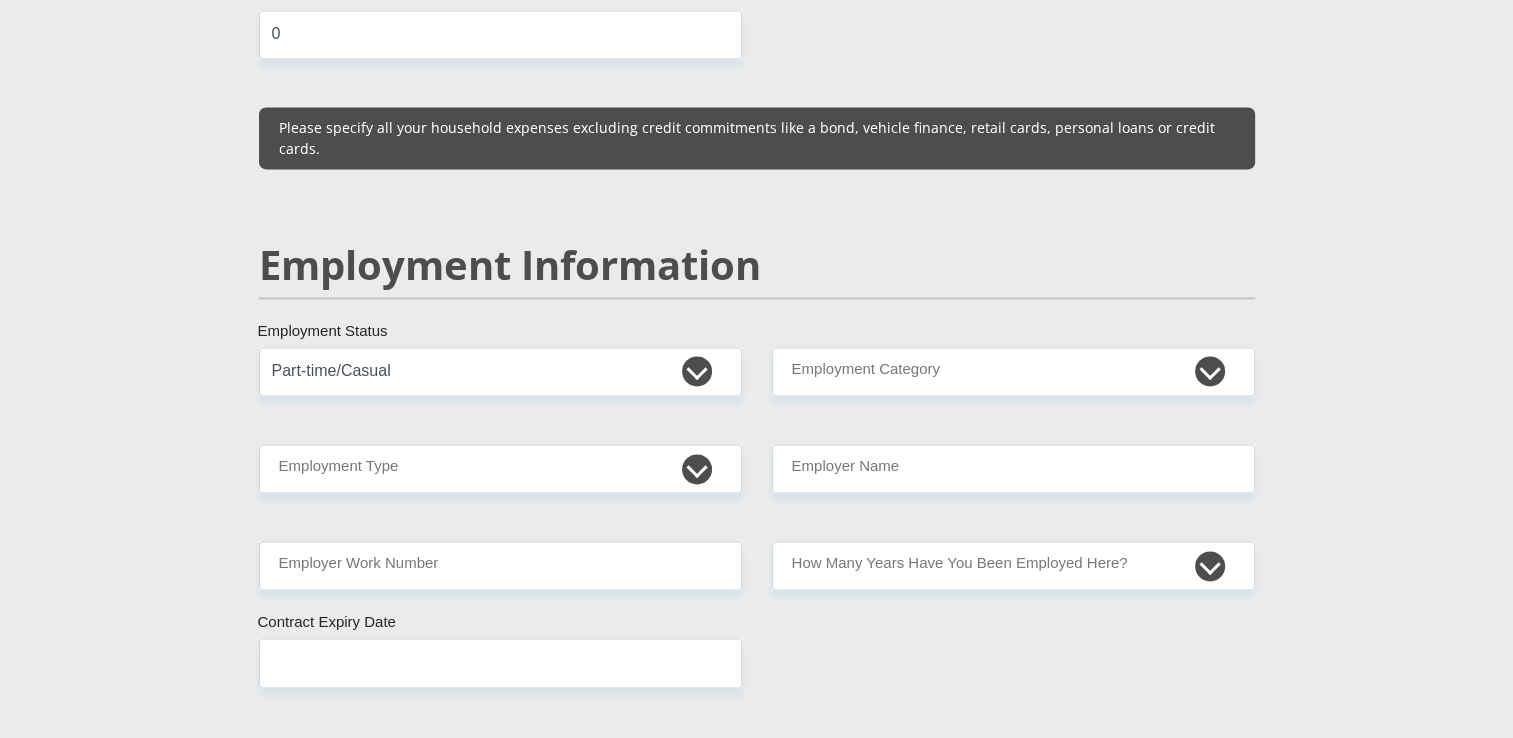 click on "Personal Details
Mr
Ms
Mrs
Dr
Other
Title
[LAST]
First Name
[LAST]
Surname
[SOUTH AFRICAN ID NUMBER]
South African ID Number
Please input valid ID number
South Africa
Afghanistan
Aland Islands
Albania
Algeria
America Samoa
American Virgin Islands
Andorra
Angola
Anguilla  Antarctica" at bounding box center [757, 401] 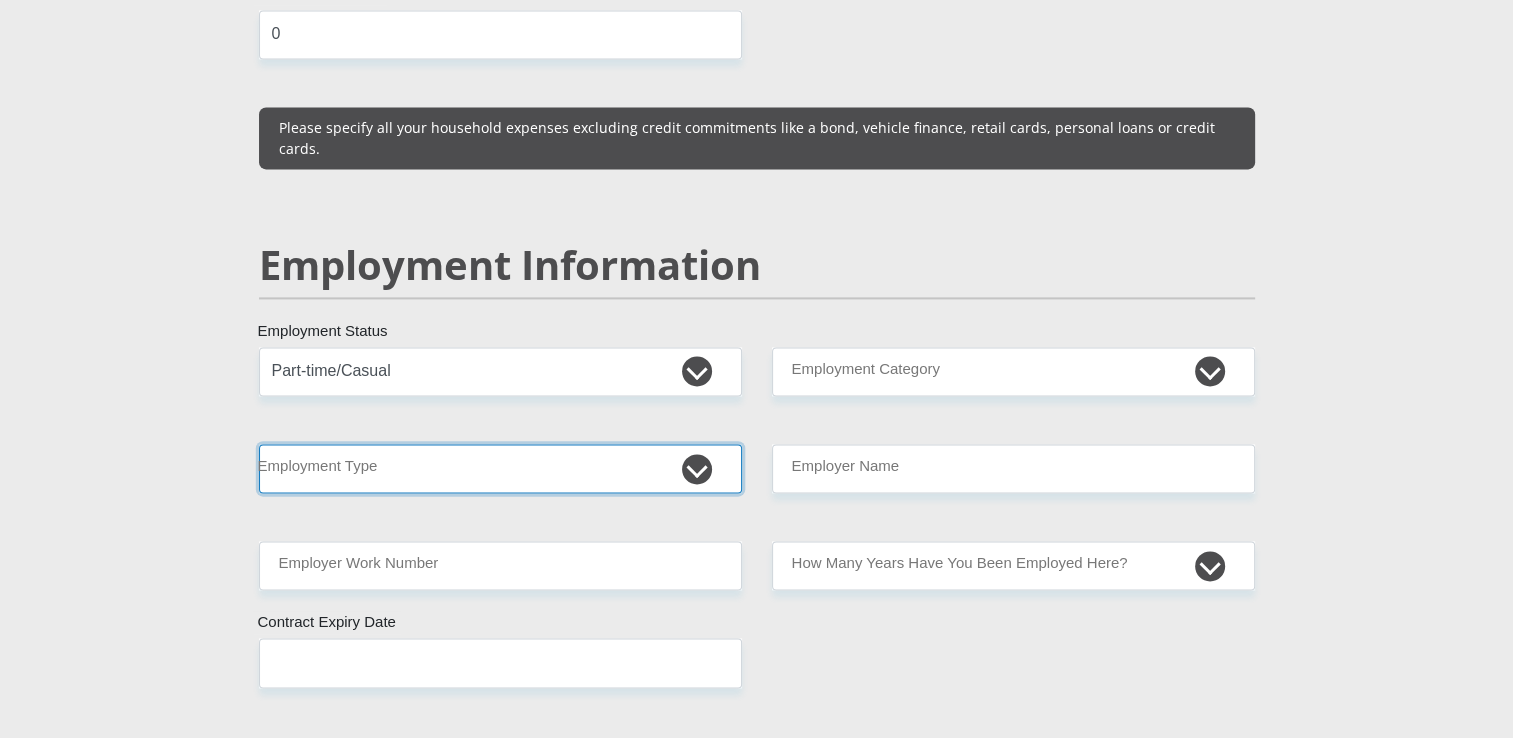 click on "College/Lecturer
Craft Seller
Creative
Driver
Executive
Farmer
Forces - Non Commissioned
Forces - Officer
Hawker
Housewife
Labourer
Licenced Professional
Manager
Miner
Non Licenced Professional
Office Staff/Clerk
Outside Worker
Pensioner
Permanent Teacher
Production/Manufacturing
Sales
Self-Employed
Semi-Professional Worker
Service Industry  Social Worker  Student" at bounding box center (500, 468) 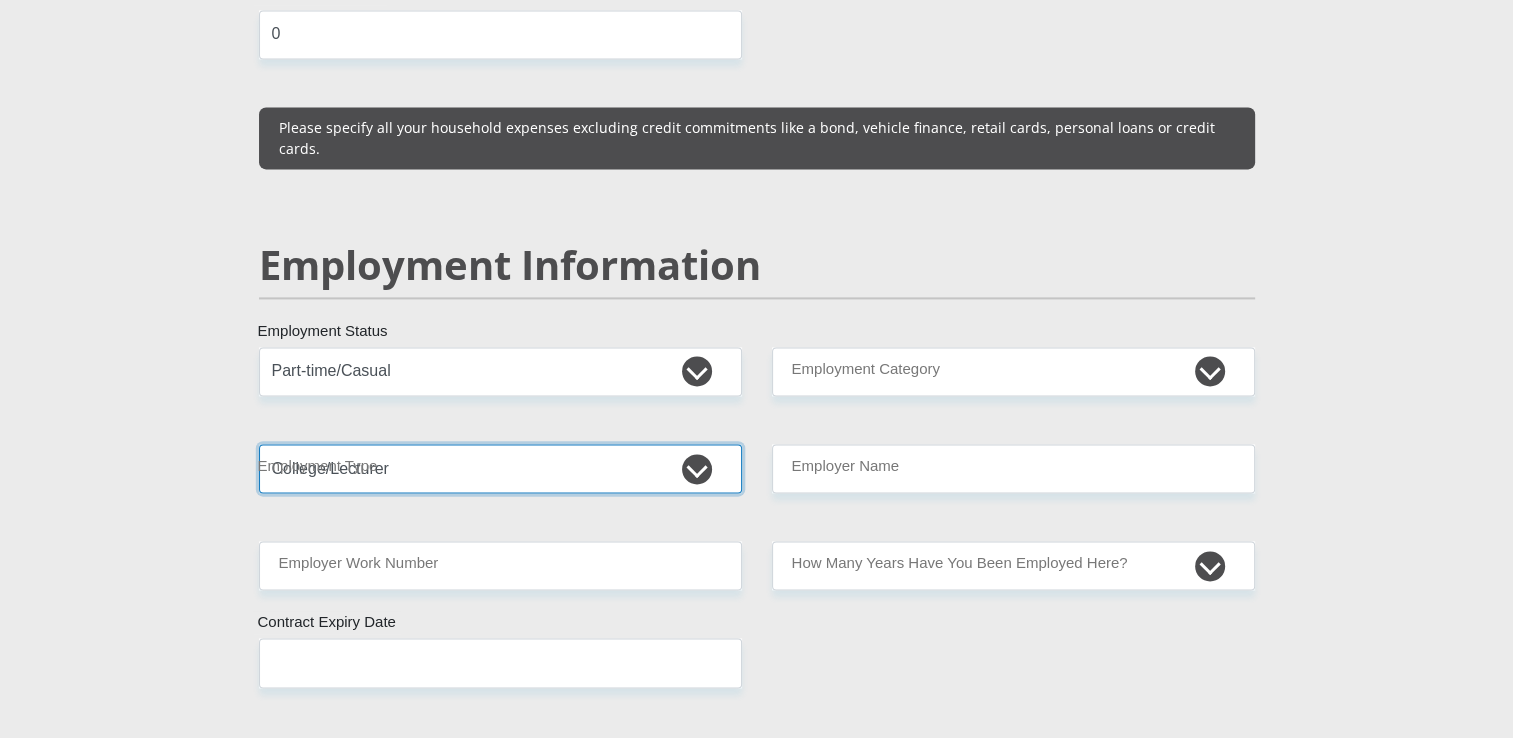 click on "College/Lecturer
Craft Seller
Creative
Driver
Executive
Farmer
Forces - Non Commissioned
Forces - Officer
Hawker
Housewife
Labourer
Licenced Professional
Manager
Miner
Non Licenced Professional
Office Staff/Clerk
Outside Worker
Pensioner
Permanent Teacher
Production/Manufacturing
Sales
Self-Employed
Semi-Professional Worker
Service Industry  Social Worker  Student" at bounding box center [500, 468] 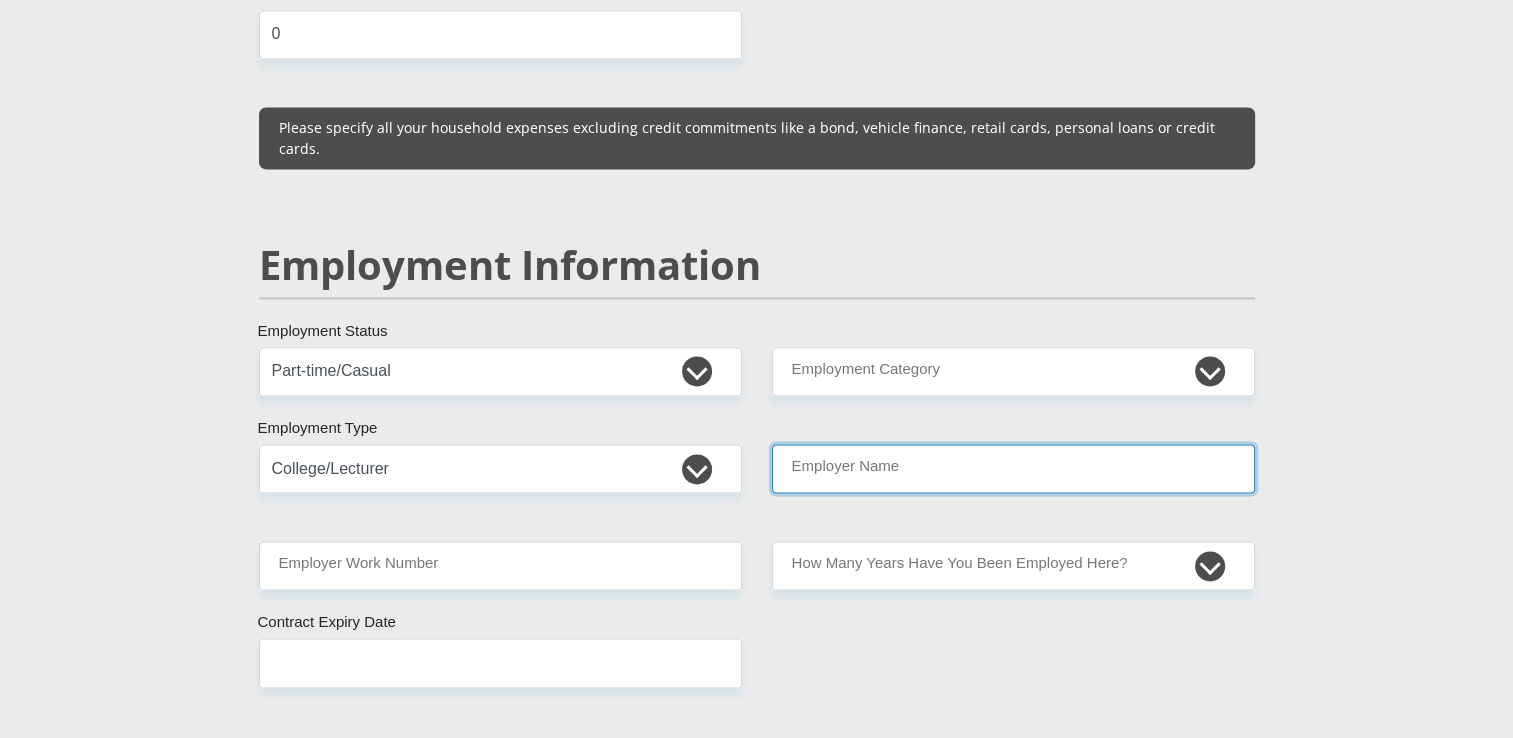 click on "Employer Name" at bounding box center [1013, 468] 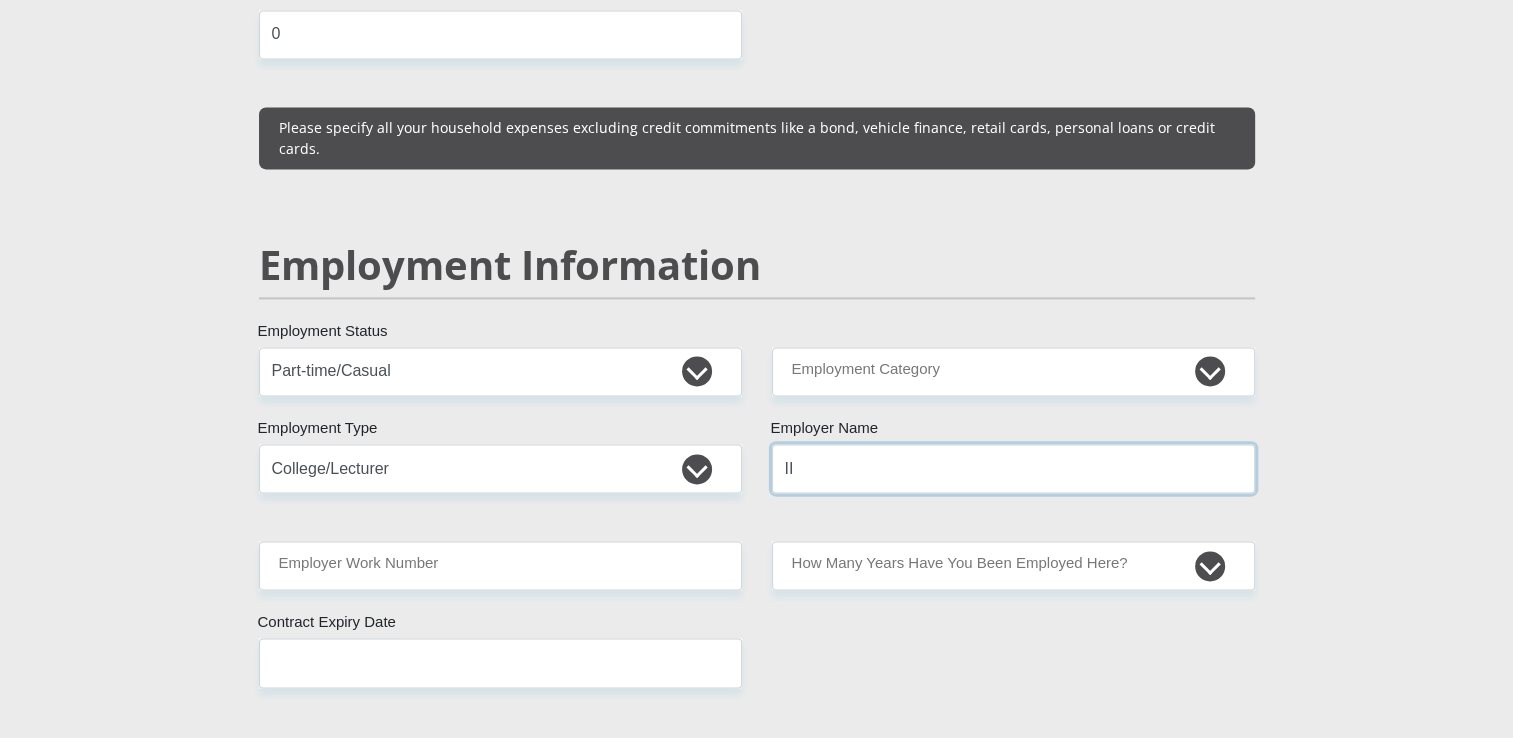 type on "I" 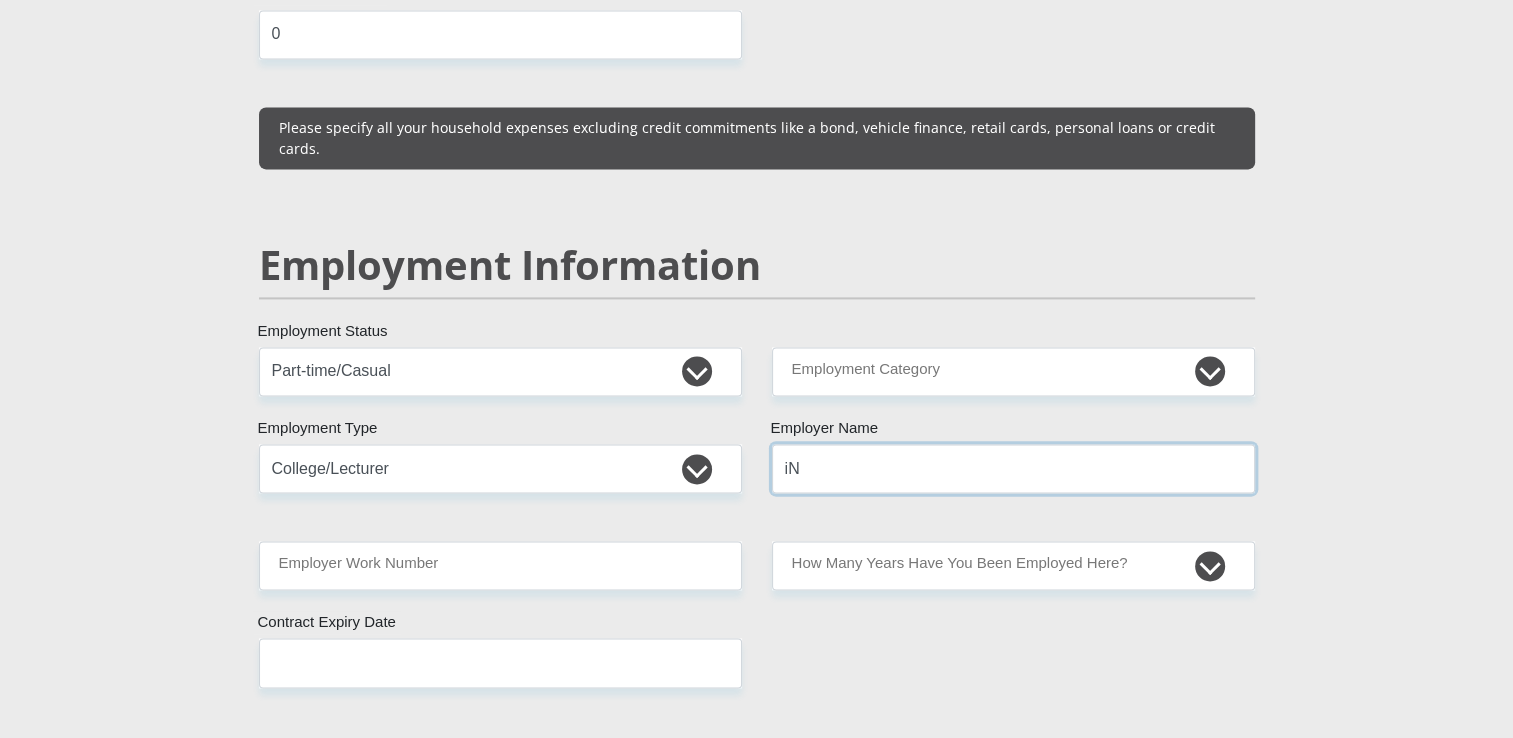 type on "i" 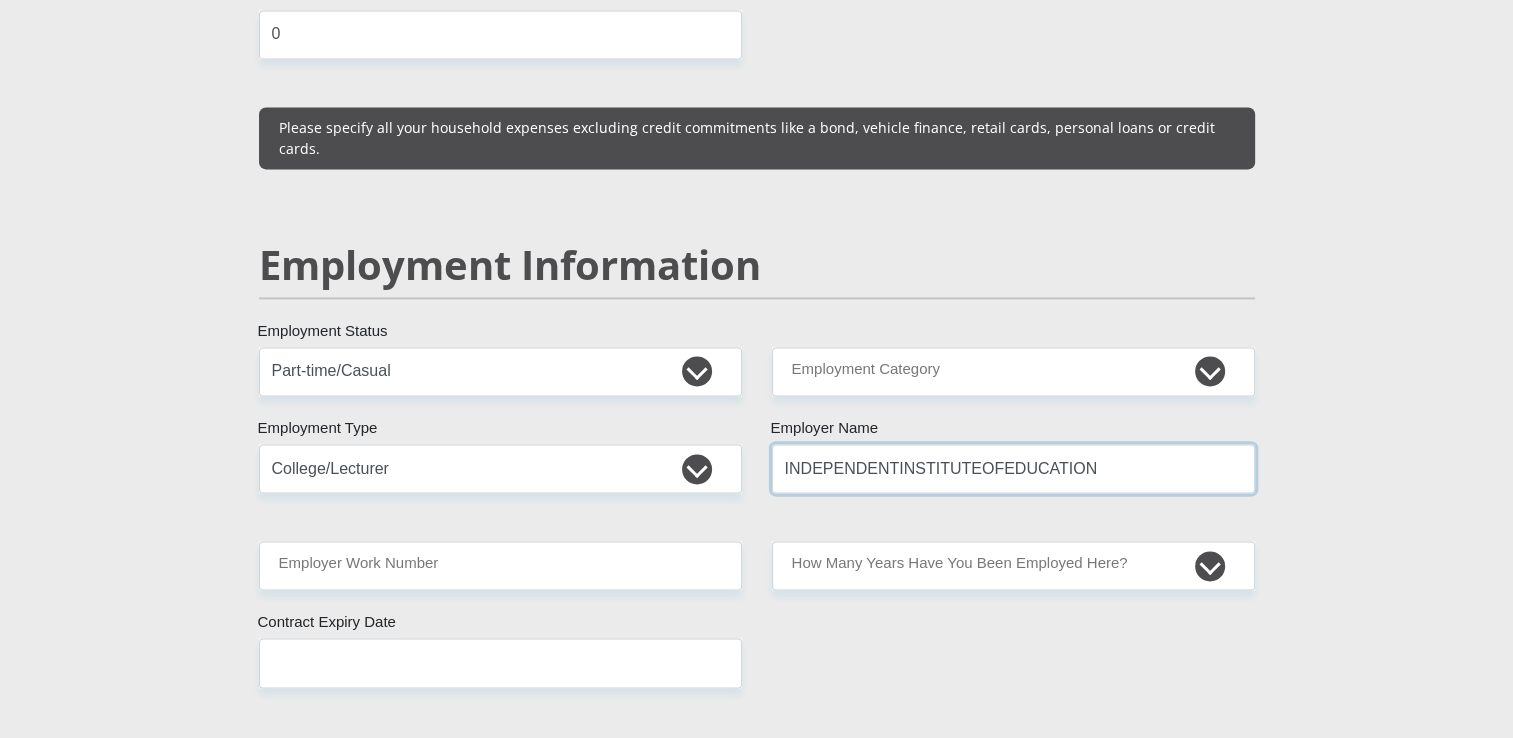 type on "INDEPENDENTINSTITUTEOFEDUCATION" 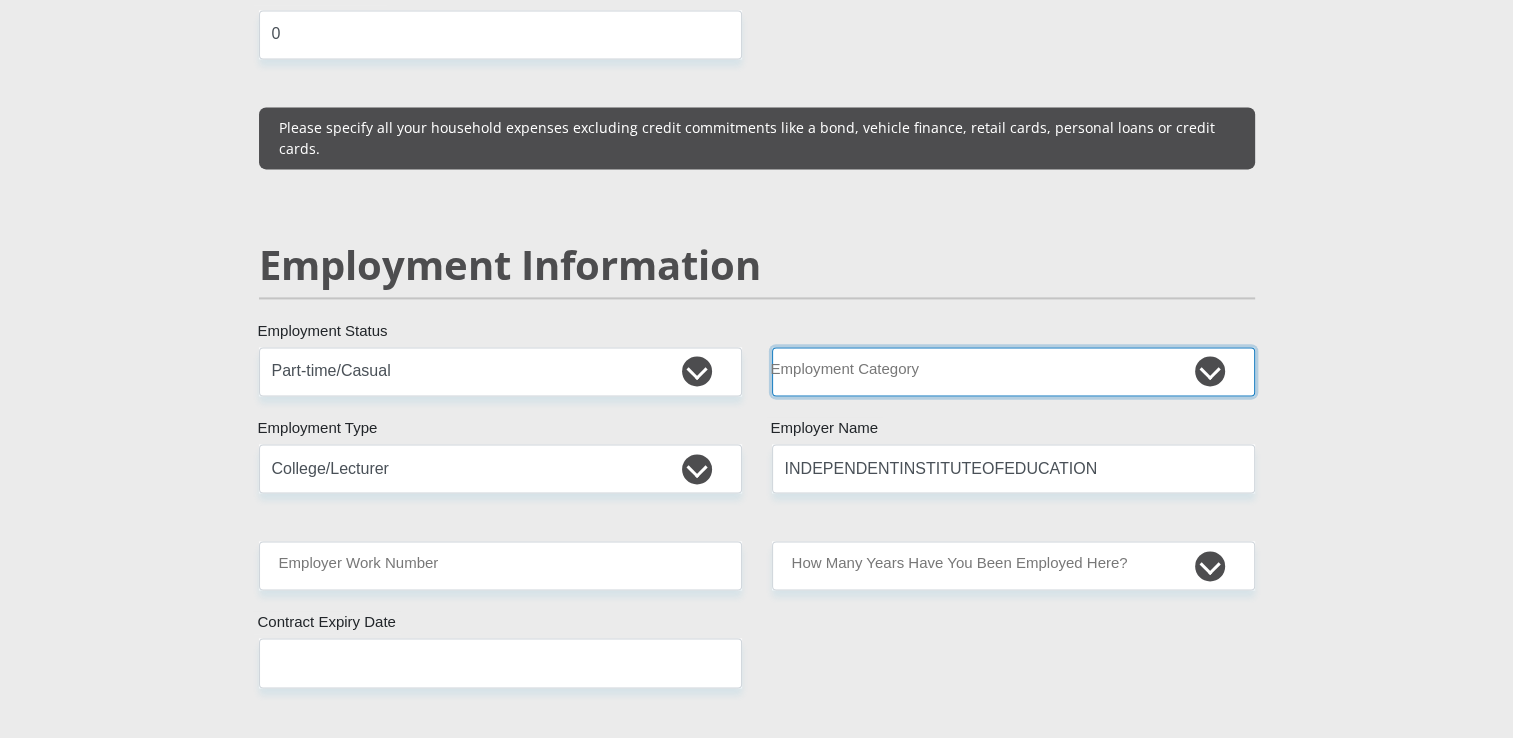 click on "AGRICULTURE
ALCOHOL & TOBACCO
CONSTRUCTION MATERIALS
METALLURGY
EQUIPMENT FOR RENEWABLE ENERGY
SPECIALIZED CONTRACTORS
CAR
GAMING (INCL. INTERNET
OTHER WHOLESALE
UNLICENSED PHARMACEUTICALS
CURRENCY EXCHANGE HOUSES
OTHER FINANCIAL INSTITUTIONS & INSURANCE
REAL ESTATE AGENTS
OIL & GAS
OTHER MATERIALS (E.G. IRON ORE)
PRECIOUS STONES & PRECIOUS METALS
POLITICAL ORGANIZATIONS
RELIGIOUS ORGANIZATIONS(NOT SECTS)
ACTI. HAVING BUSINESS DEAL WITH PUBLIC ADMINISTRATION
LAUNDROMATS" at bounding box center [1013, 371] 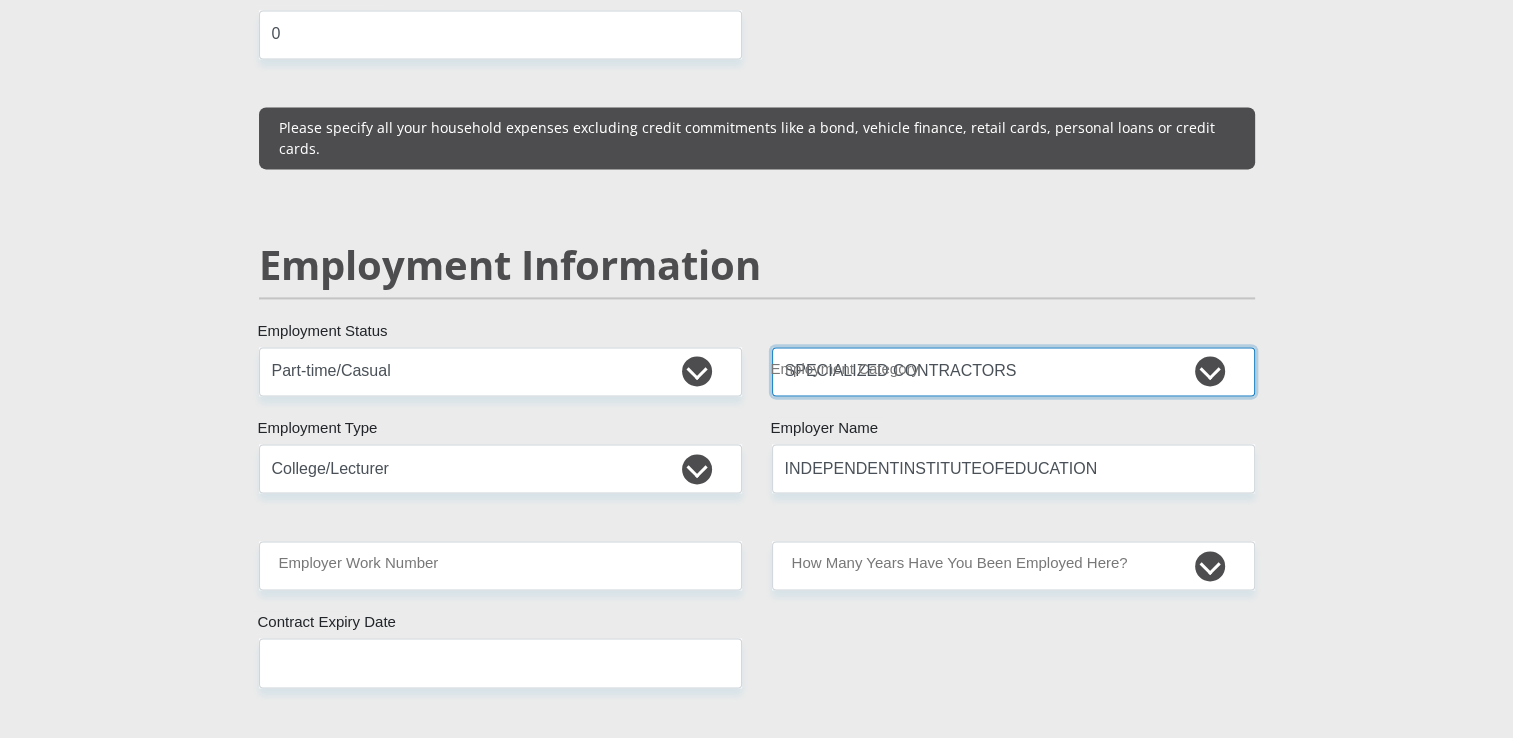 click on "AGRICULTURE
ALCOHOL & TOBACCO
CONSTRUCTION MATERIALS
METALLURGY
EQUIPMENT FOR RENEWABLE ENERGY
SPECIALIZED CONTRACTORS
CAR
GAMING (INCL. INTERNET
OTHER WHOLESALE
UNLICENSED PHARMACEUTICALS
CURRENCY EXCHANGE HOUSES
OTHER FINANCIAL INSTITUTIONS & INSURANCE
REAL ESTATE AGENTS
OIL & GAS
OTHER MATERIALS (E.G. IRON ORE)
PRECIOUS STONES & PRECIOUS METALS
POLITICAL ORGANIZATIONS
RELIGIOUS ORGANIZATIONS(NOT SECTS)
ACTI. HAVING BUSINESS DEAL WITH PUBLIC ADMINISTRATION
LAUNDROMATS" at bounding box center (1013, 371) 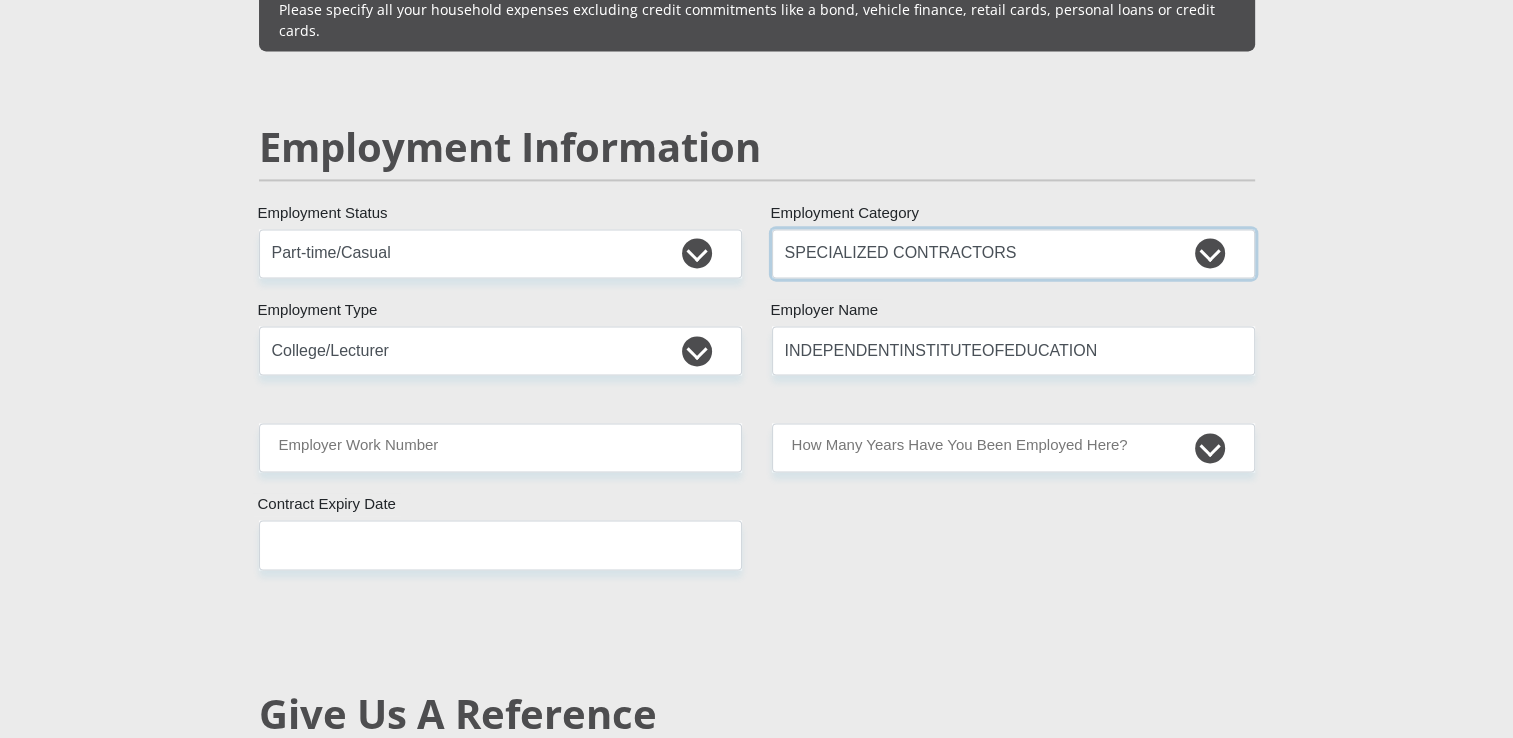 scroll, scrollTop: 2959, scrollLeft: 0, axis: vertical 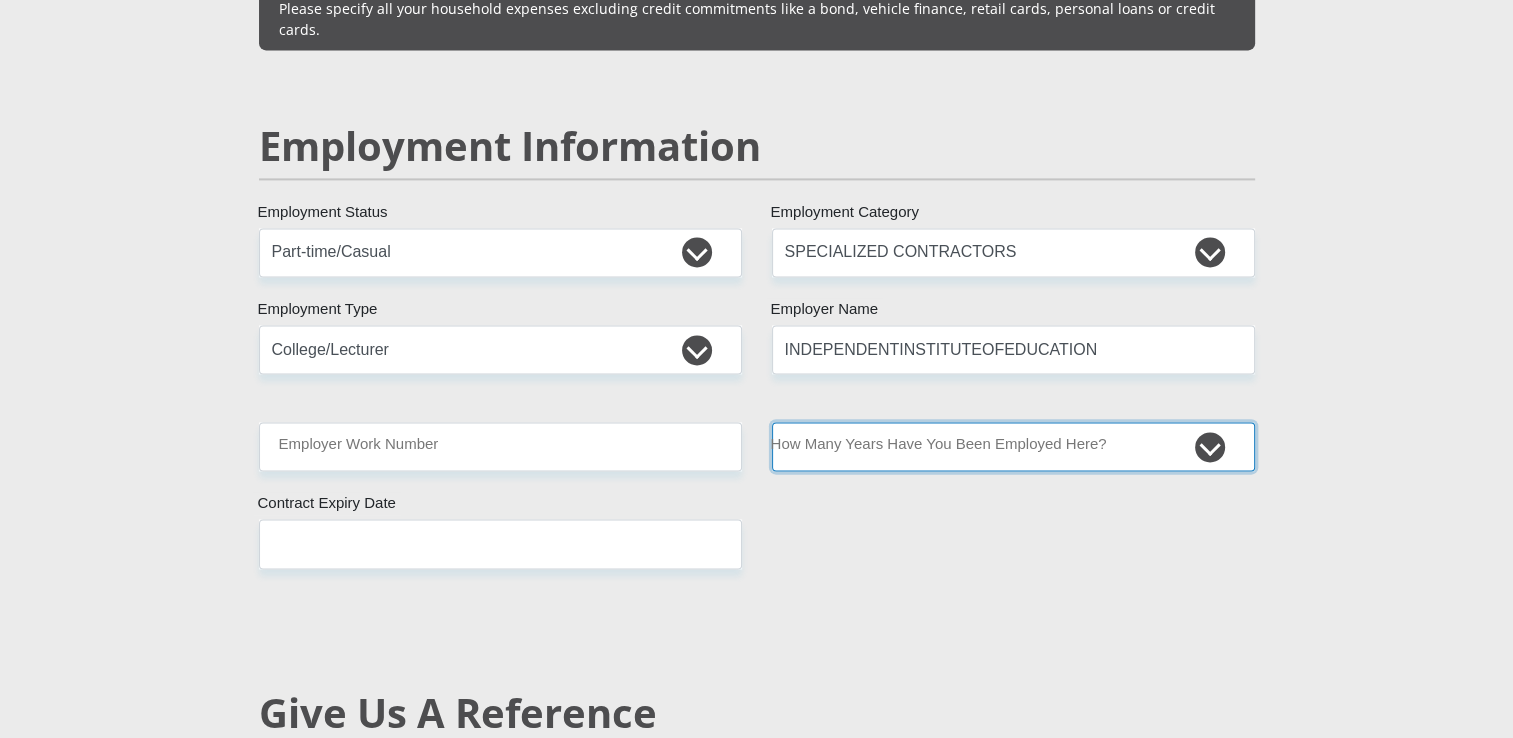 click on "less than 1 year
1-3 years
3-5 years
5+ years" at bounding box center [1013, 446] 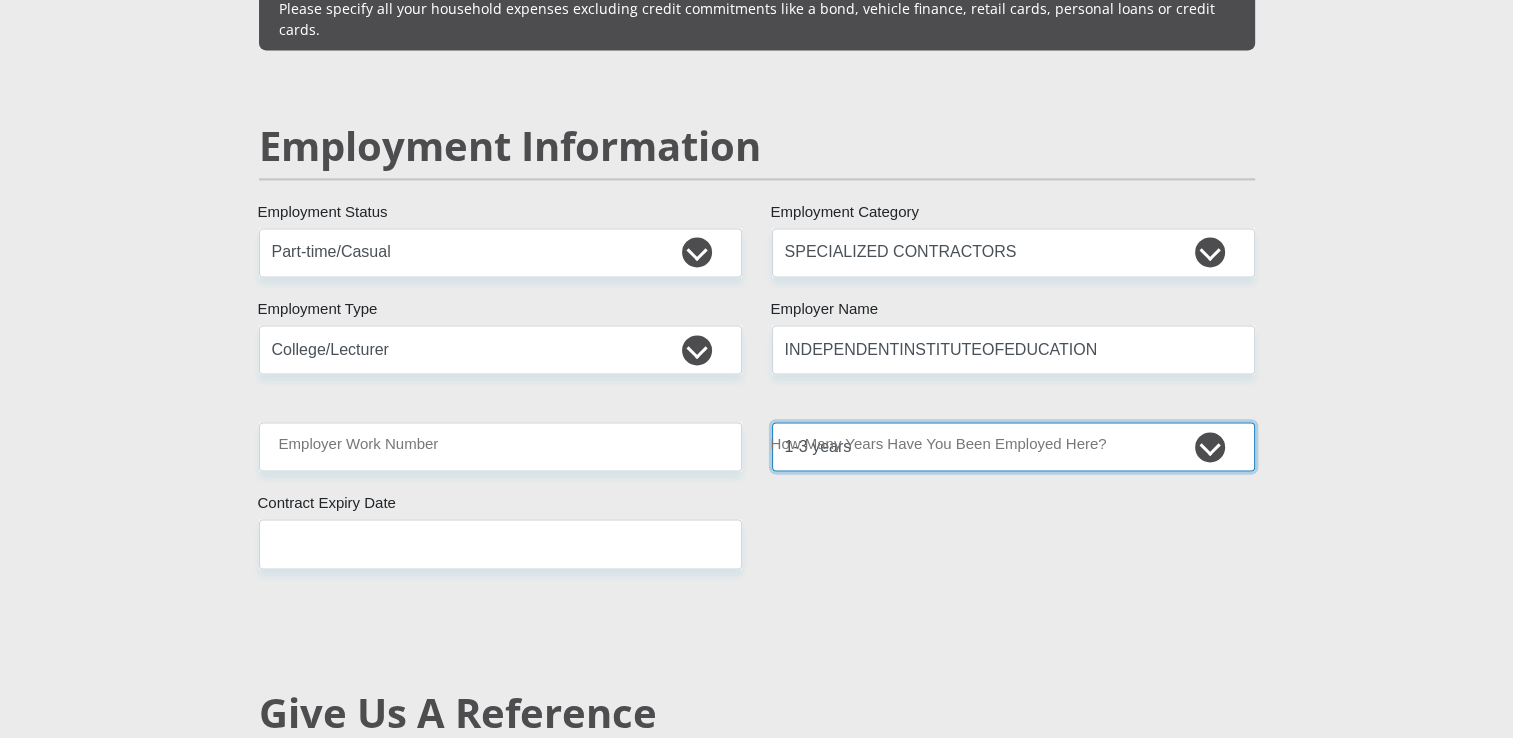 click on "less than 1 year
1-3 years
3-5 years
5+ years" at bounding box center [1013, 446] 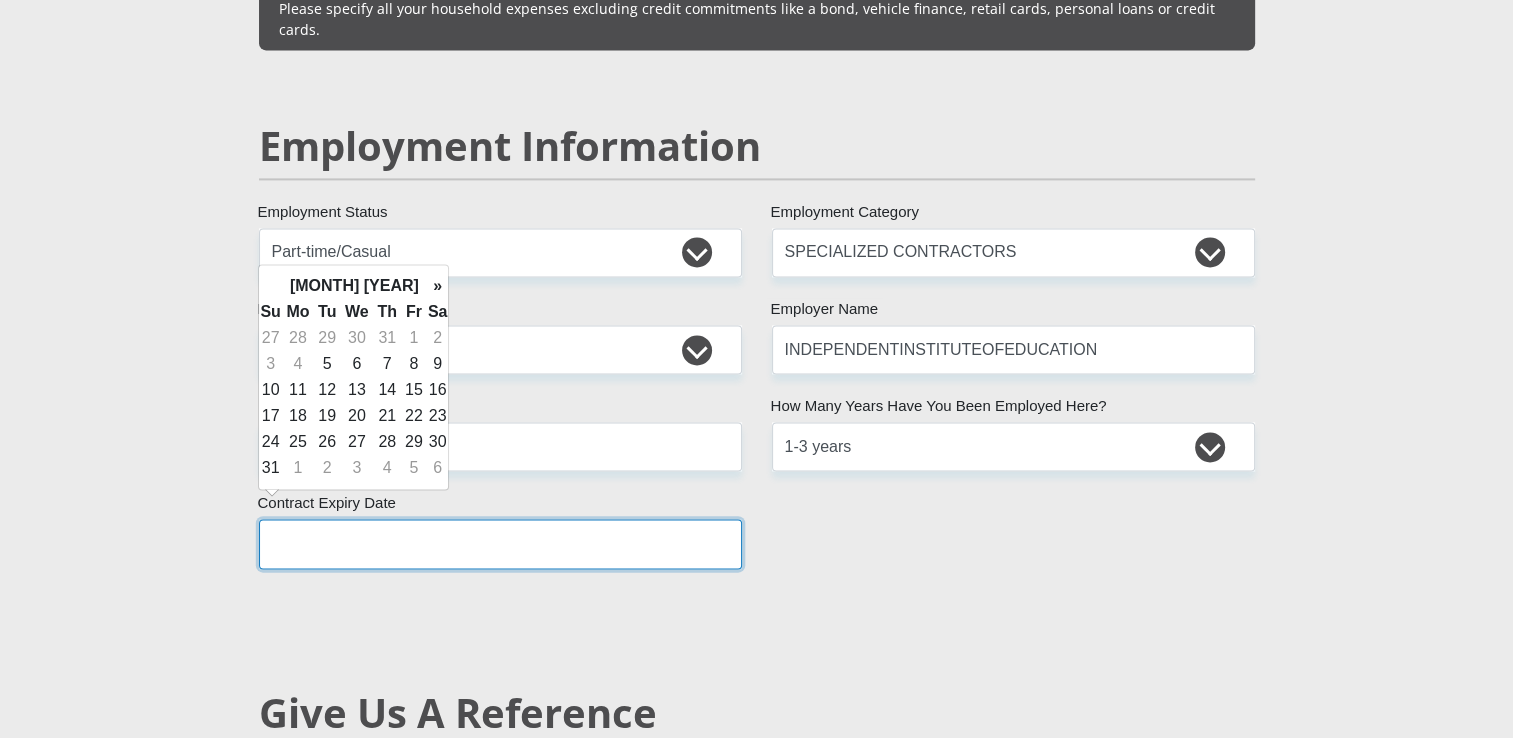 click at bounding box center (500, 543) 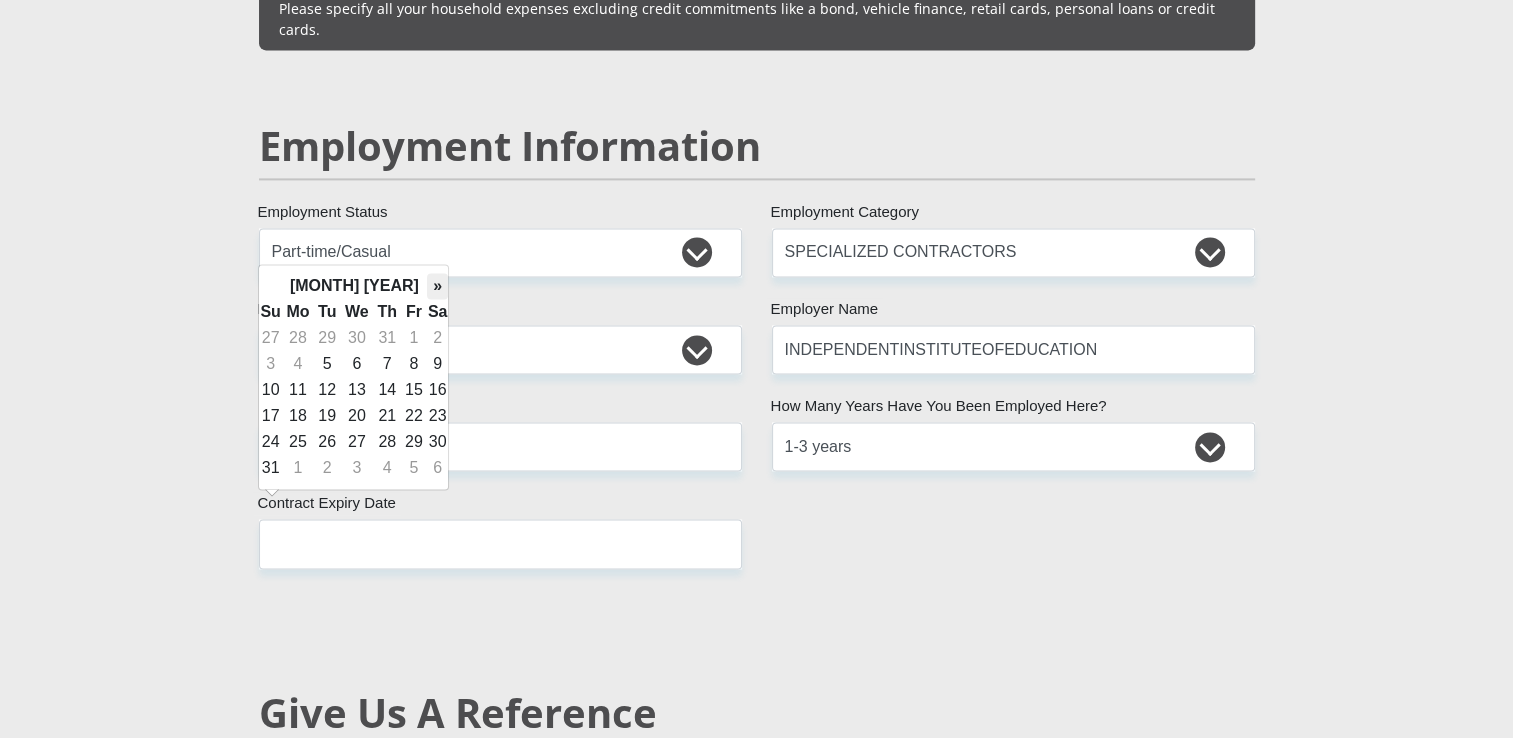 click on "»" at bounding box center [438, 286] 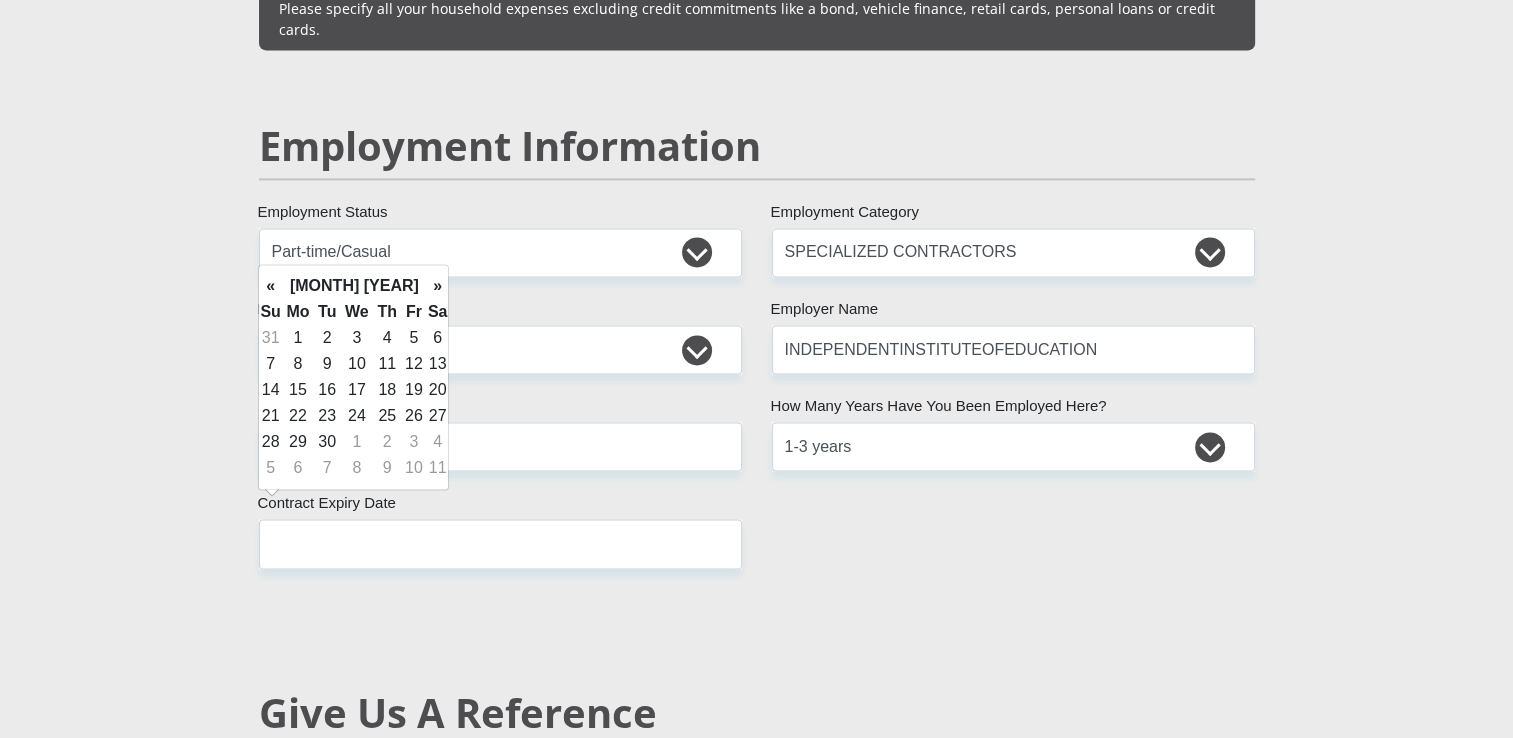 click on "»" at bounding box center (438, 286) 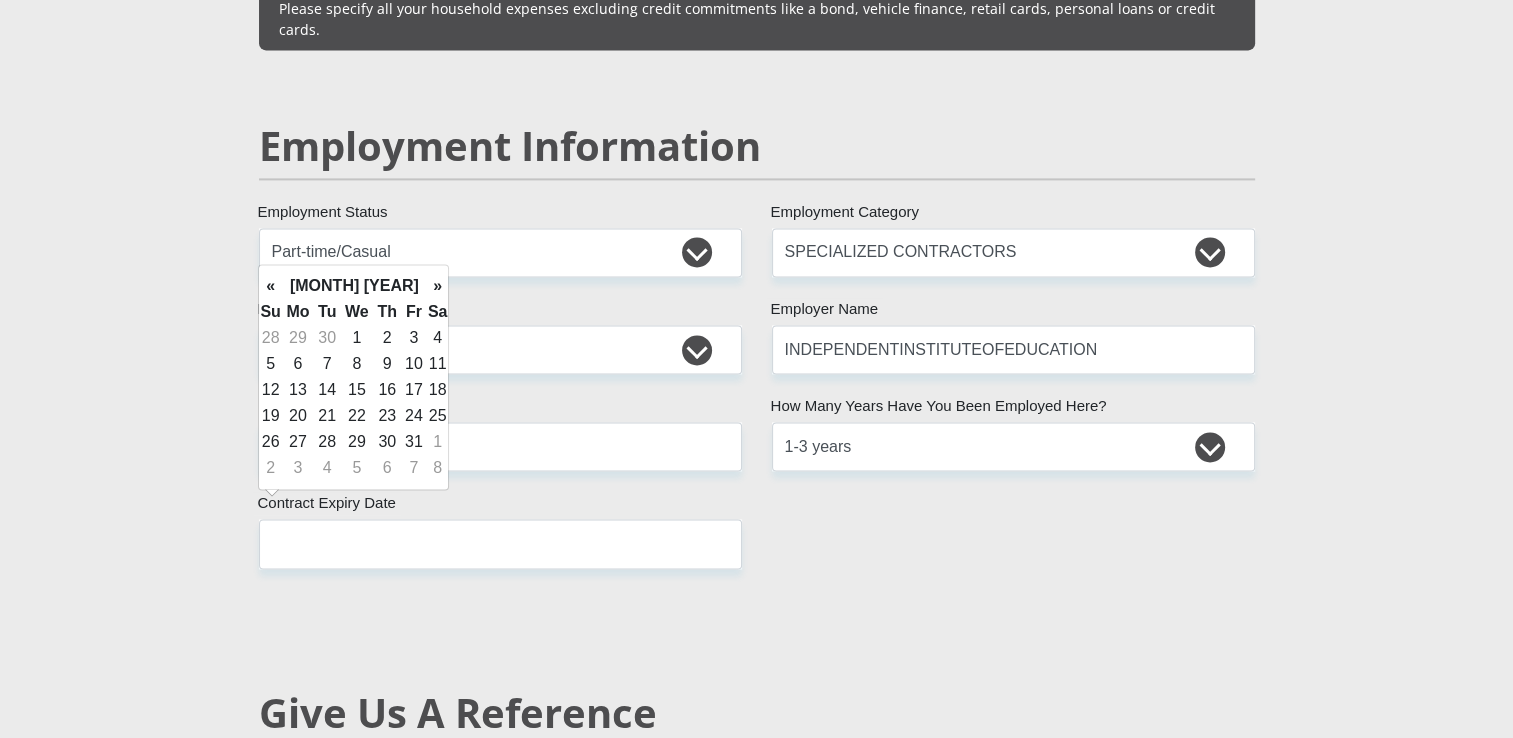 click on "»" at bounding box center (438, 286) 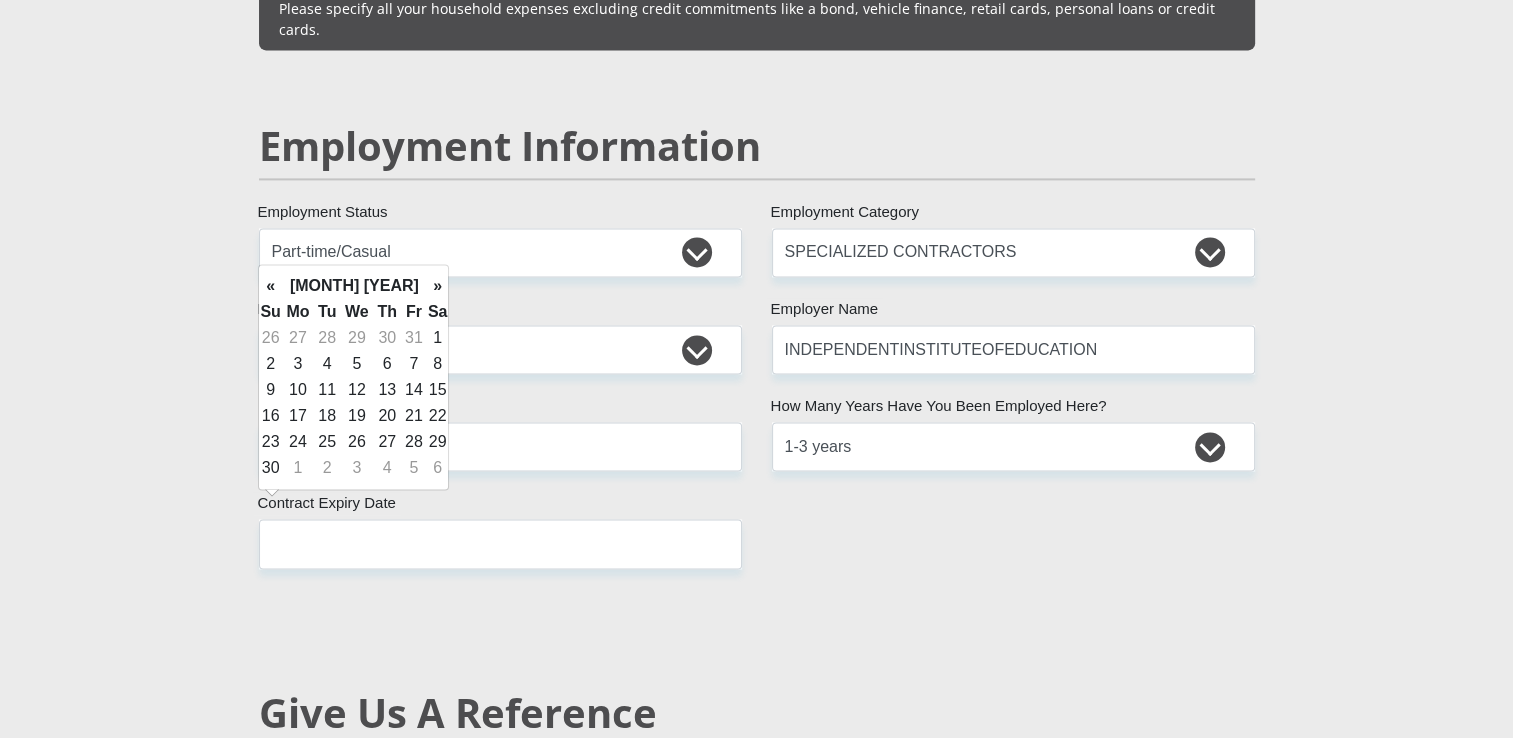click on "»" at bounding box center [438, 286] 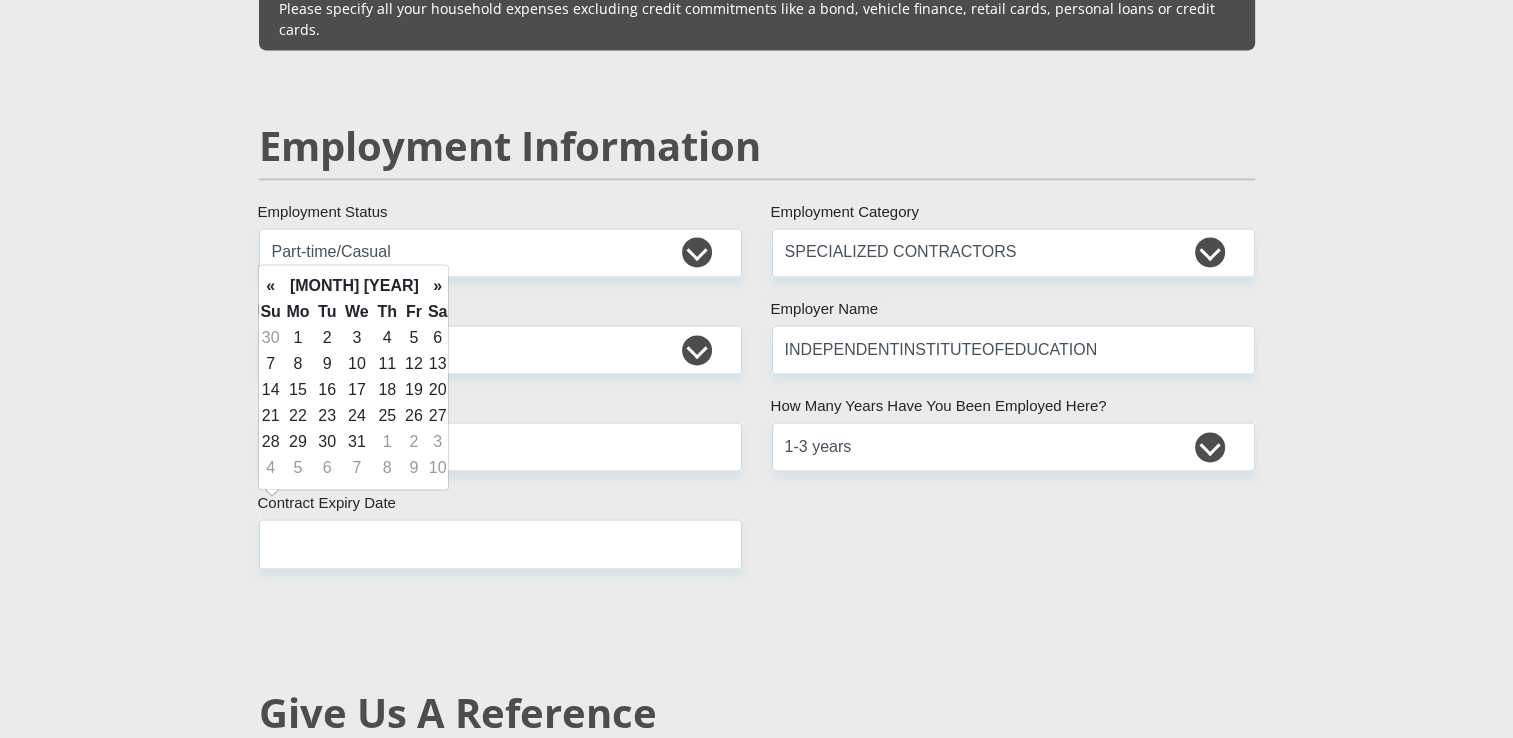 click on "»" at bounding box center [438, 286] 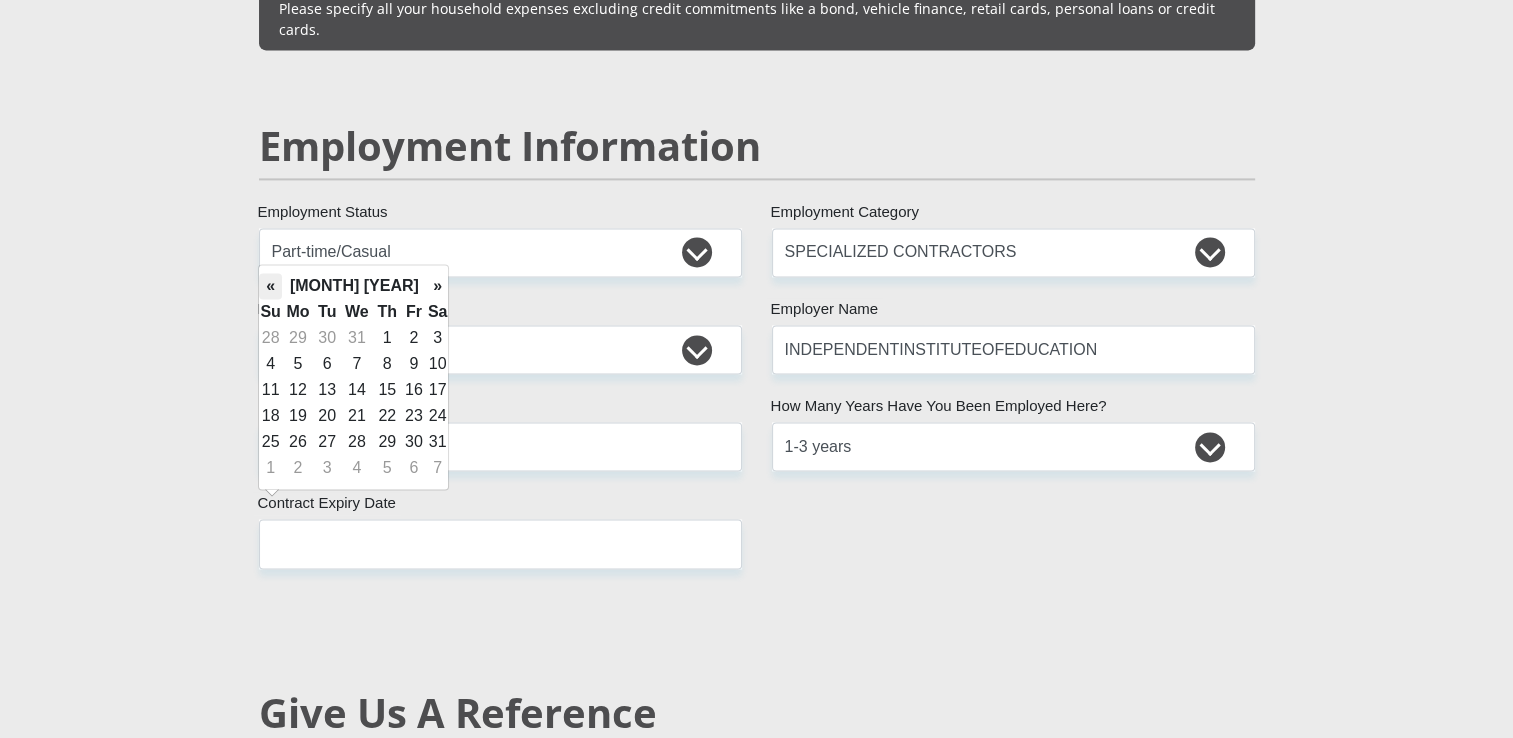 click on "«" at bounding box center [270, 286] 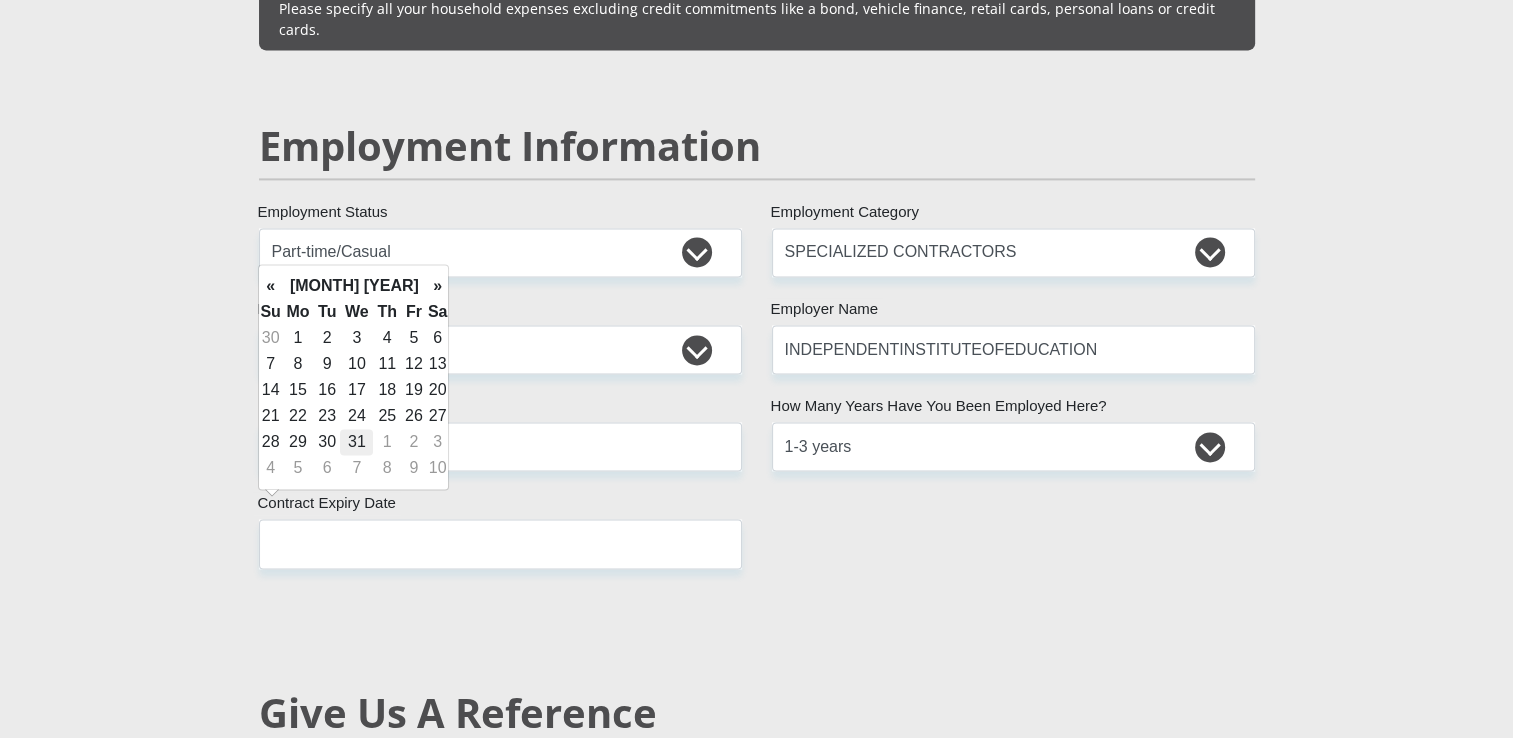 click on "31" at bounding box center [356, 442] 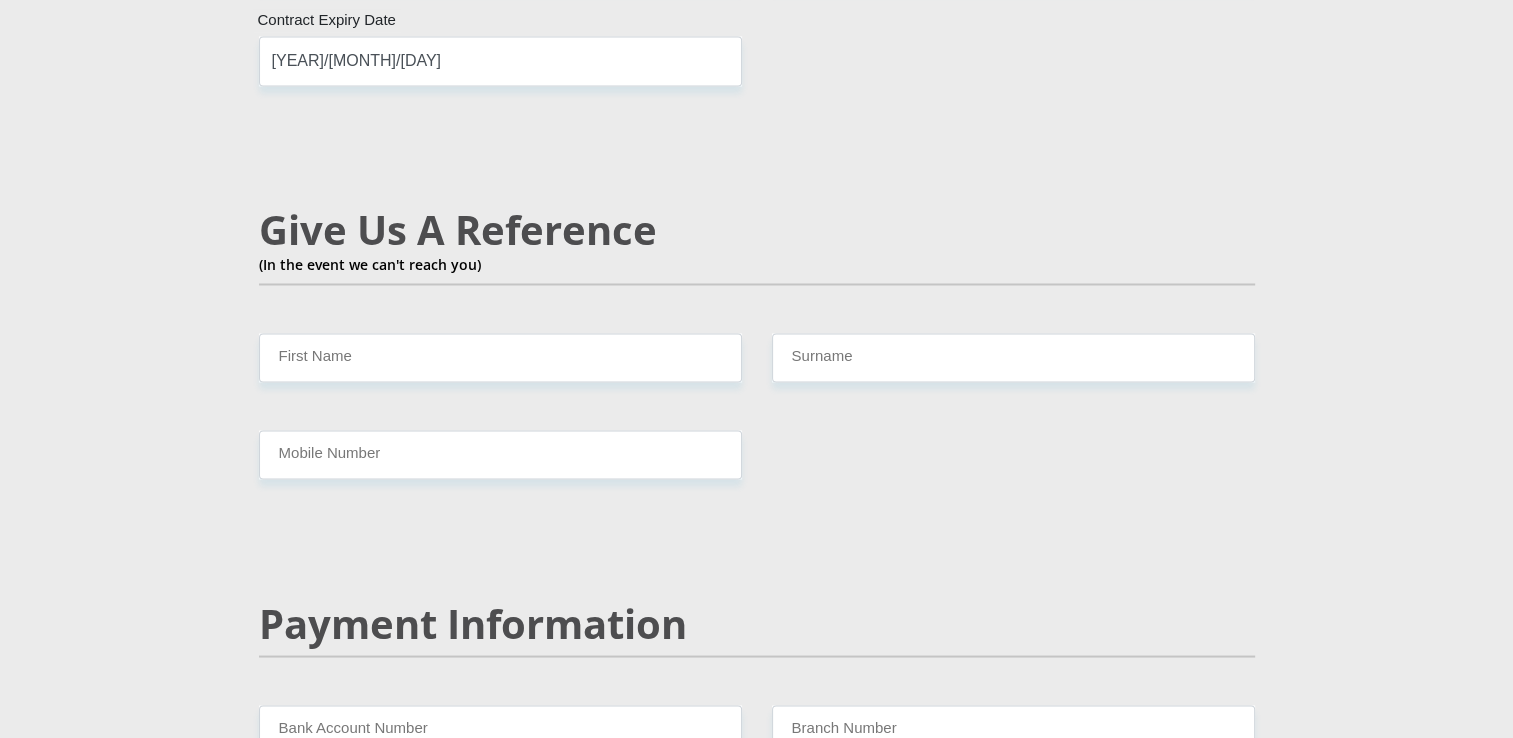 scroll, scrollTop: 3444, scrollLeft: 0, axis: vertical 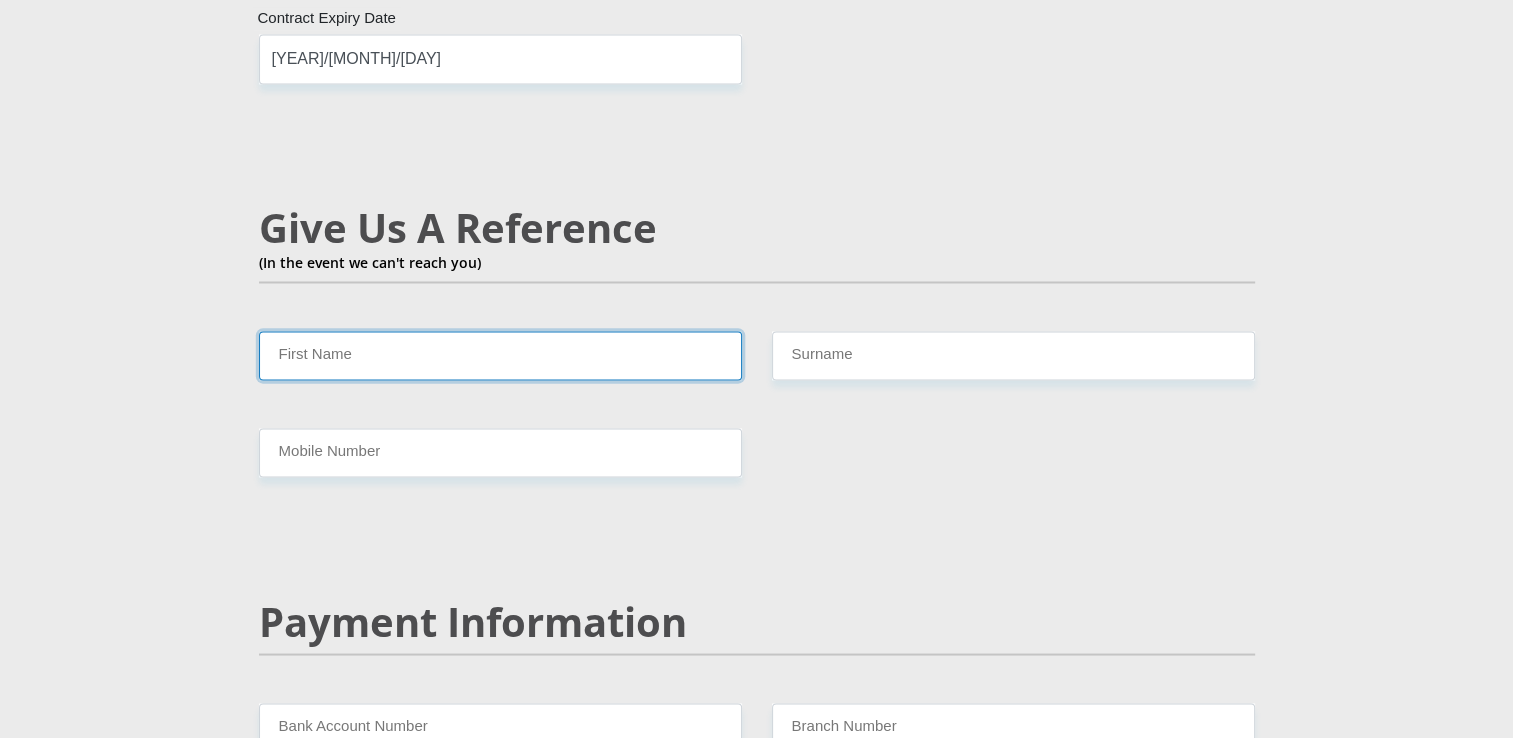 click on "First Name" at bounding box center (500, 355) 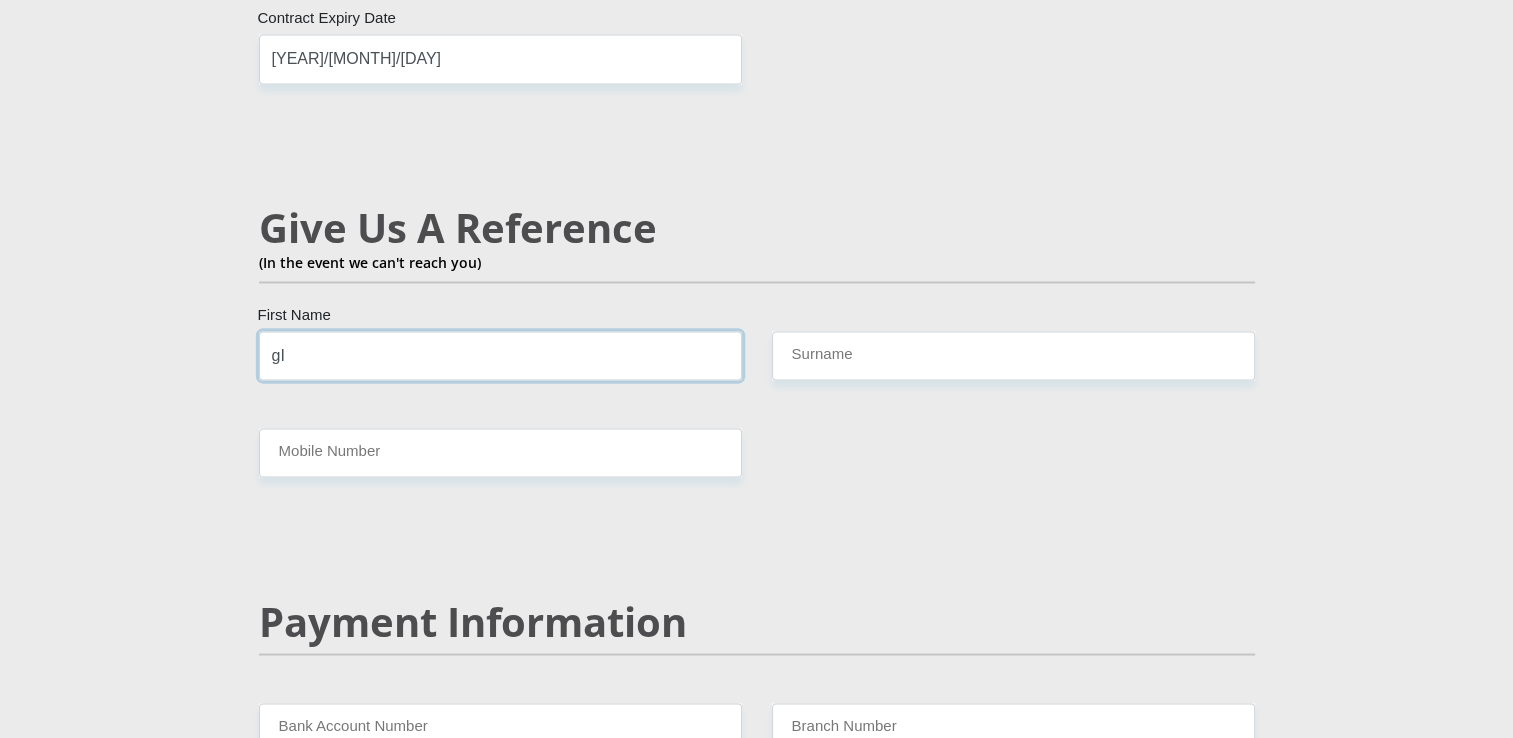 type on "g" 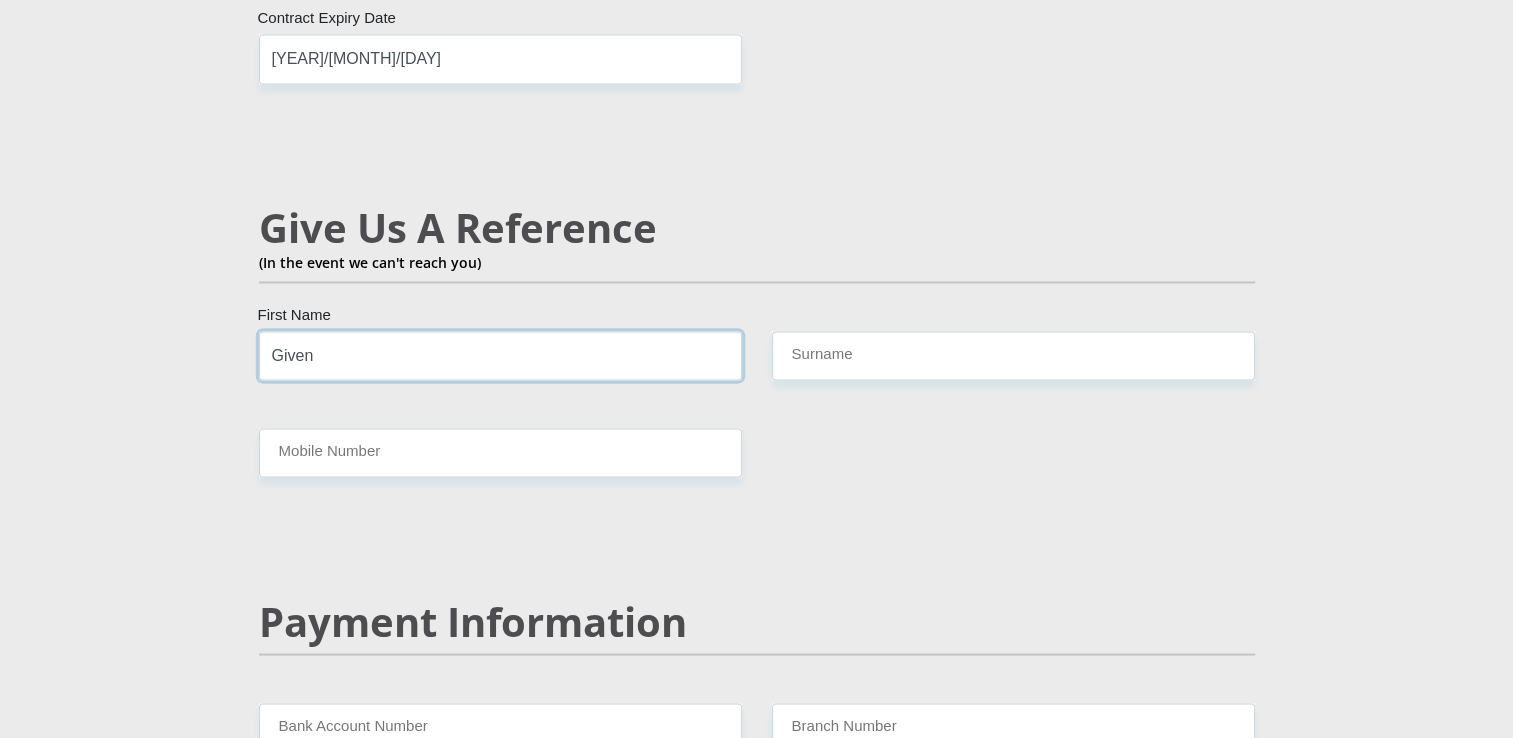 type on "Given" 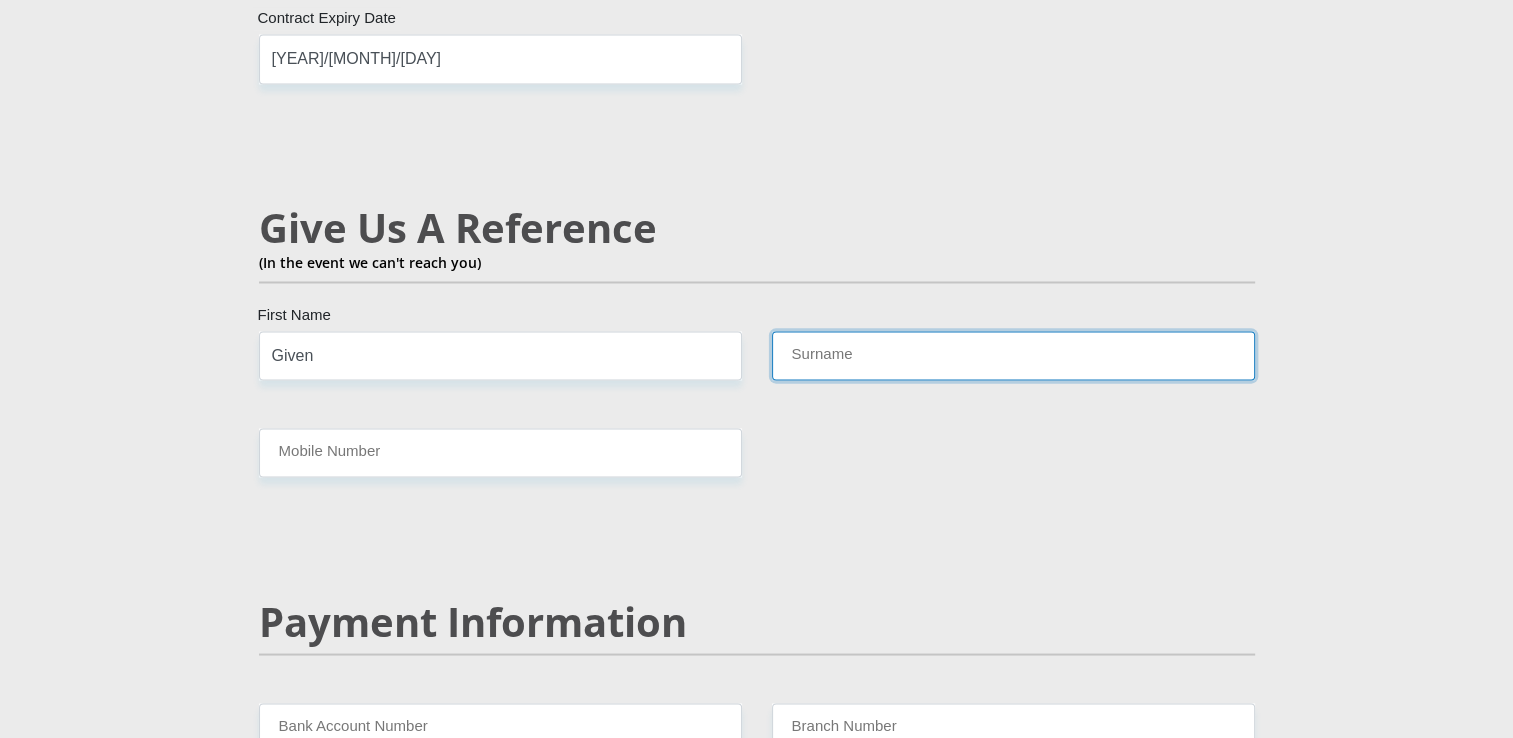 click on "Surname" at bounding box center [1013, 355] 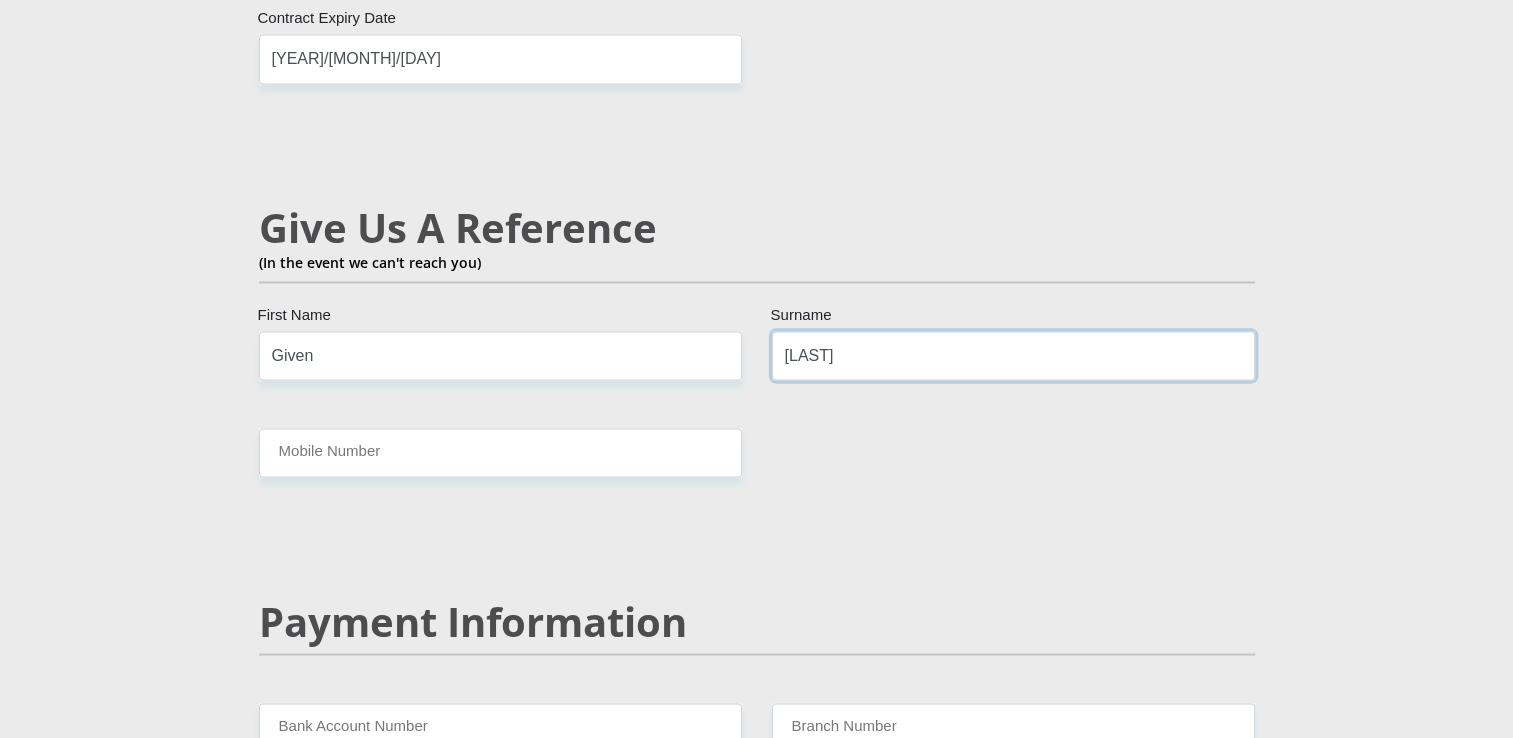 type on "[LAST]" 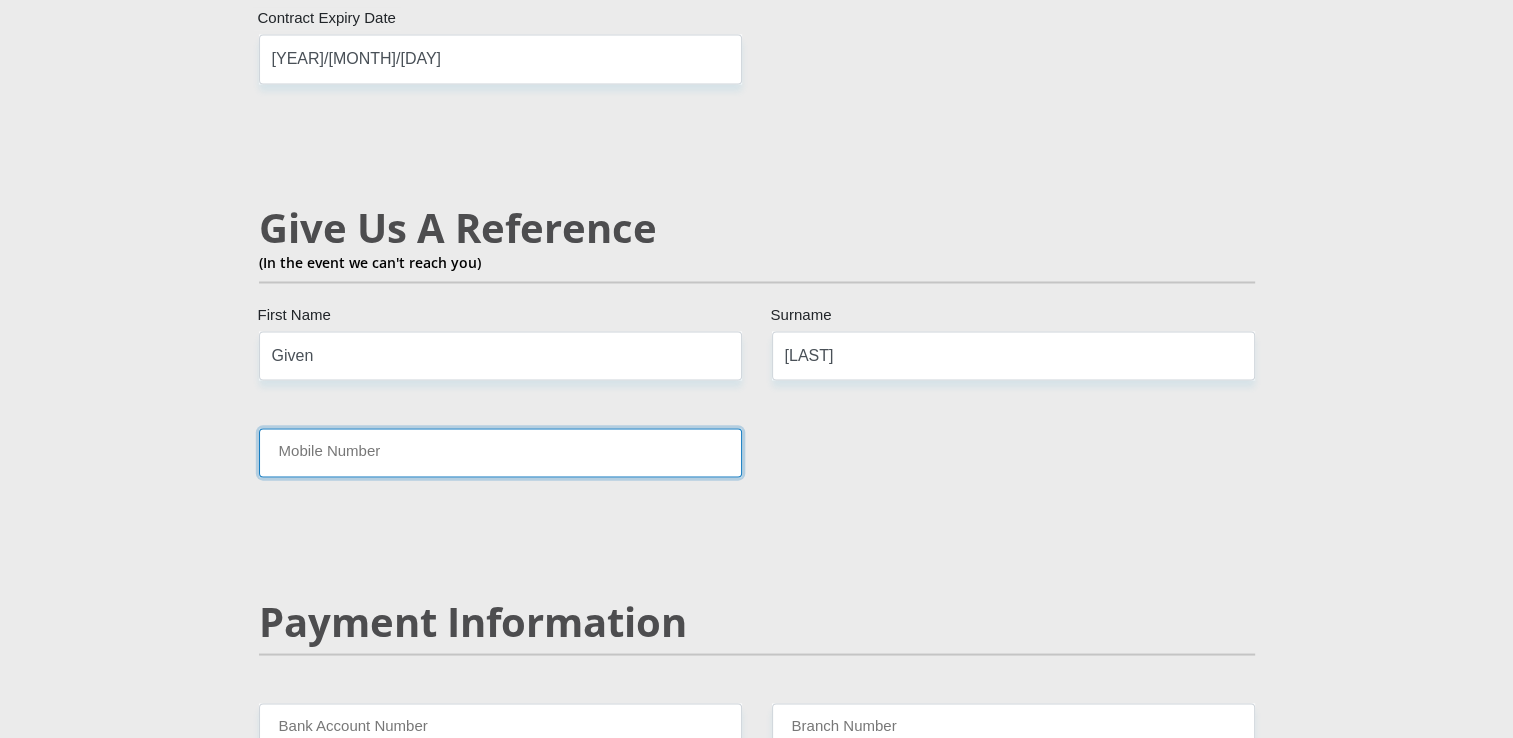 click on "Mobile Number" at bounding box center [500, 452] 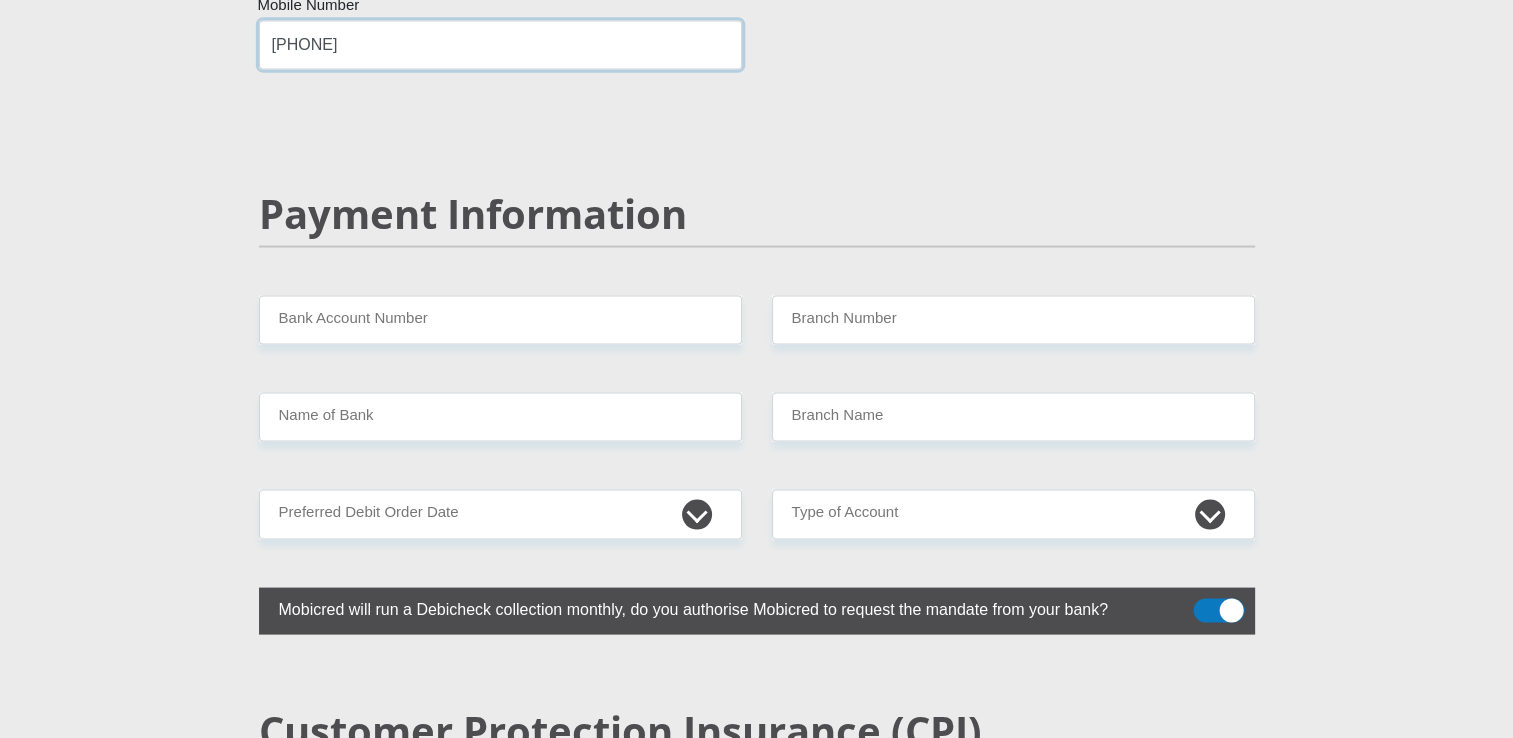 scroll, scrollTop: 3936, scrollLeft: 0, axis: vertical 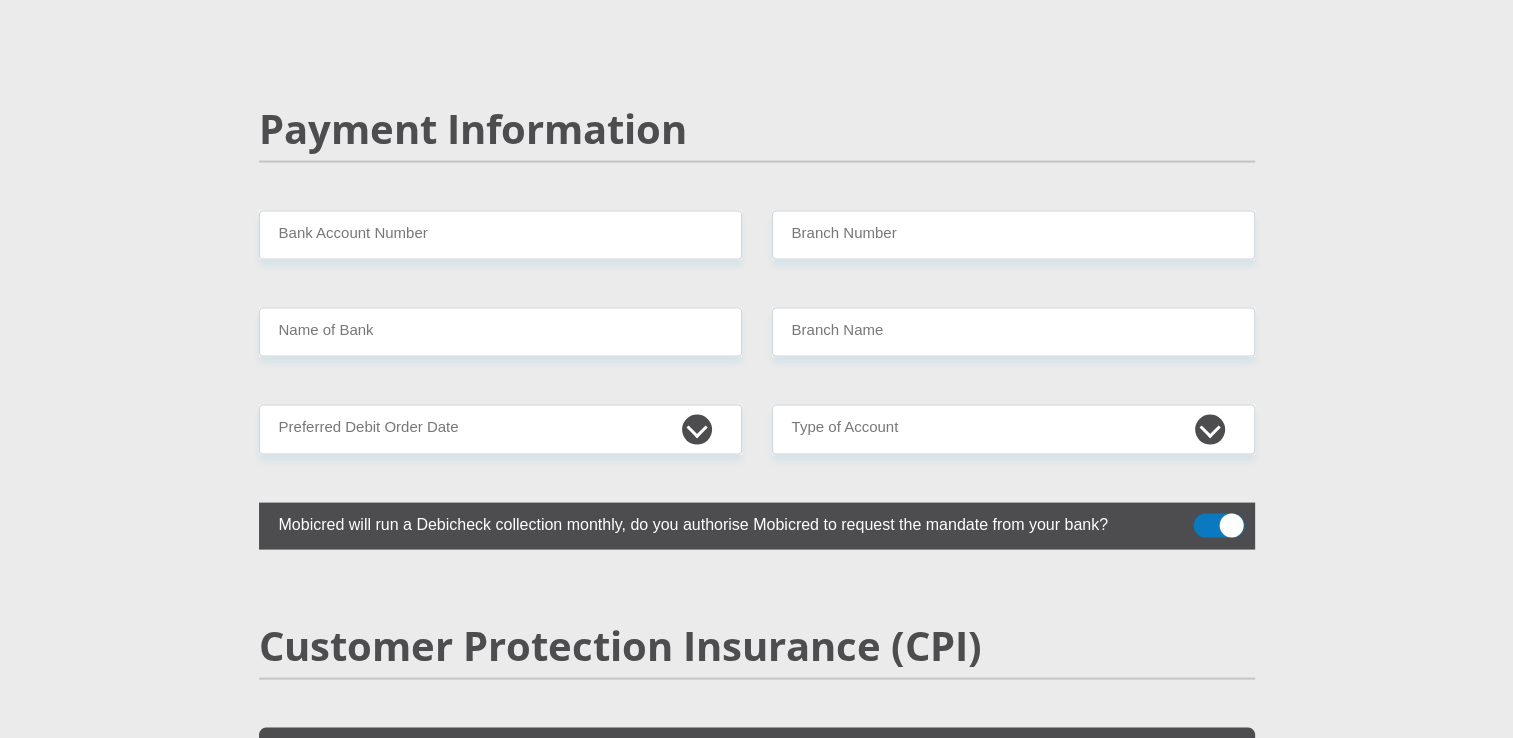 type on "[PHONE]" 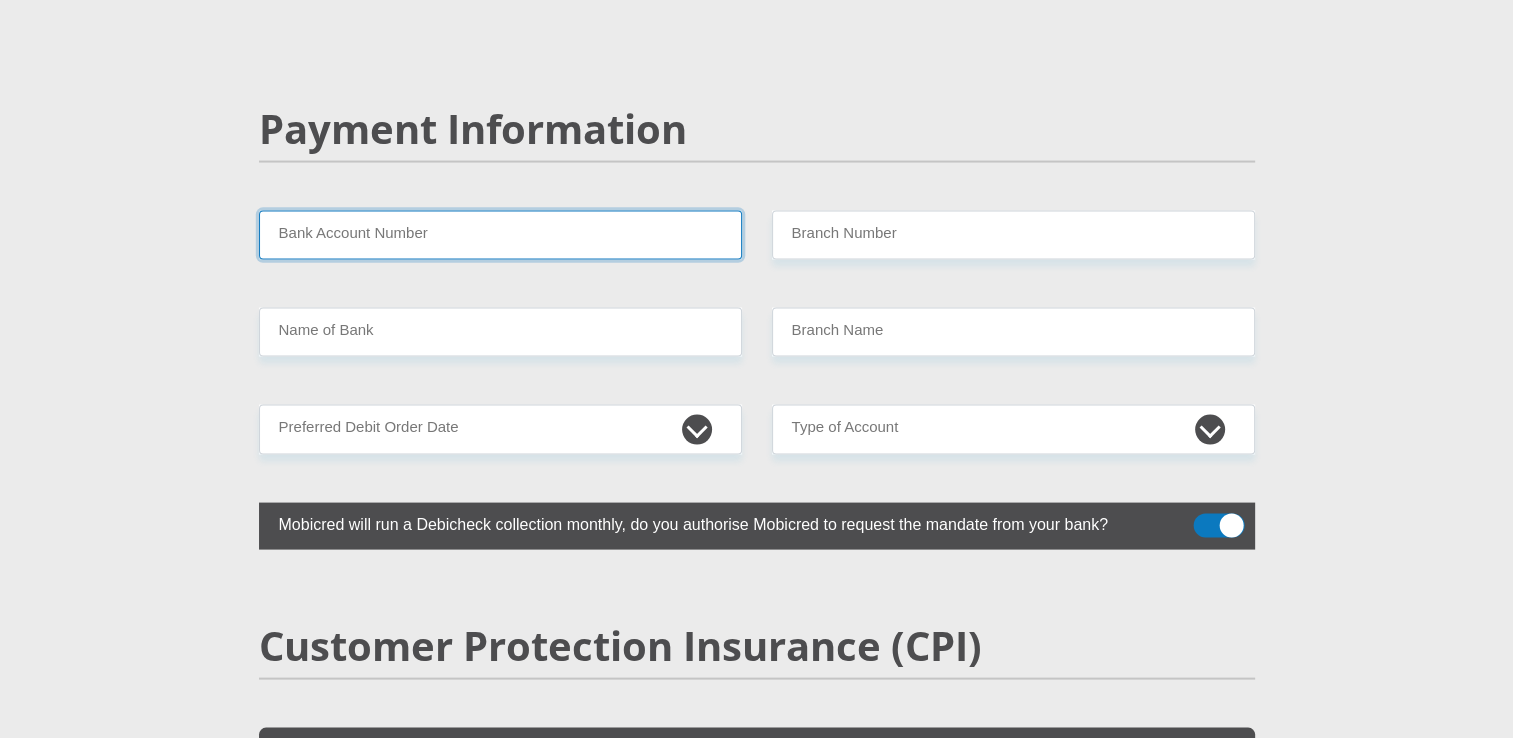 click on "Bank Account Number" at bounding box center [500, 235] 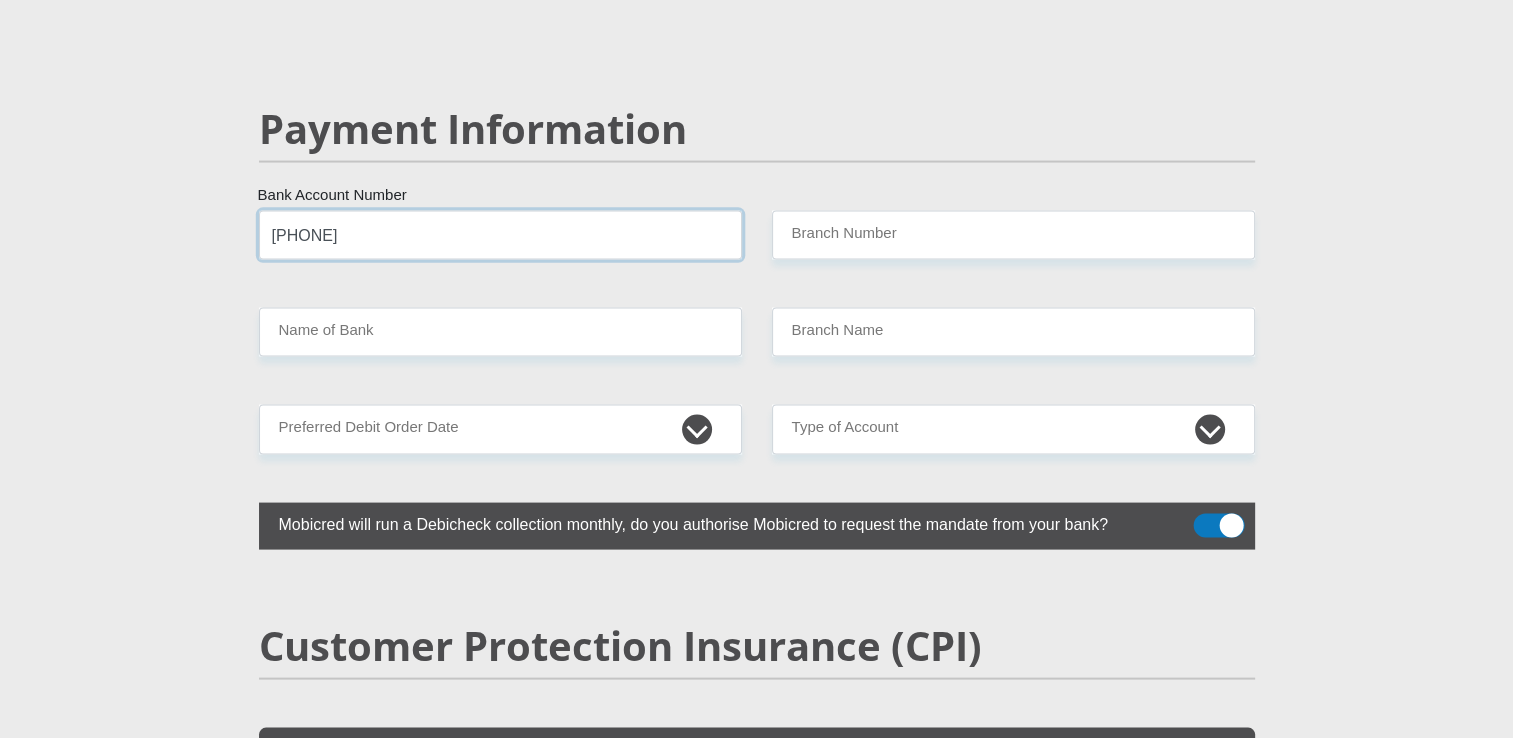 type on "[PHONE]" 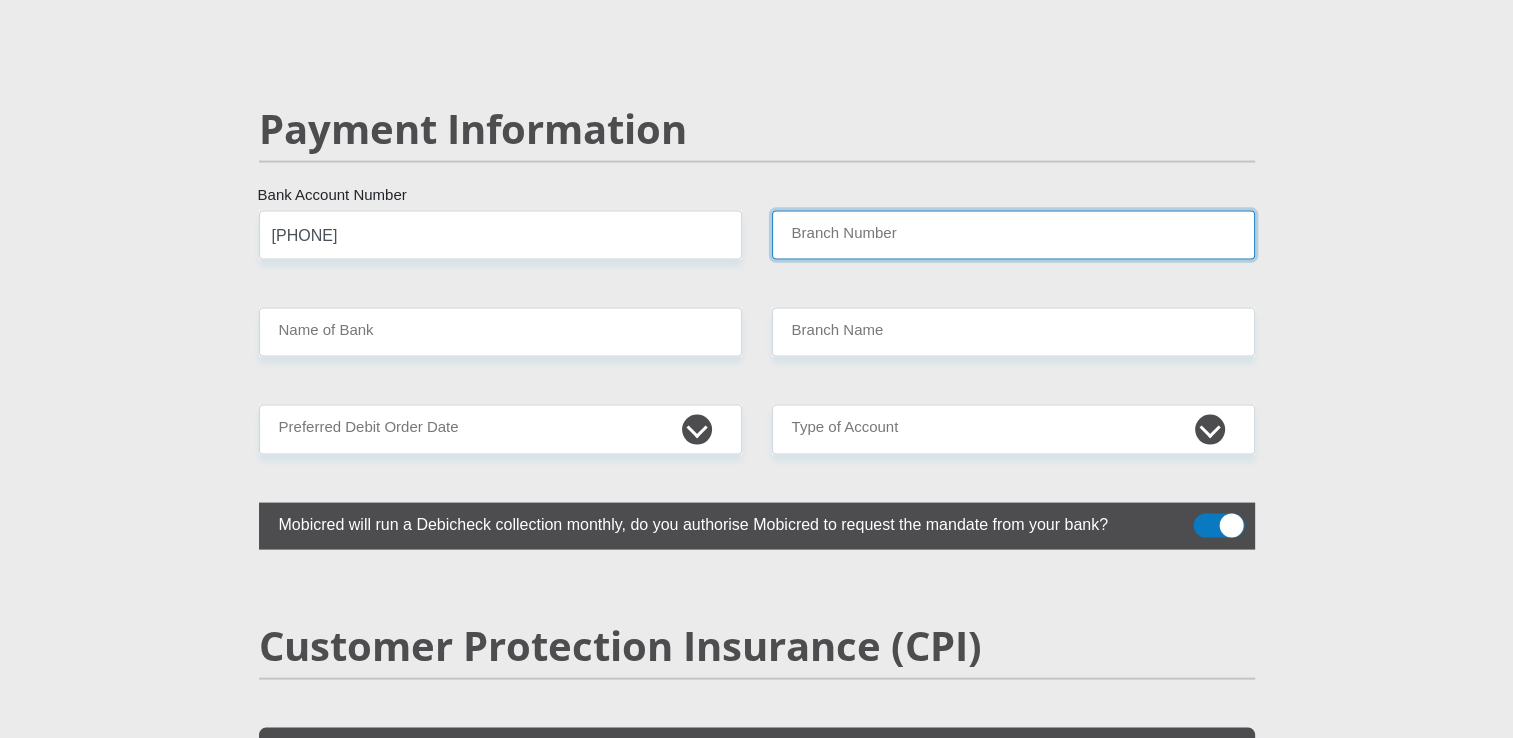 click on "Branch Number" at bounding box center (1013, 235) 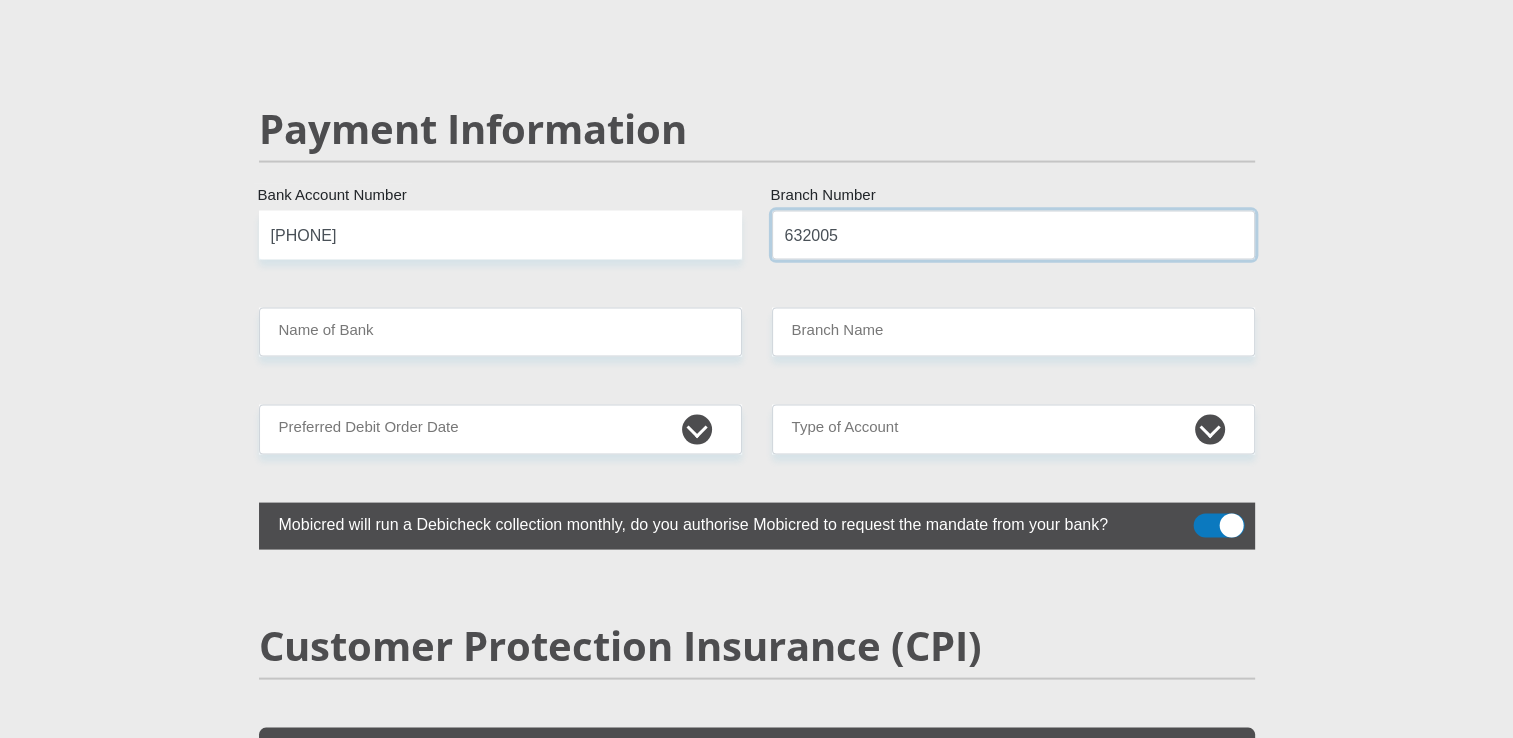 type on "632005" 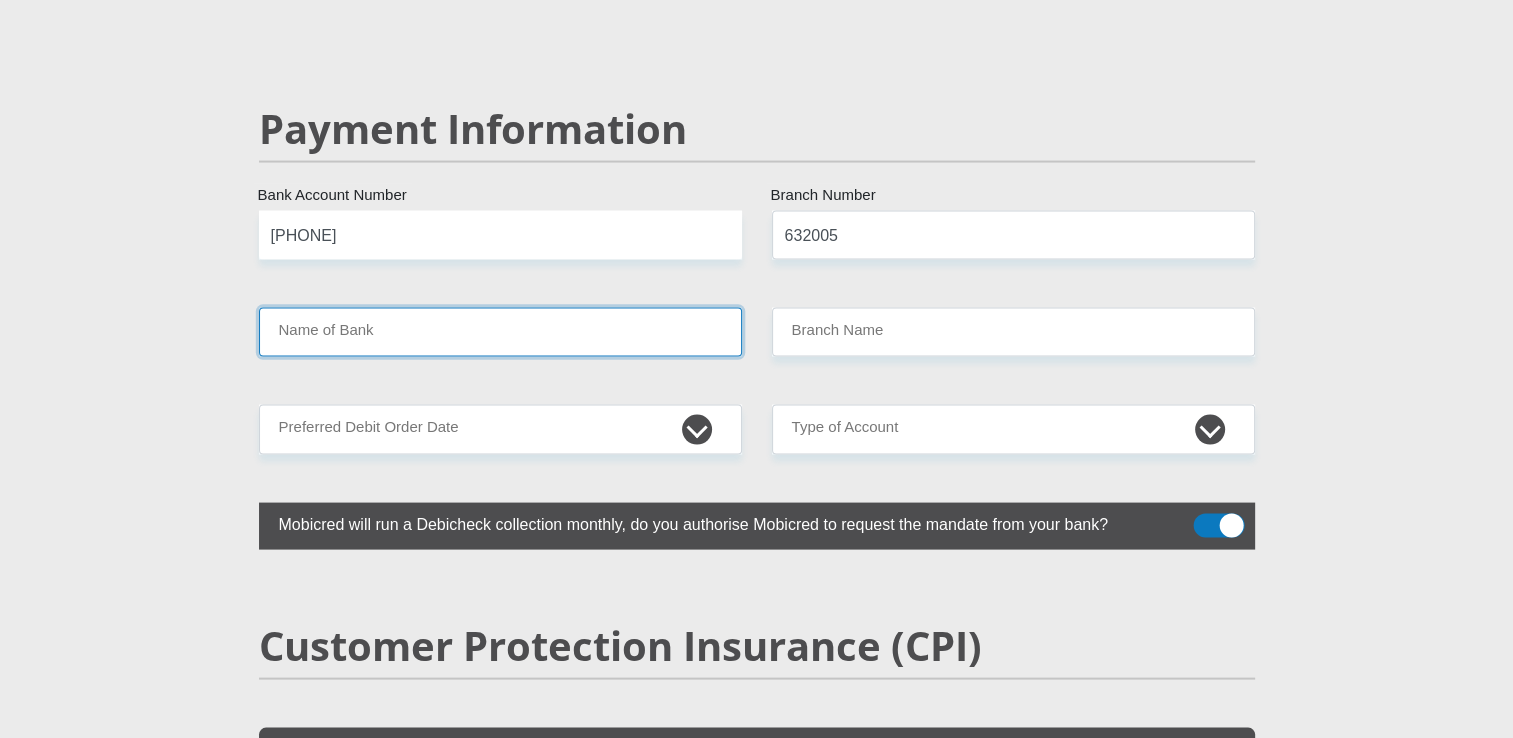 click on "Name of Bank" at bounding box center [500, 332] 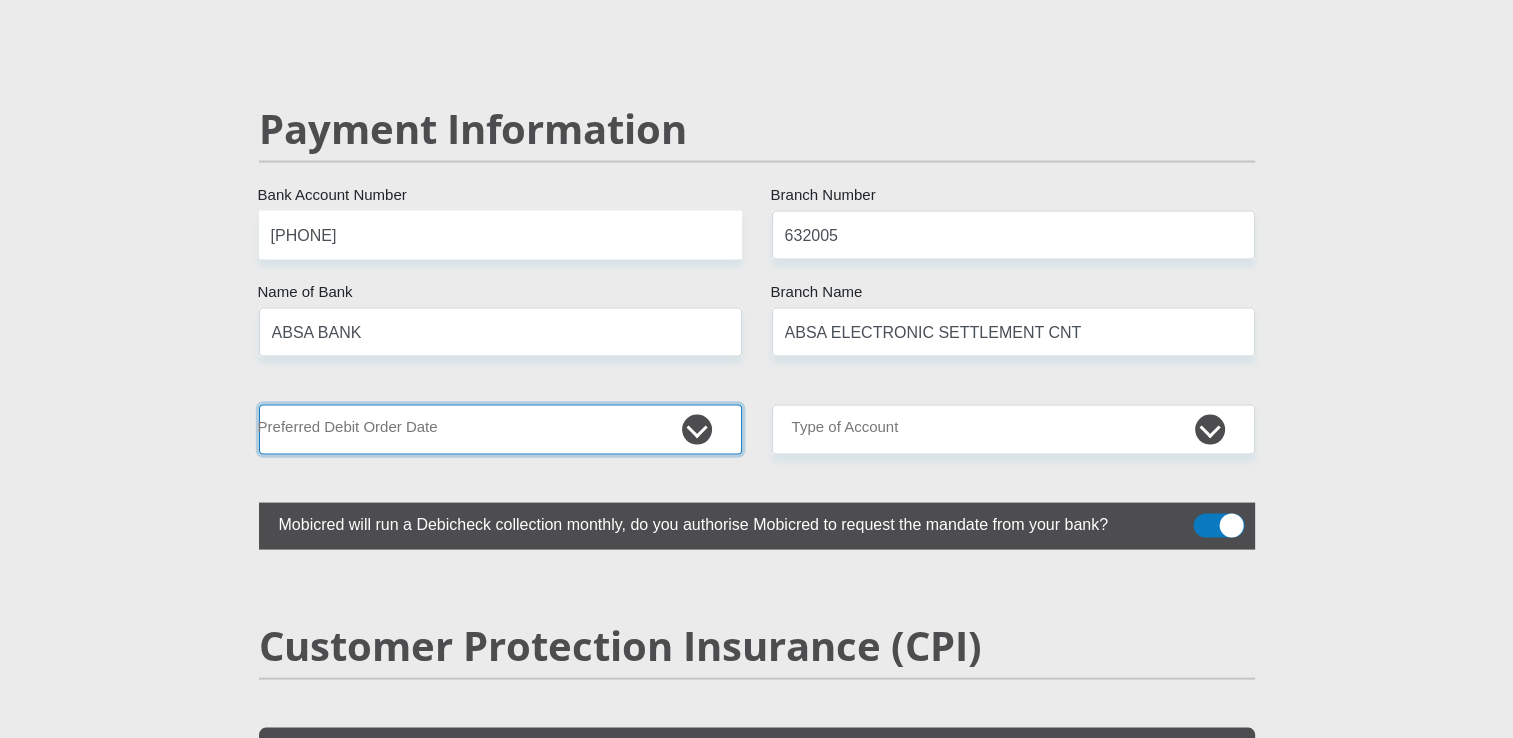 click on "1st
2nd
3rd
4th
5th
7th
18th
19th
20th
21st
22nd
23rd
24th
25th
26th
27th
28th
29th
30th" at bounding box center [500, 429] 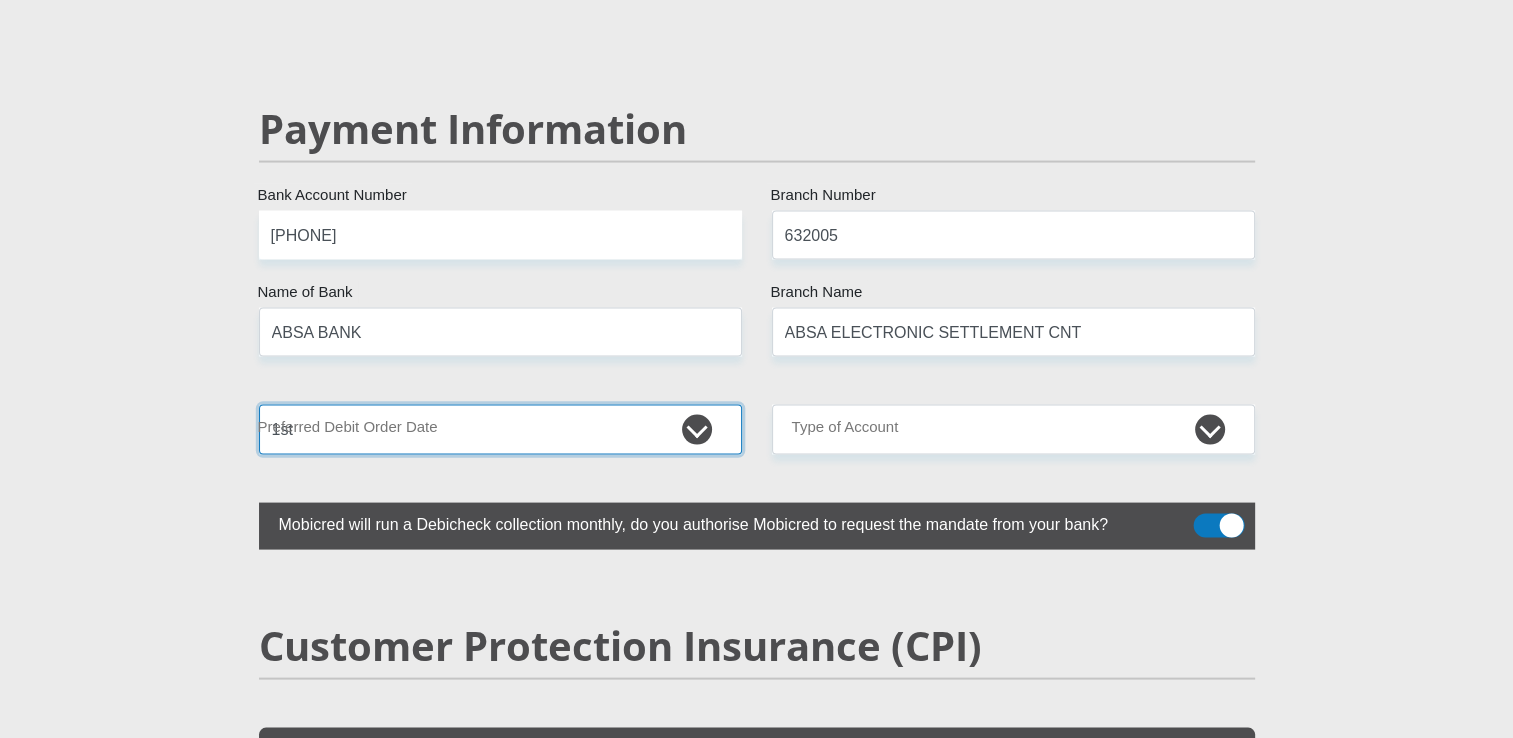 click on "1st
2nd
3rd
4th
5th
7th
18th
19th
20th
21st
22nd
23rd
24th
25th
26th
27th
28th
29th
30th" at bounding box center (500, 429) 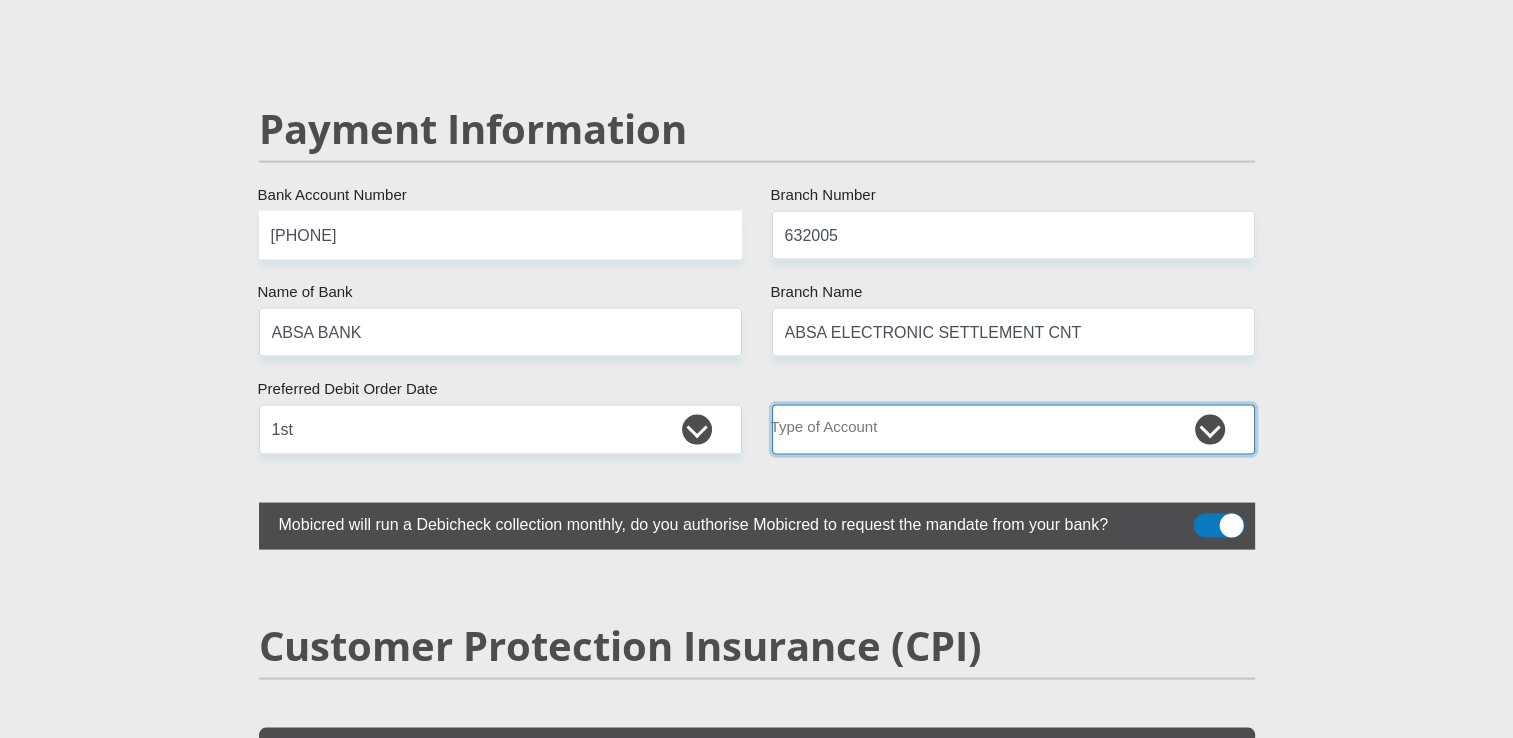 click on "Cheque
Savings" at bounding box center (1013, 429) 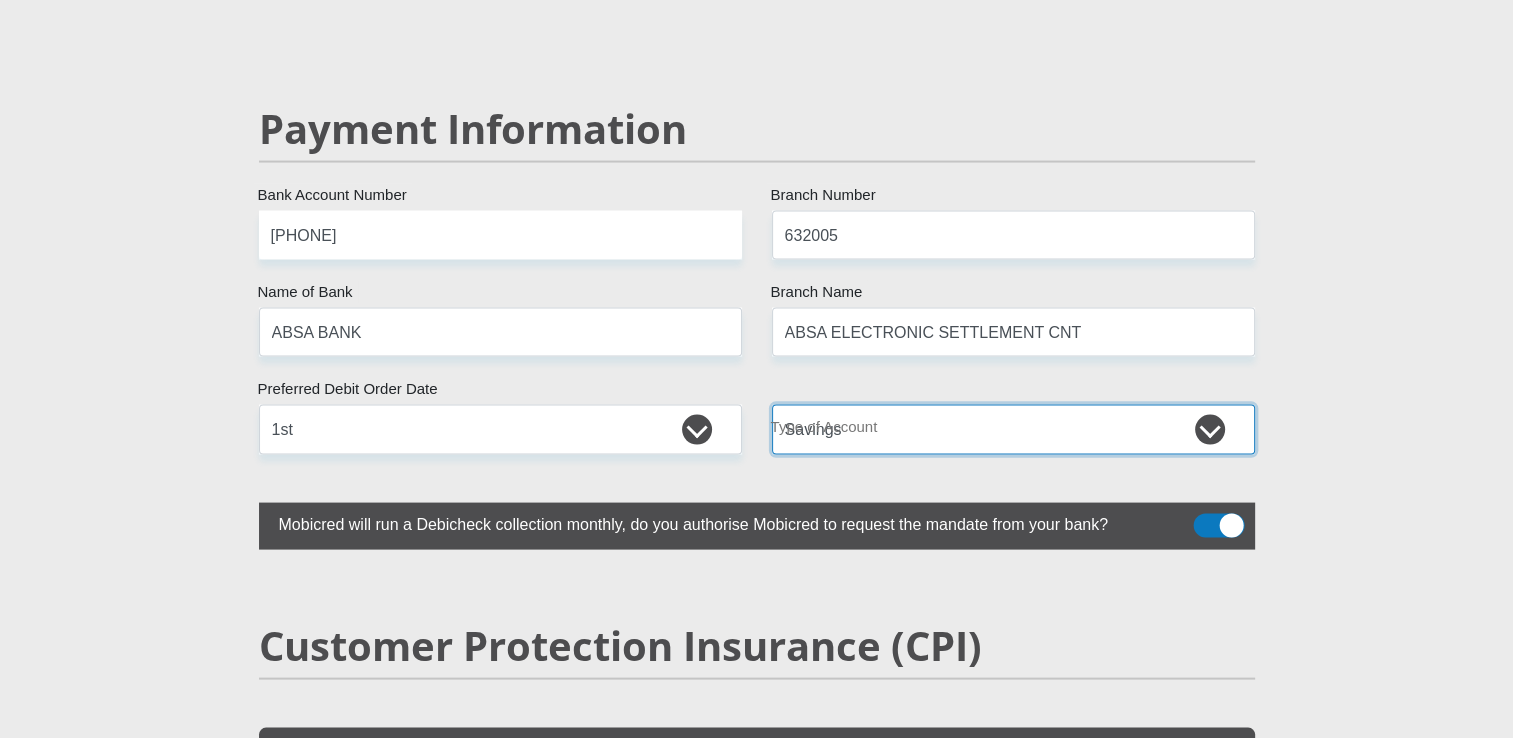 click on "Cheque
Savings" at bounding box center [1013, 429] 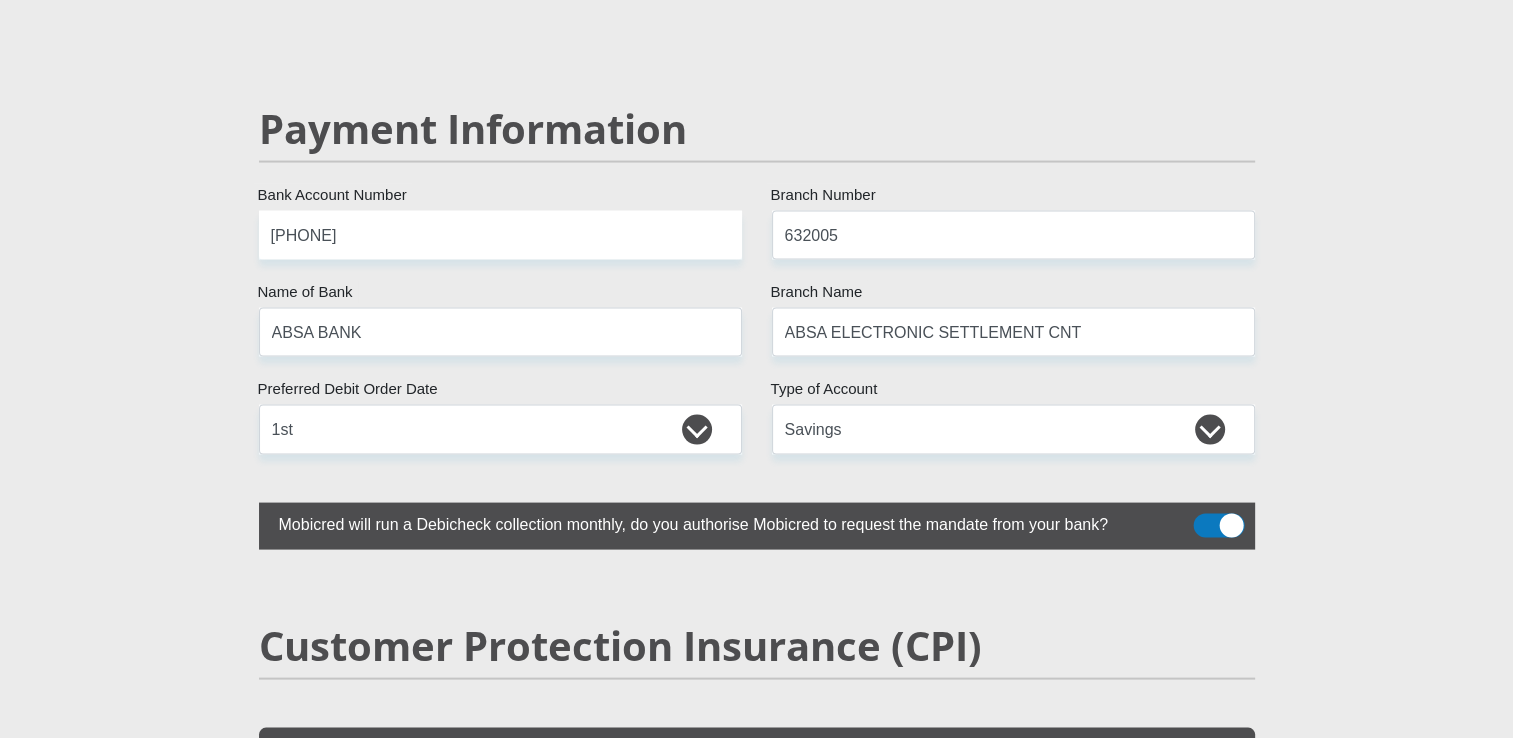 click on "Mobicred will run a Debicheck collection monthly,
do you authorise Mobicred to request the mandate from your bank?" at bounding box center [707, 522] 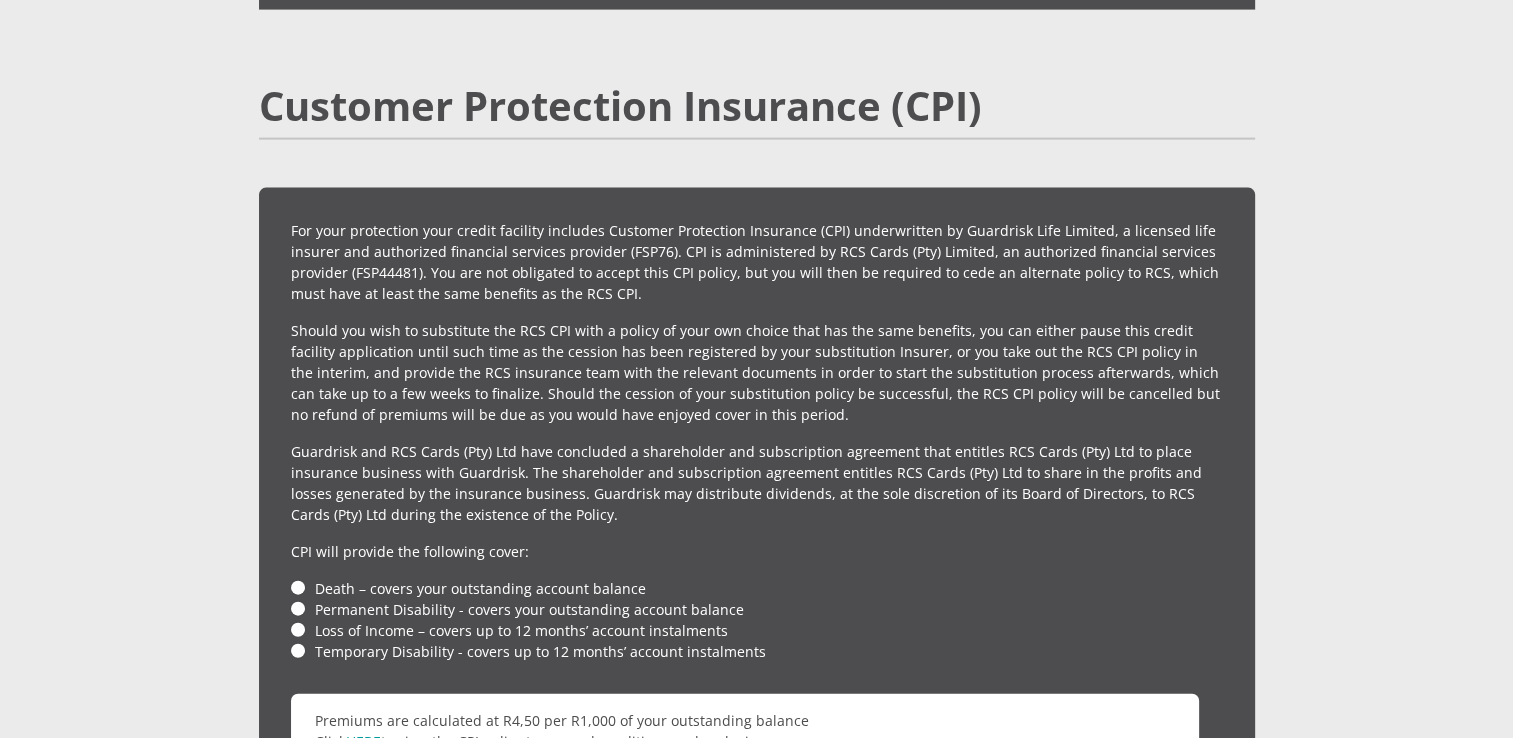 scroll, scrollTop: 4468, scrollLeft: 0, axis: vertical 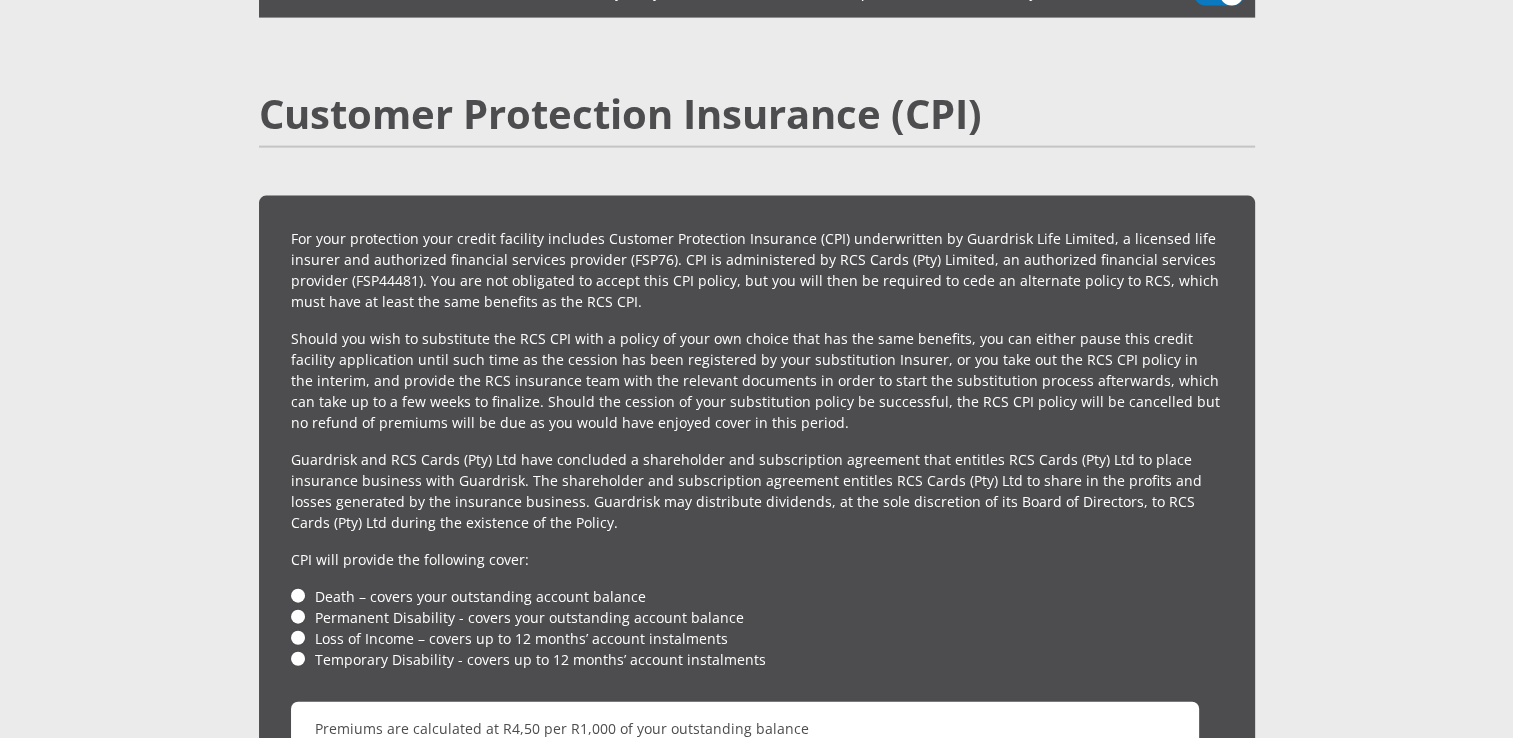 click on "Death – covers your outstanding account balance" at bounding box center [757, 596] 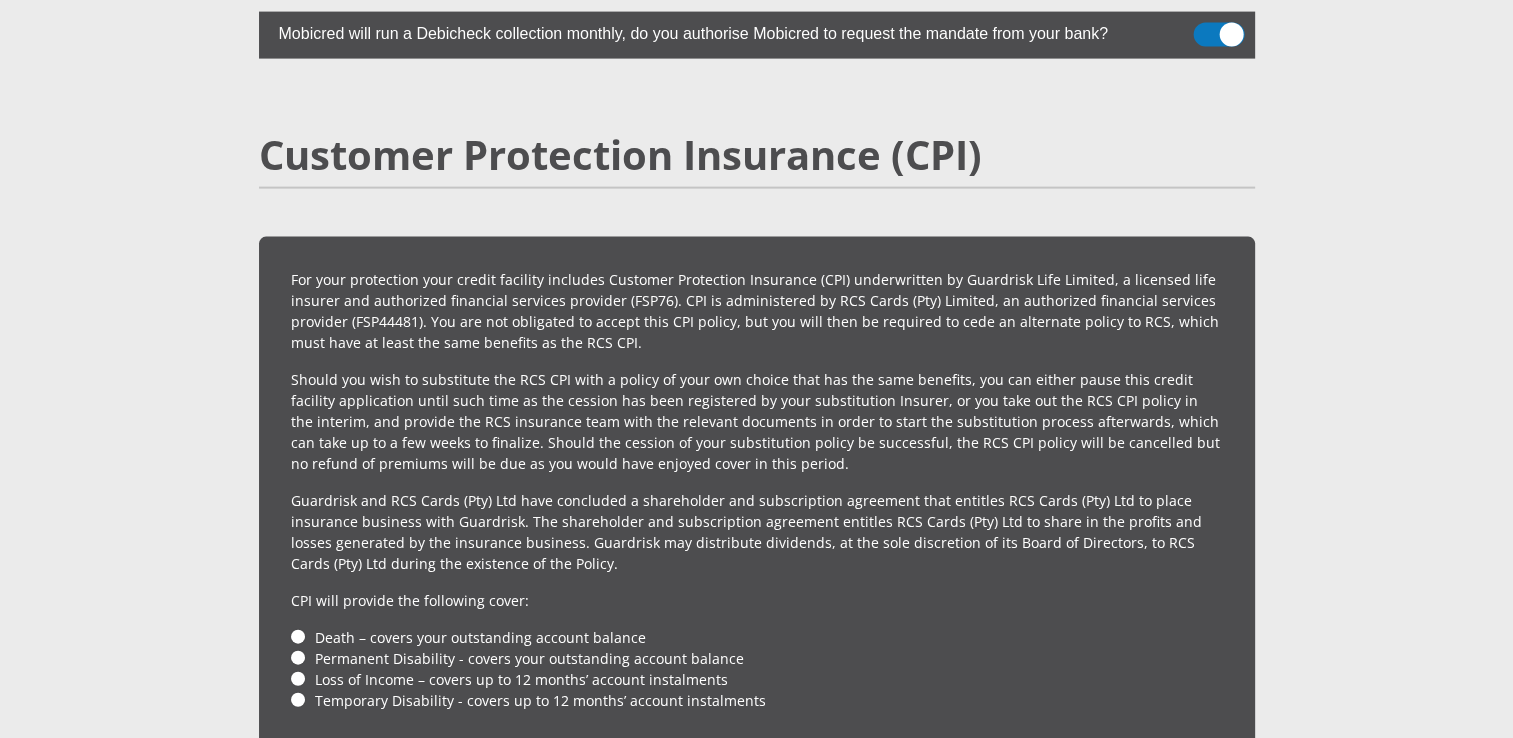 scroll, scrollTop: 4464, scrollLeft: 0, axis: vertical 